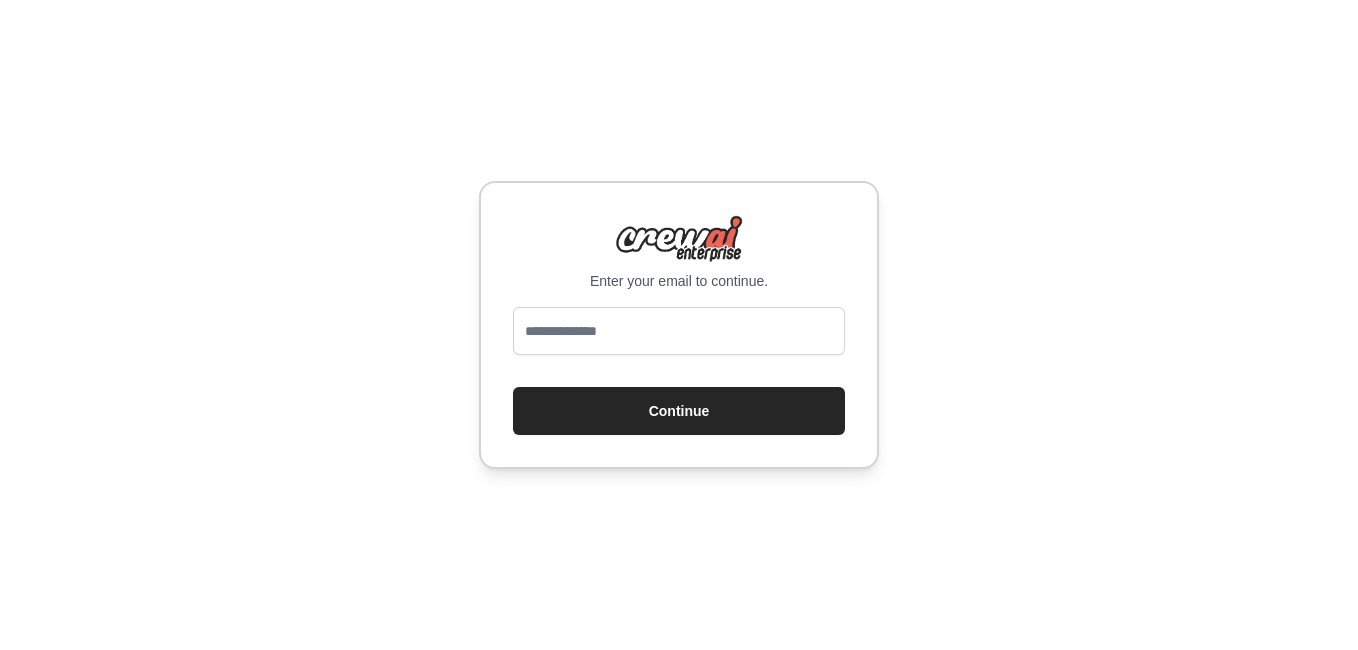 scroll, scrollTop: 0, scrollLeft: 0, axis: both 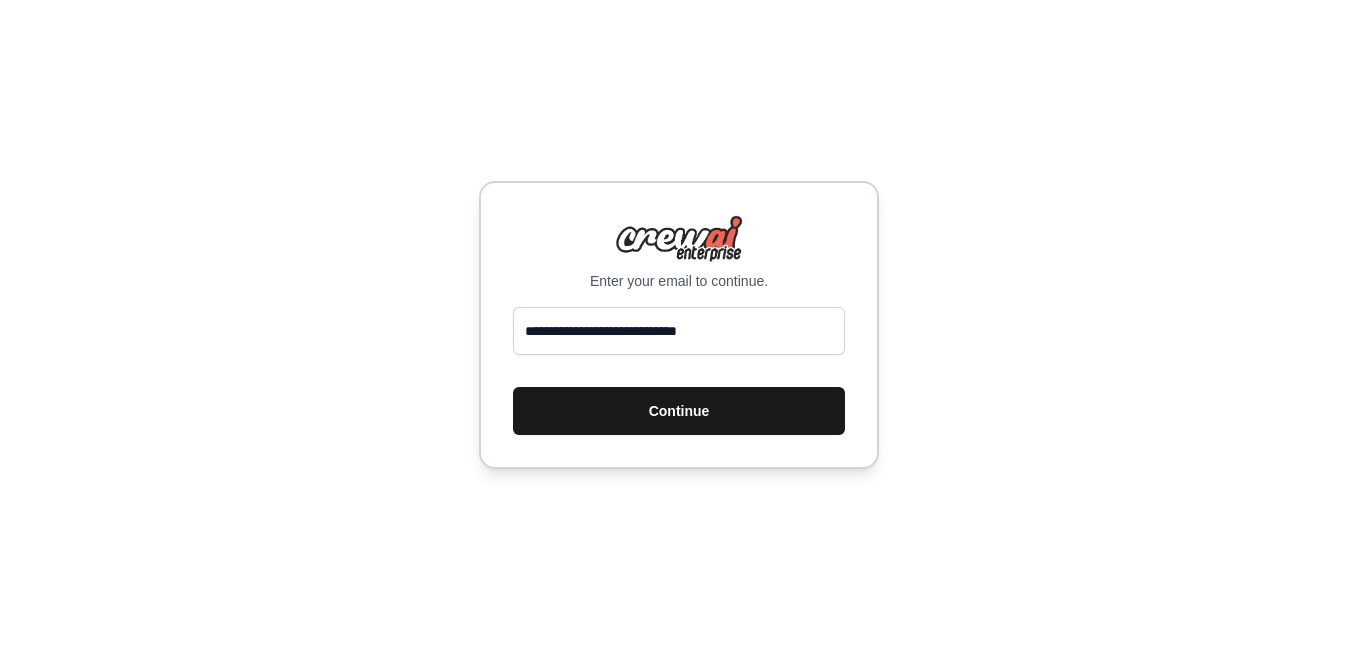 click on "Continue" at bounding box center (679, 411) 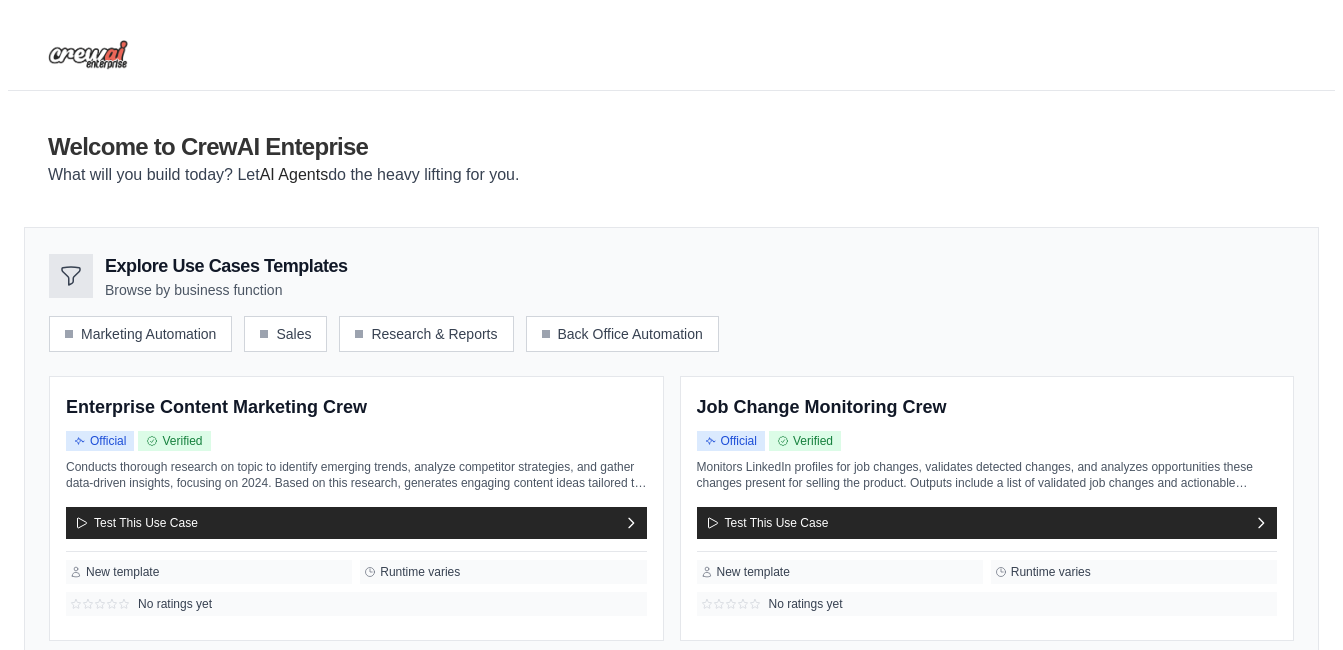 scroll, scrollTop: 0, scrollLeft: 0, axis: both 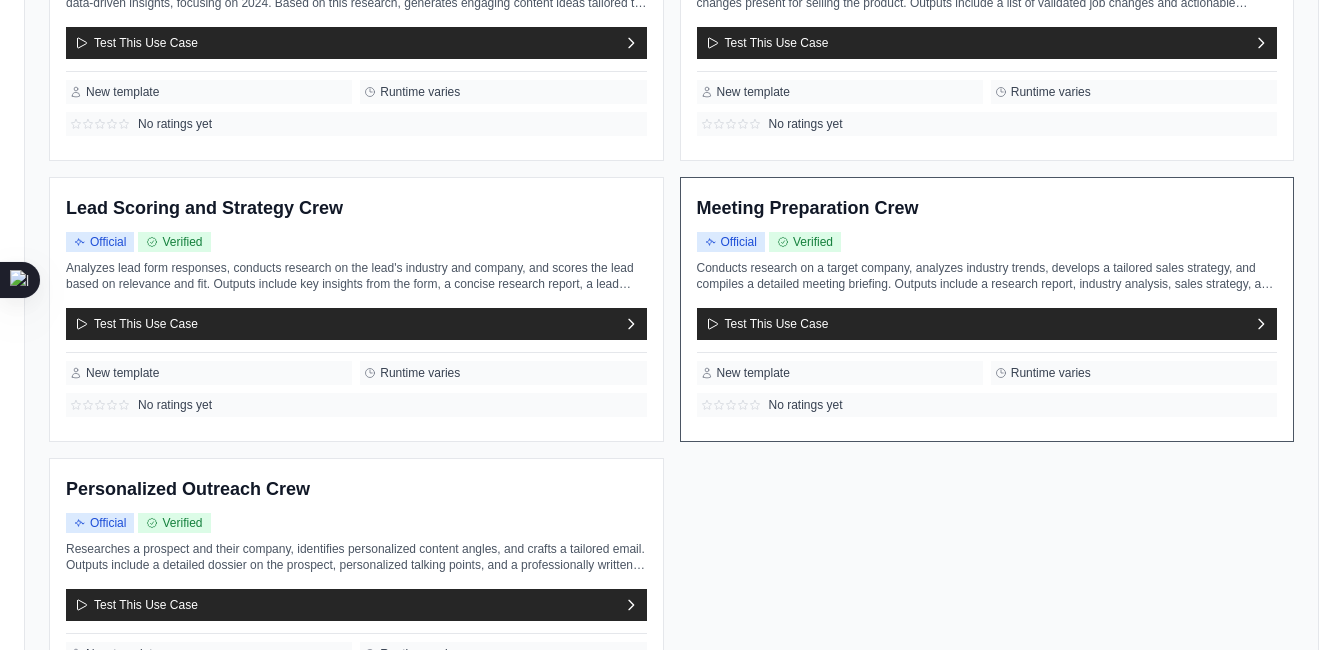 click on "Runtime varies" at bounding box center (1134, 373) 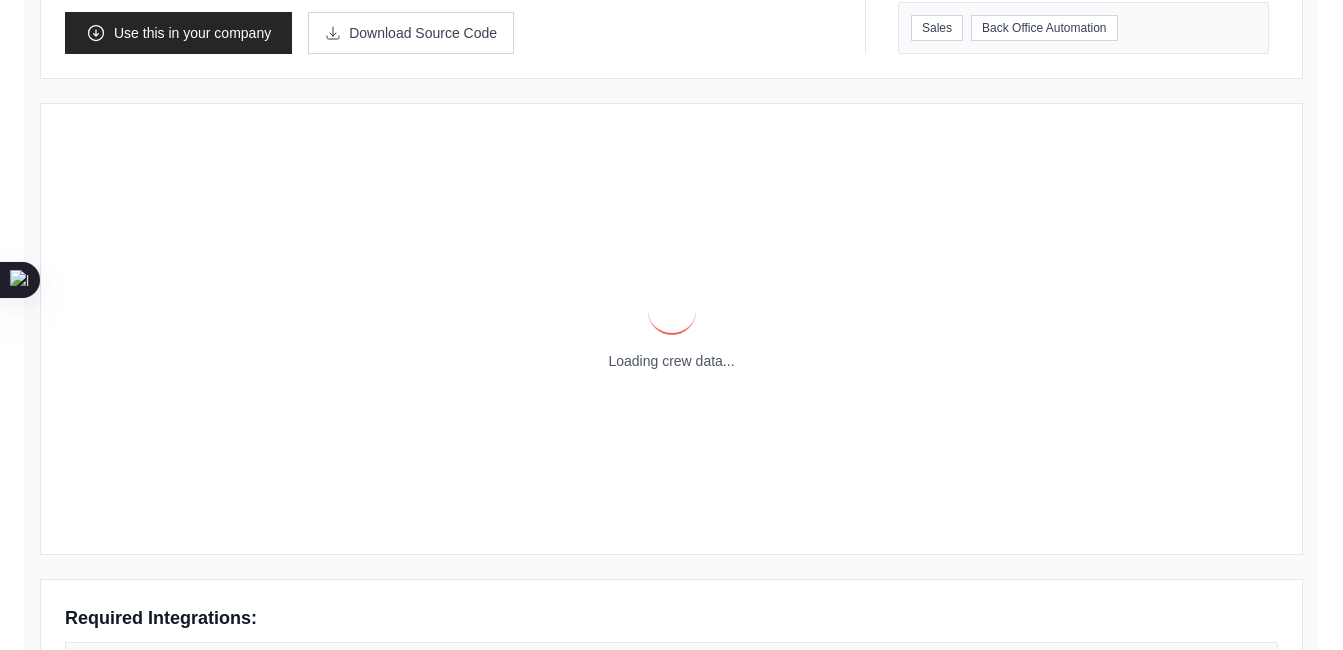 scroll, scrollTop: 0, scrollLeft: 0, axis: both 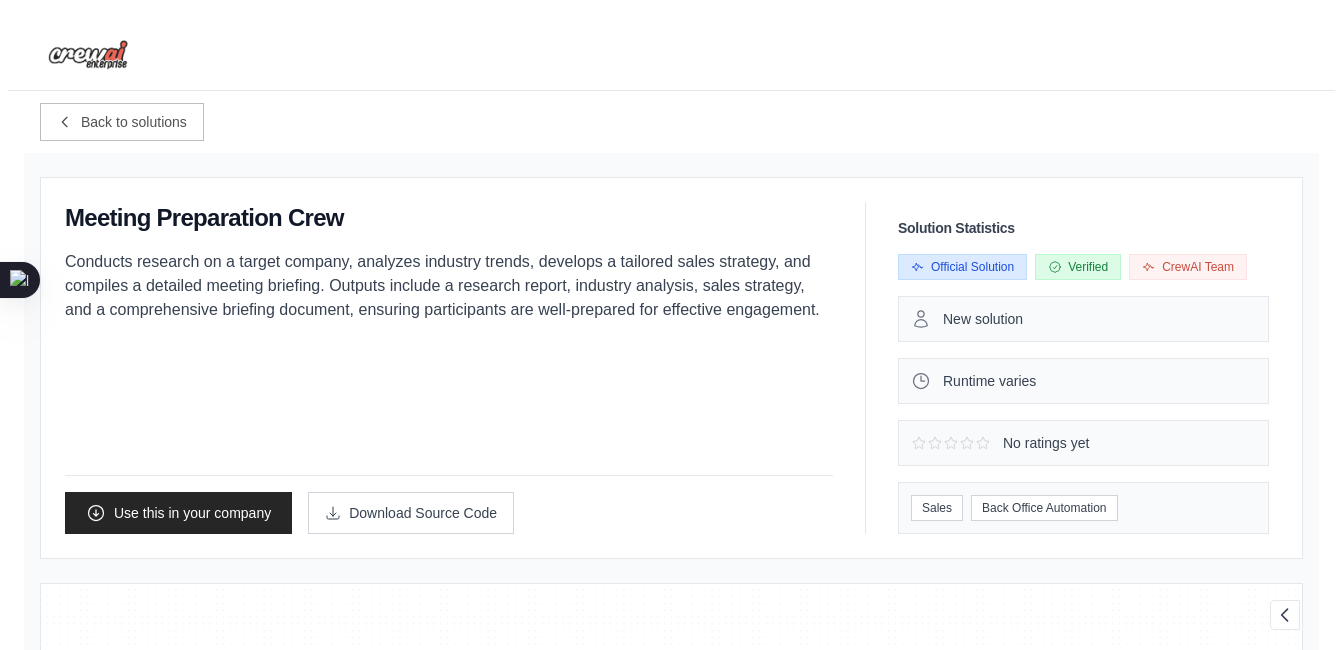 click 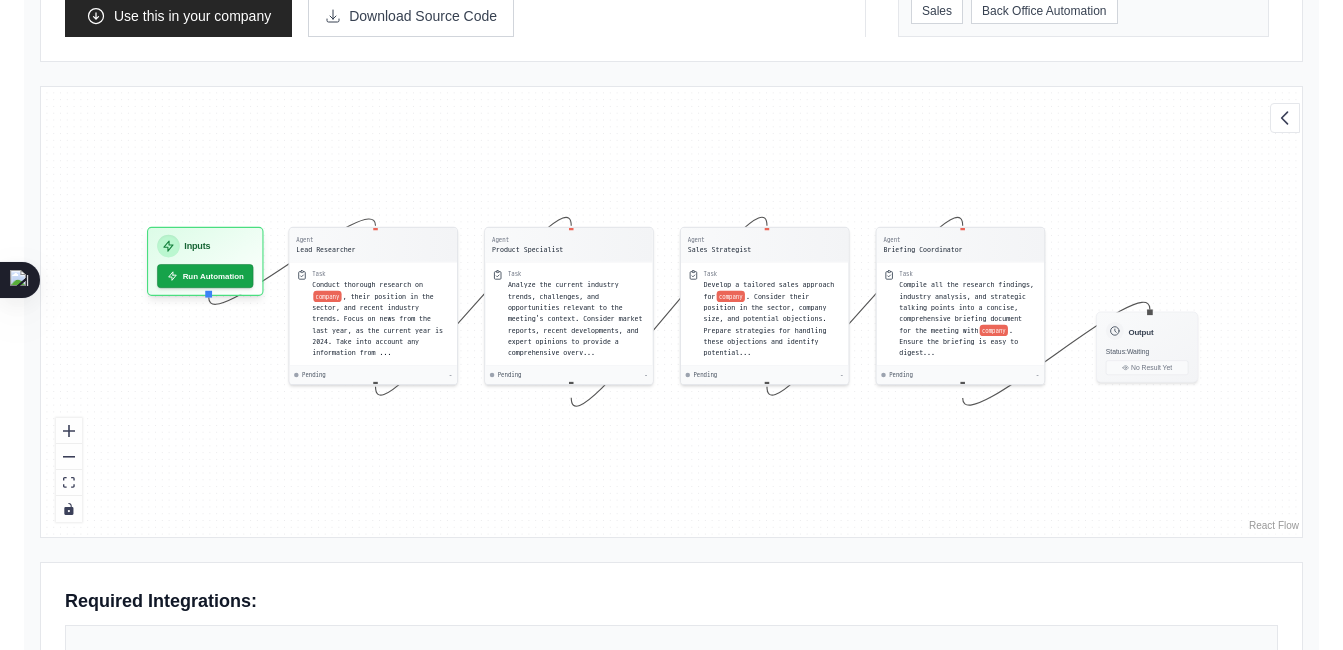 scroll, scrollTop: 500, scrollLeft: 0, axis: vertical 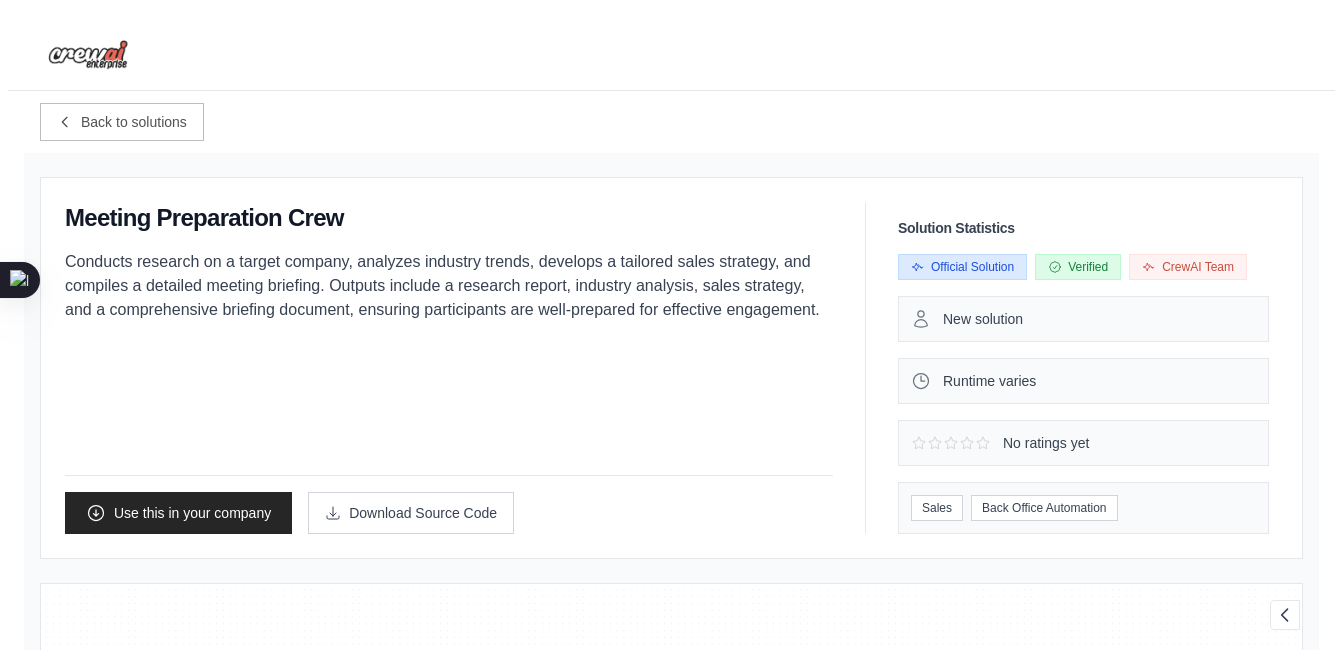 click on "Back to solutions
Meeting Preparation Crew
Conducts research on a target company, analyzes industry trends, develops a tailored sales strategy, and compiles a detailed meeting briefing. Outputs include a research report, industry analysis, sales strategy, and a comprehensive briefing document, ensuring participants are well-prepared for effective engagement.
Use this in your company" at bounding box center [671, 883] 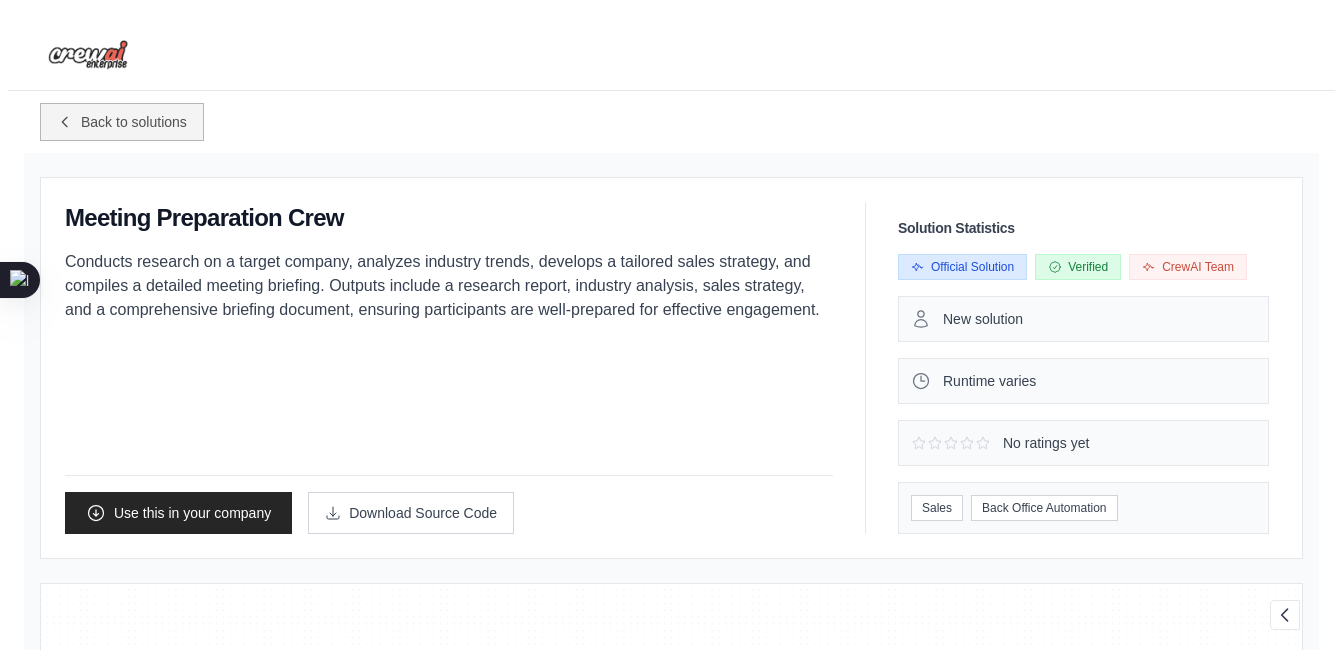 click on "Back to solutions" at bounding box center [134, 122] 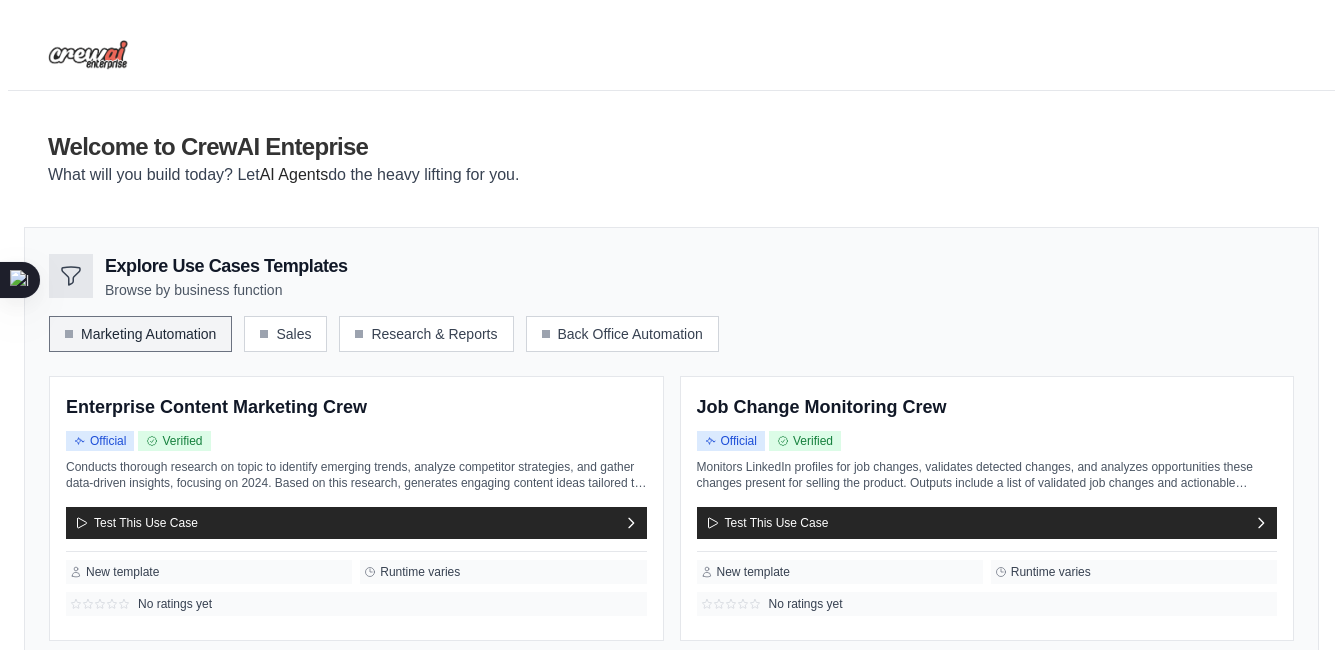 click on "Marketing Automation" at bounding box center [140, 334] 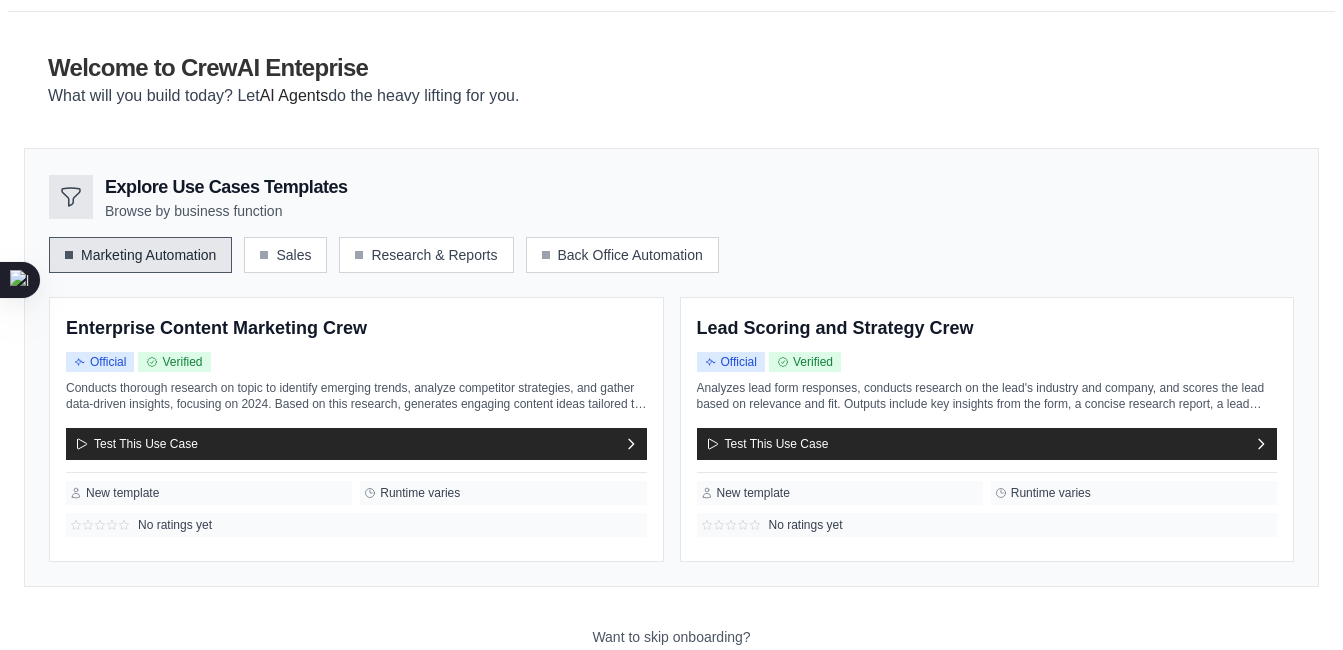 scroll, scrollTop: 190, scrollLeft: 0, axis: vertical 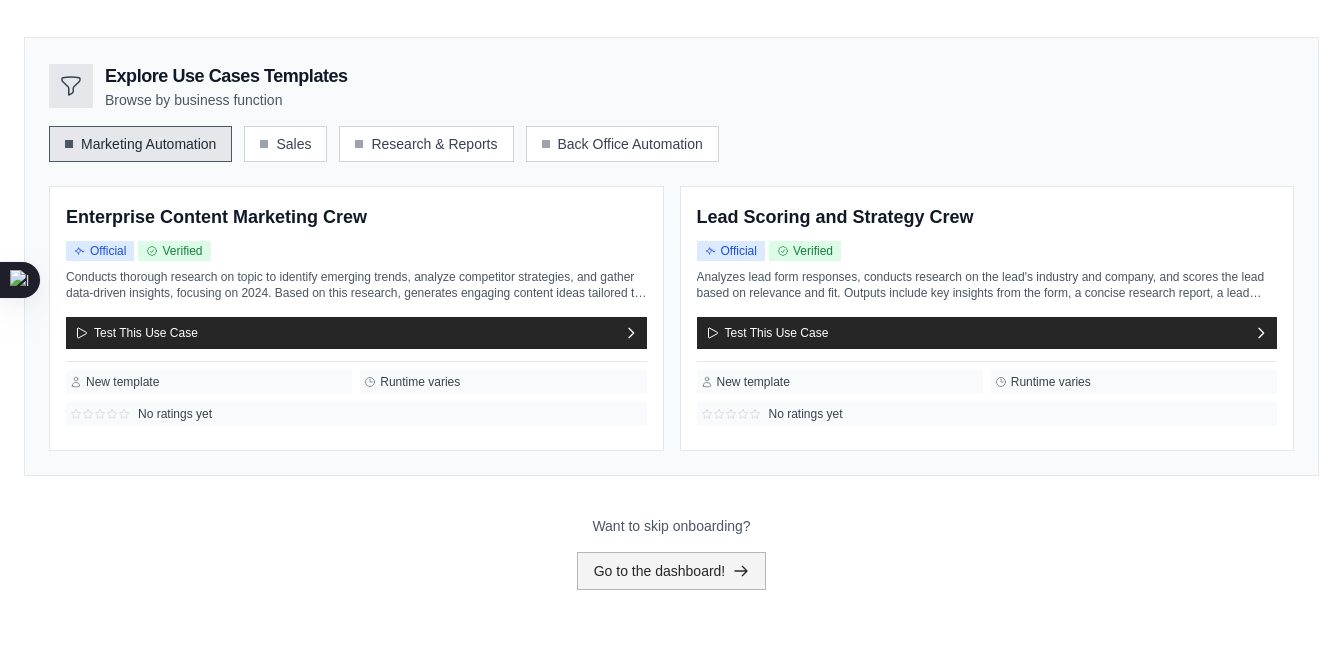 click on "Go to the dashboard!" at bounding box center [672, 571] 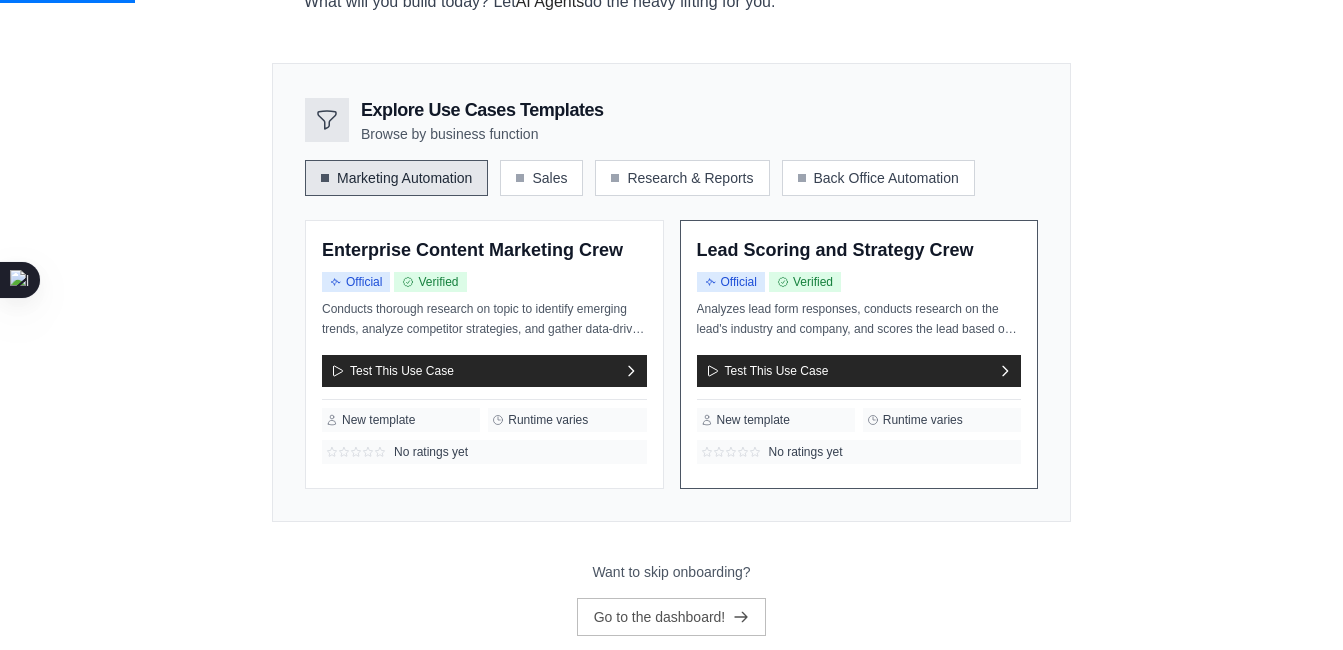 scroll, scrollTop: 0, scrollLeft: 0, axis: both 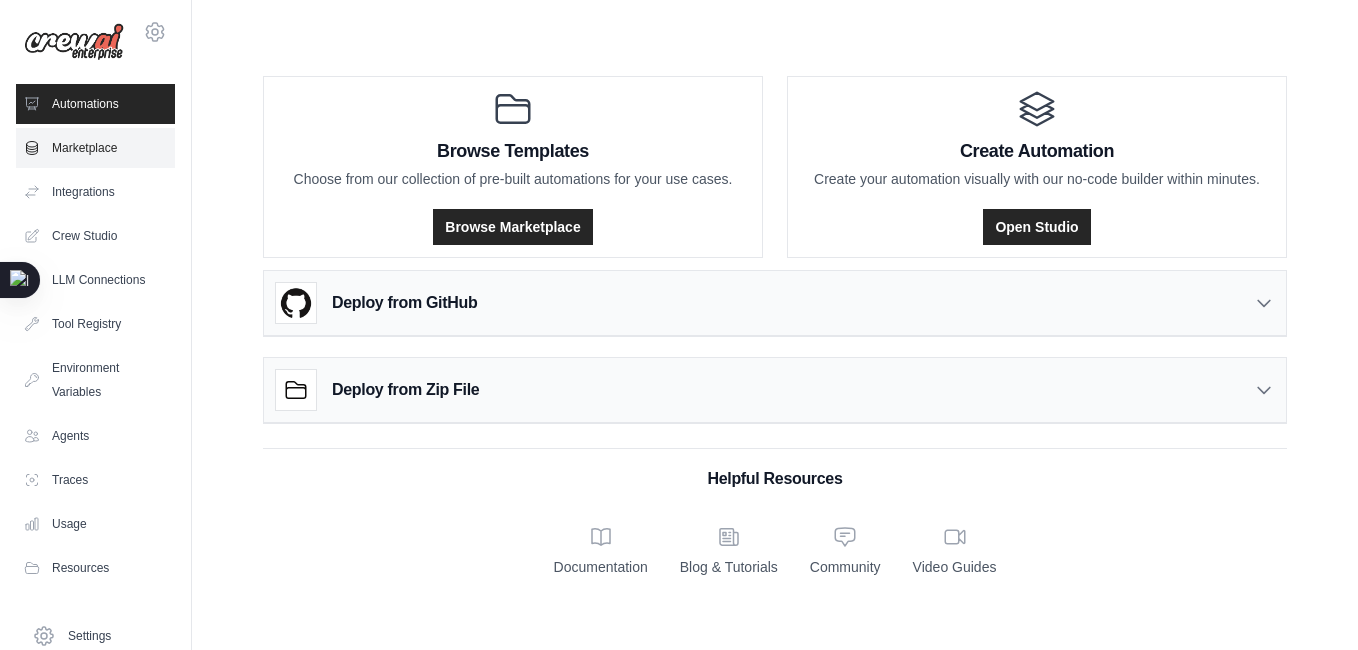click on "Marketplace" at bounding box center (95, 148) 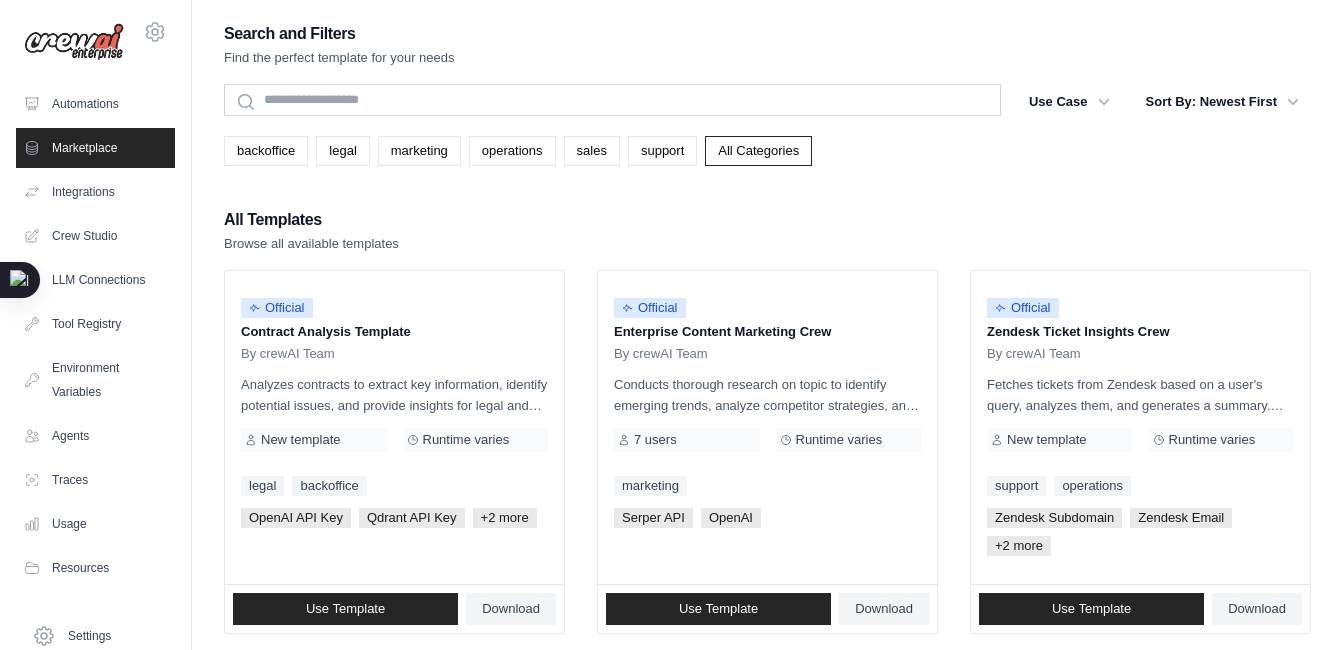 drag, startPoint x: 1342, startPoint y: 154, endPoint x: 1361, endPoint y: 367, distance: 213.84573 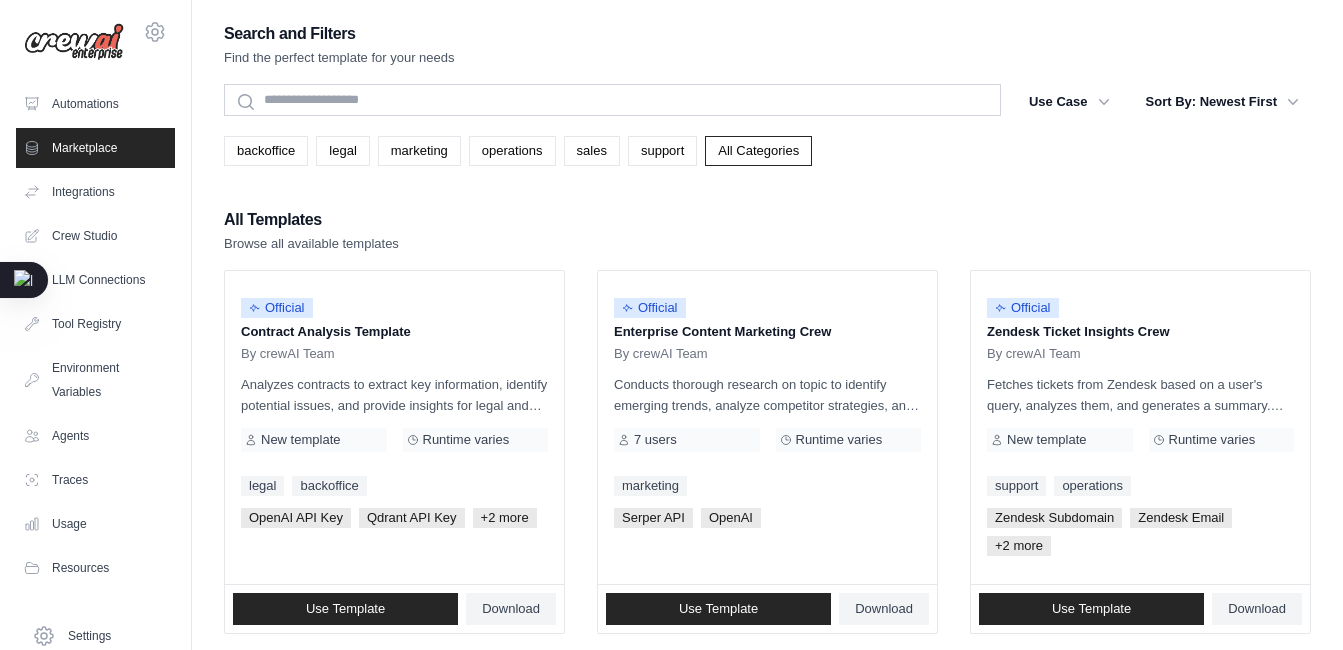 drag, startPoint x: 1357, startPoint y: 367, endPoint x: 1097, endPoint y: 142, distance: 343.83862 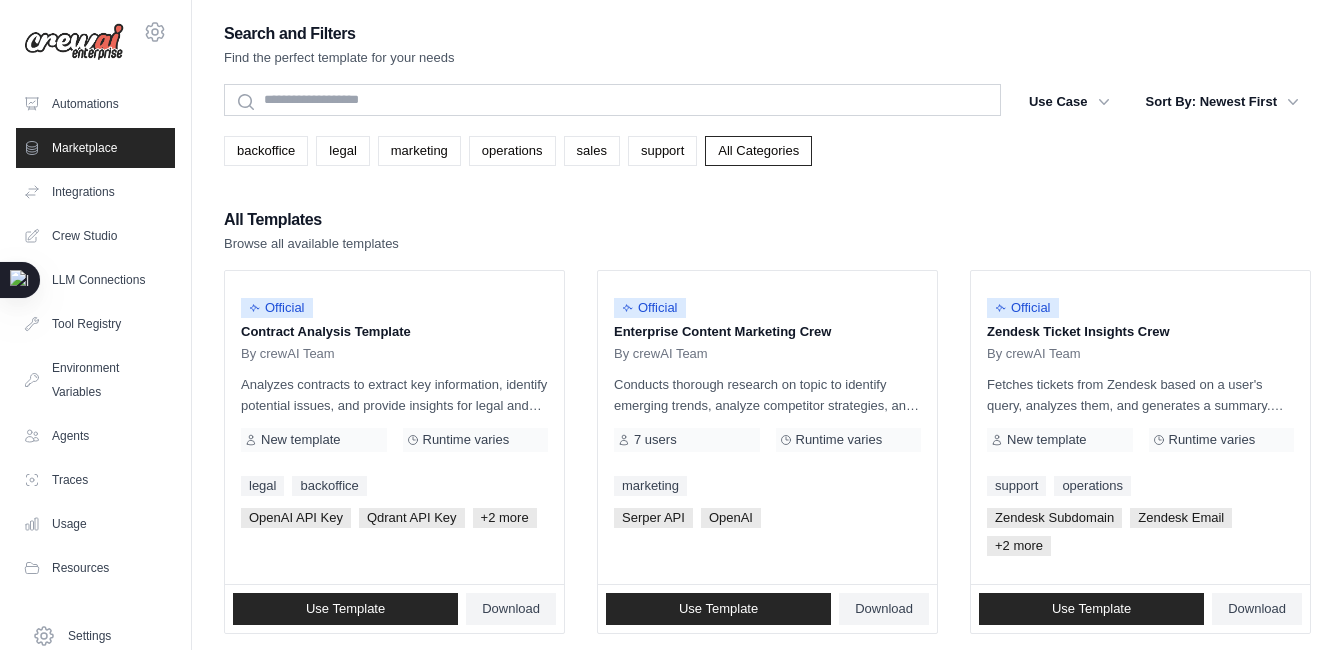 click on "backoffice
legal
marketing
operations
sales
support
All Categories" at bounding box center (767, 151) 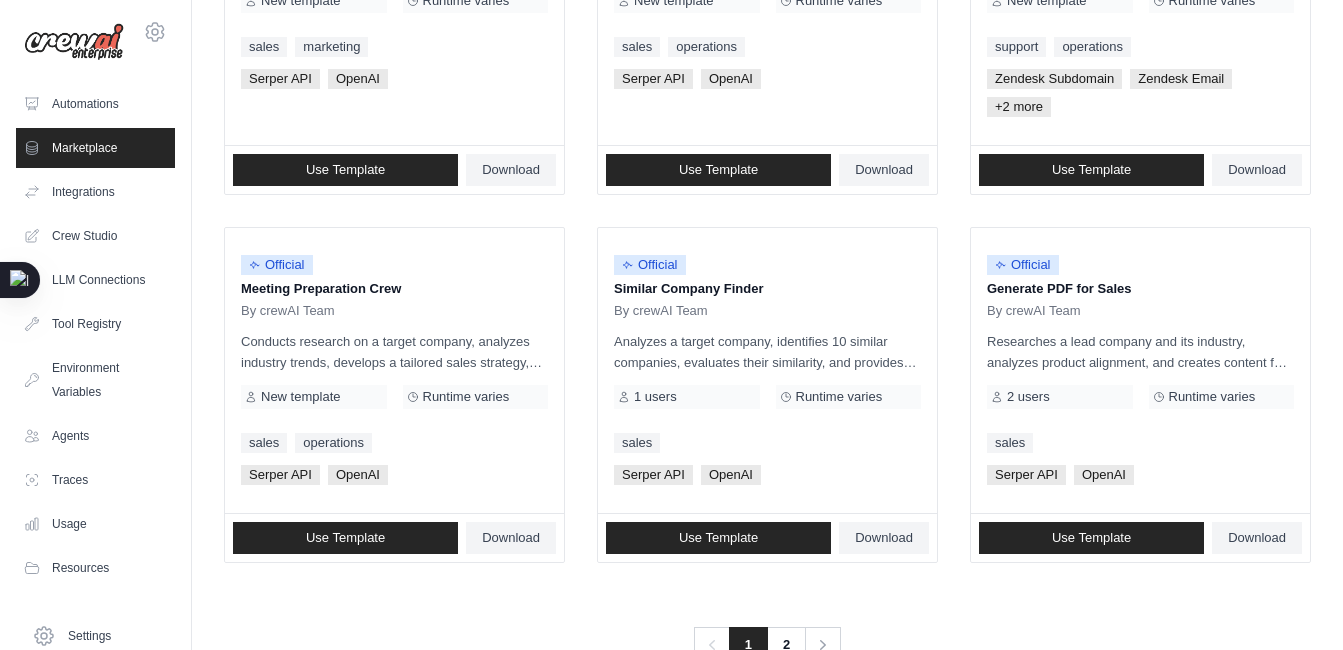 scroll, scrollTop: 1259, scrollLeft: 0, axis: vertical 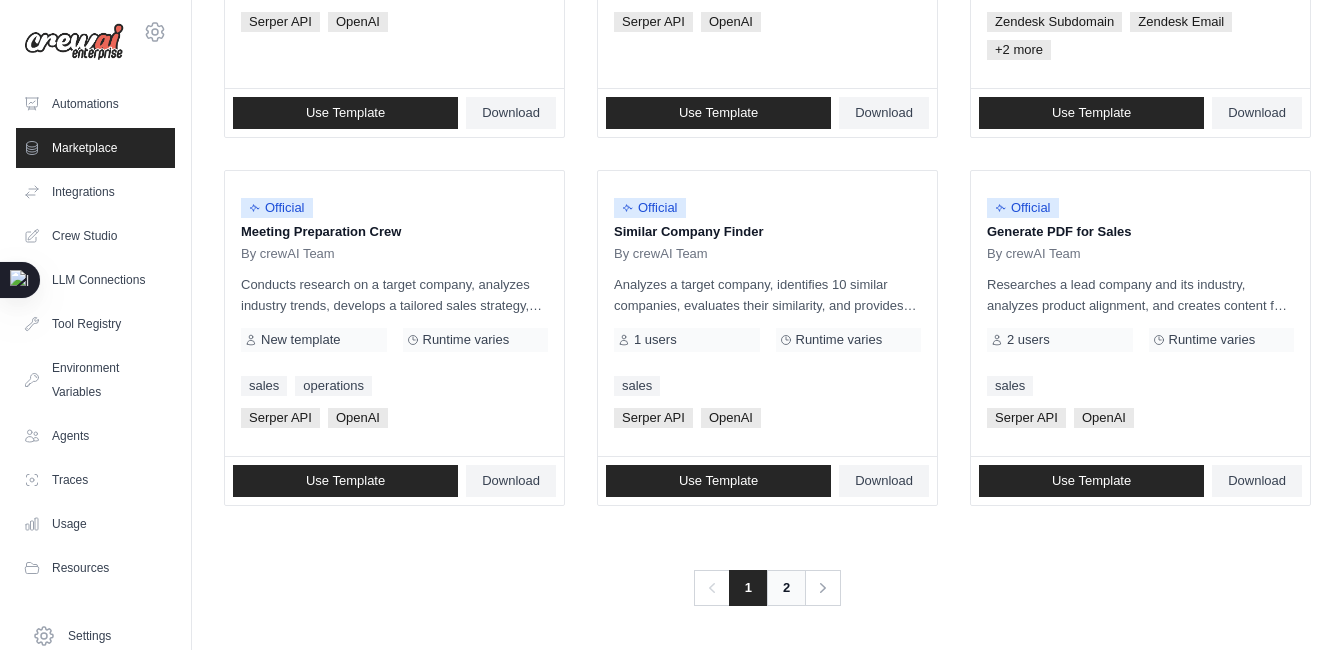 click on "2" at bounding box center (786, 588) 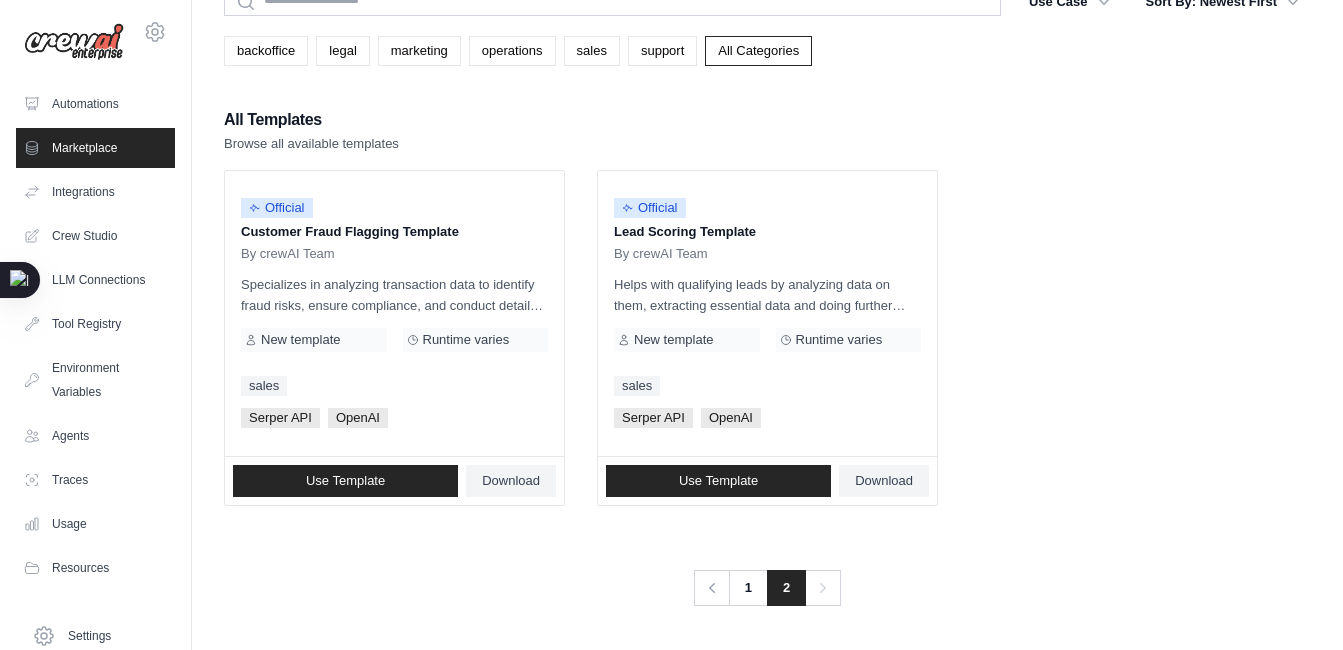scroll, scrollTop: 0, scrollLeft: 0, axis: both 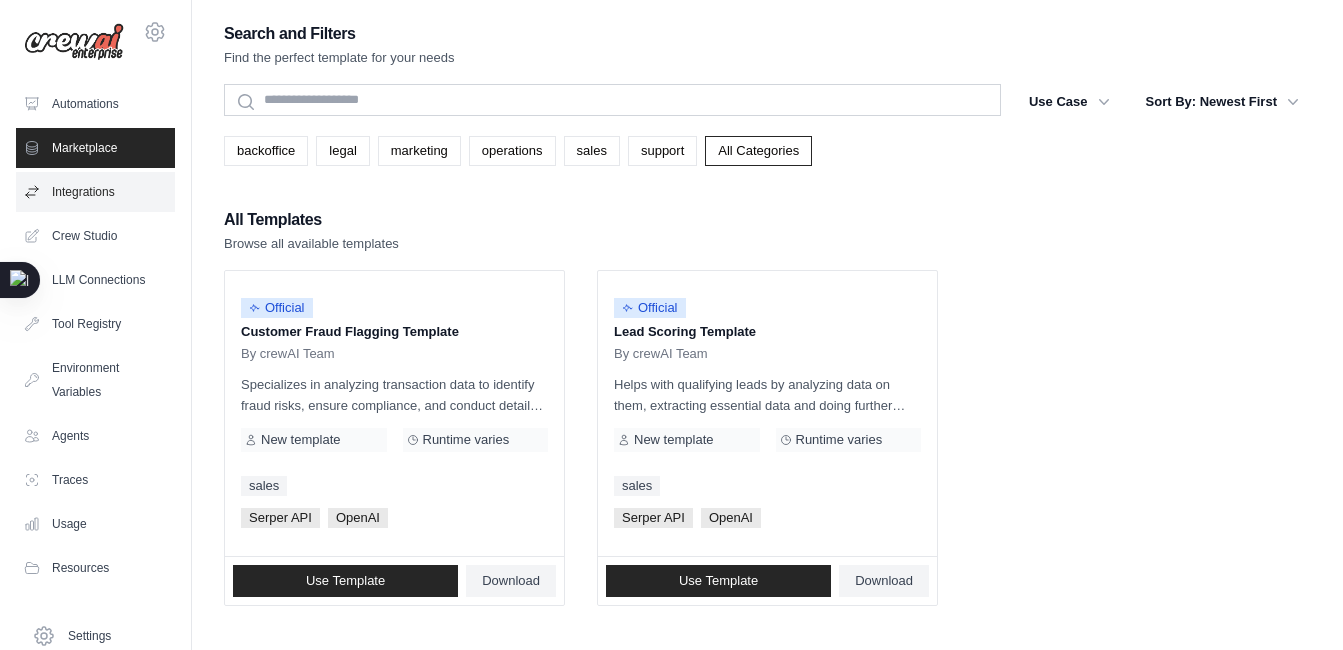 click on "Integrations" at bounding box center [95, 192] 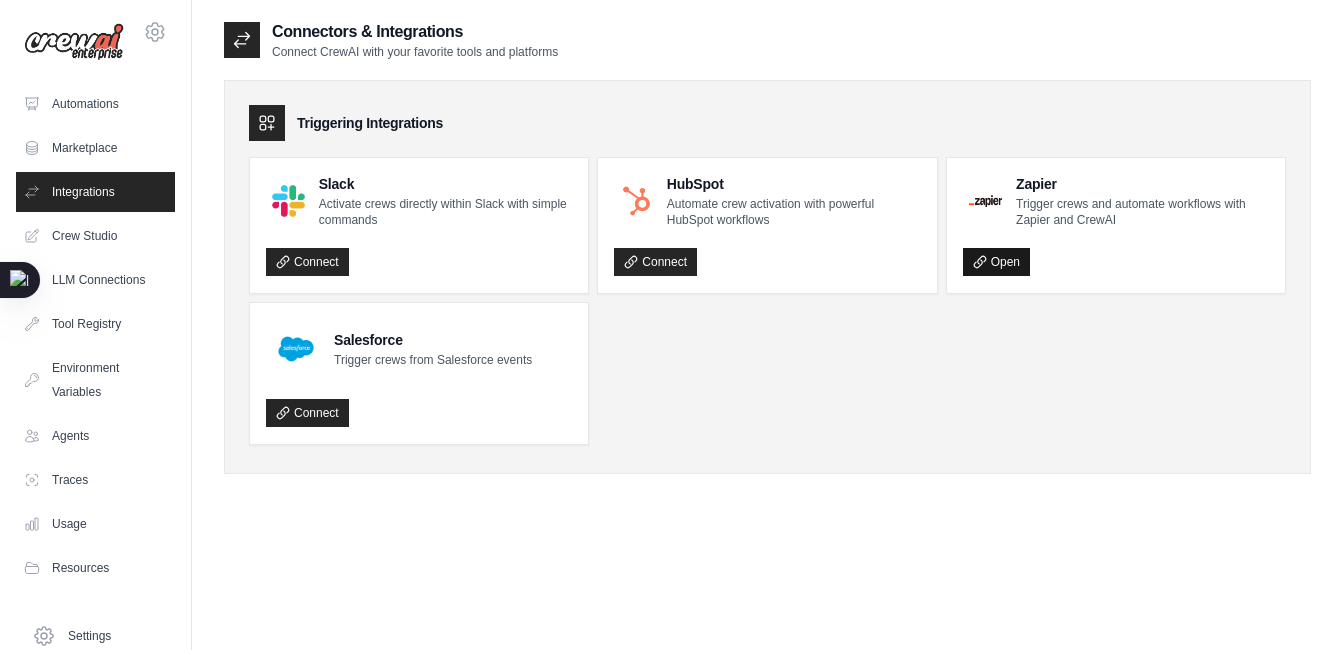 click on "Open" at bounding box center [996, 262] 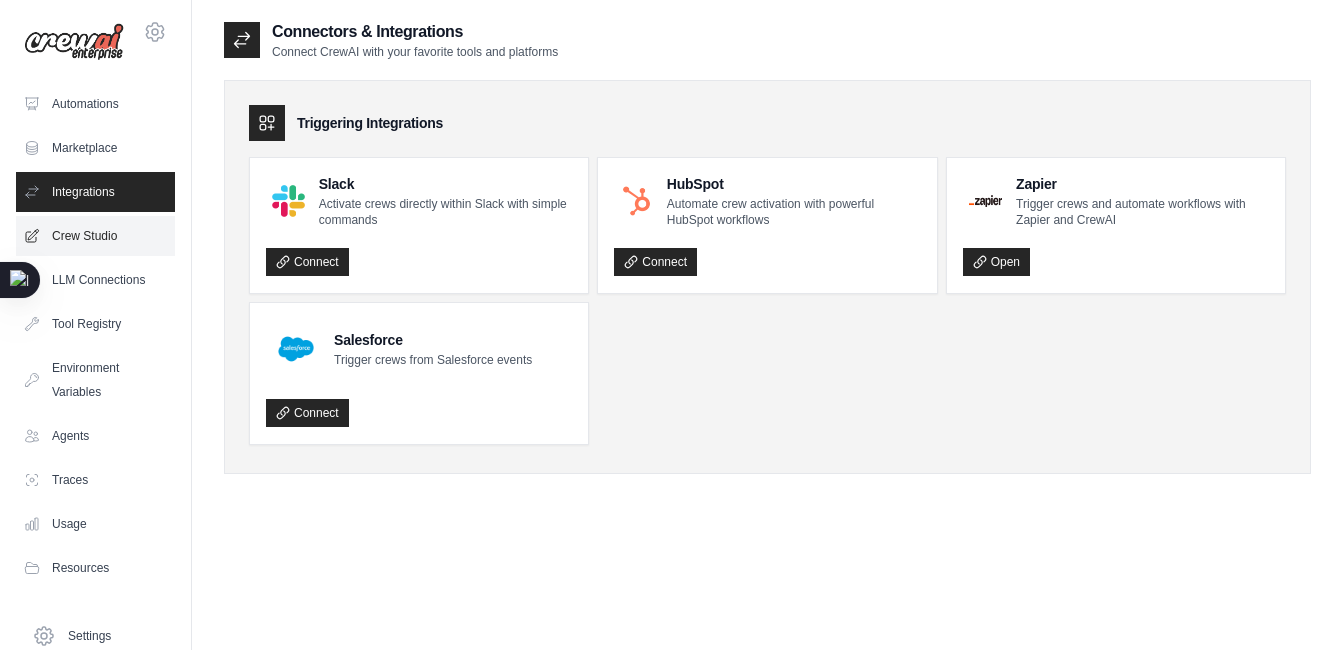 click on "Crew Studio" at bounding box center (95, 236) 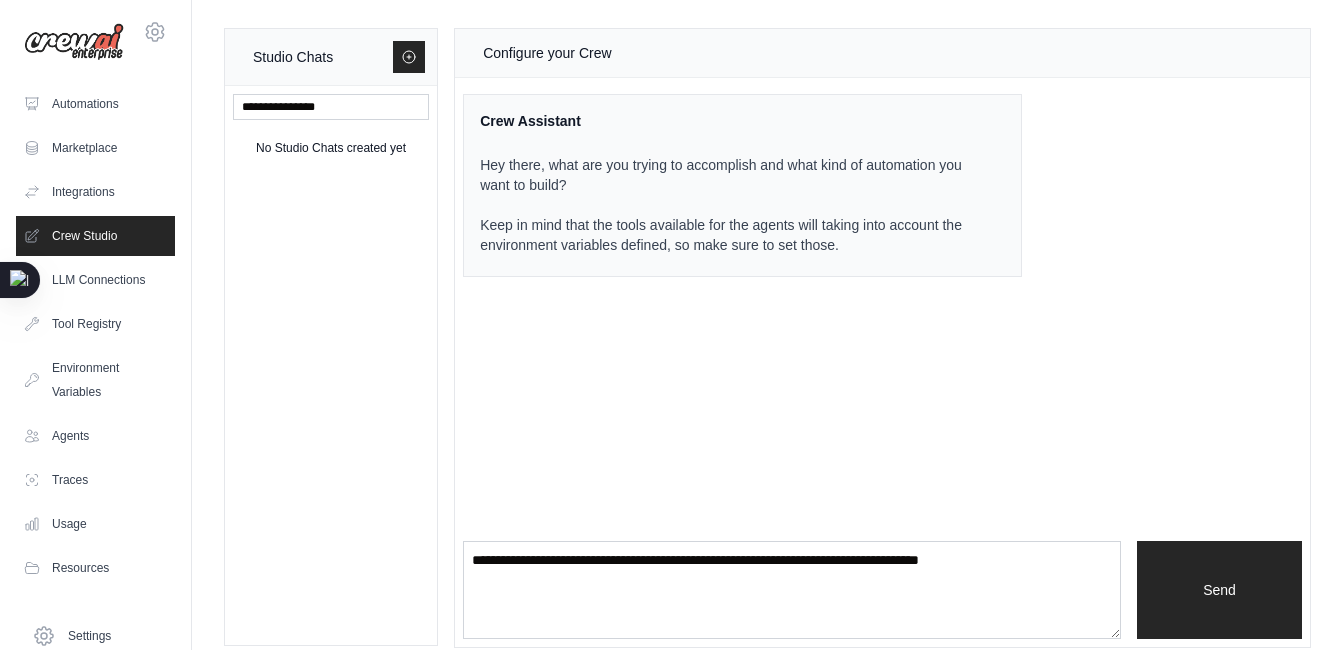 click on "Hey there, what are you trying to accomplish and what kind of automation you want to build? Keep in mind that the tools available for the agents will taking into account the environment variables defined, so make sure to set those." at bounding box center (730, 205) 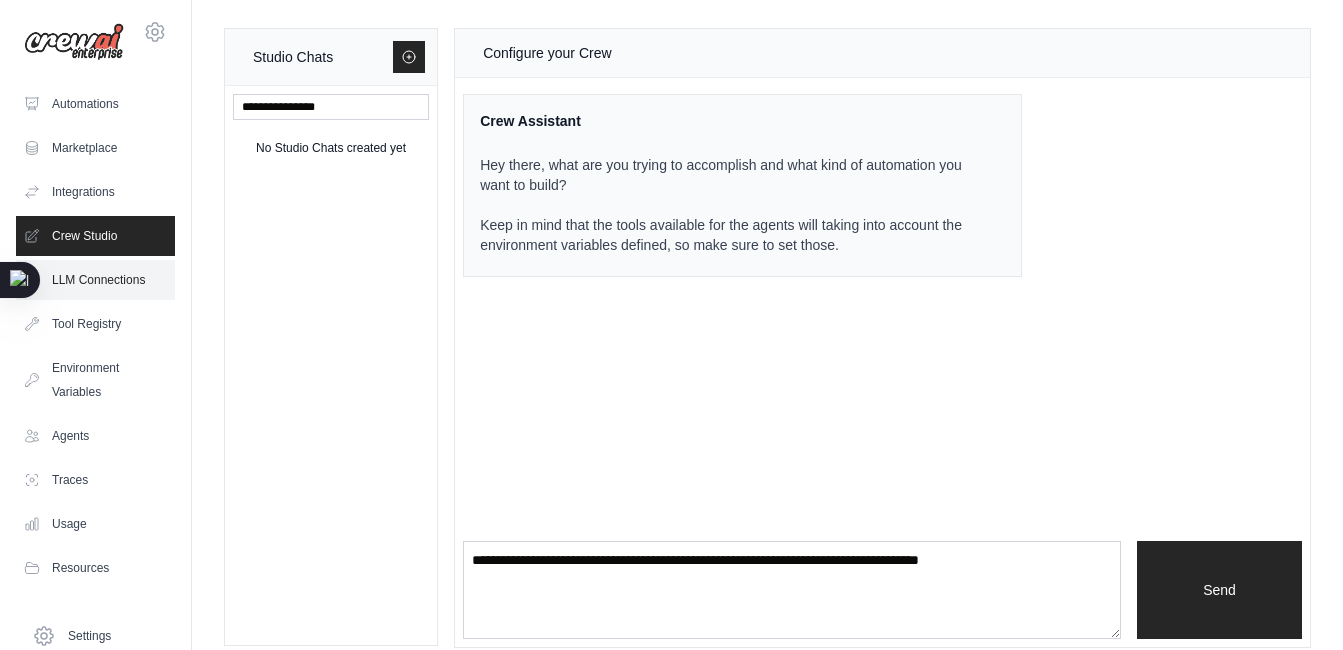 click on "LLM Connections" at bounding box center [95, 280] 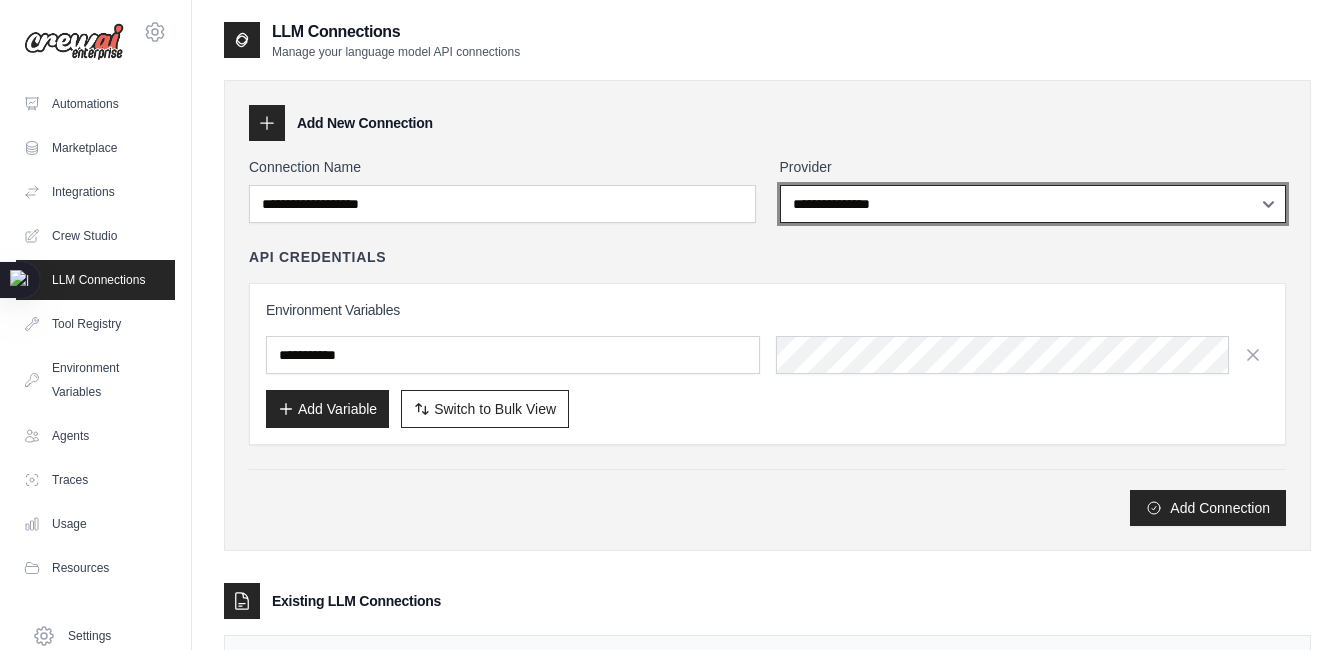 click on "**********" at bounding box center [1033, 204] 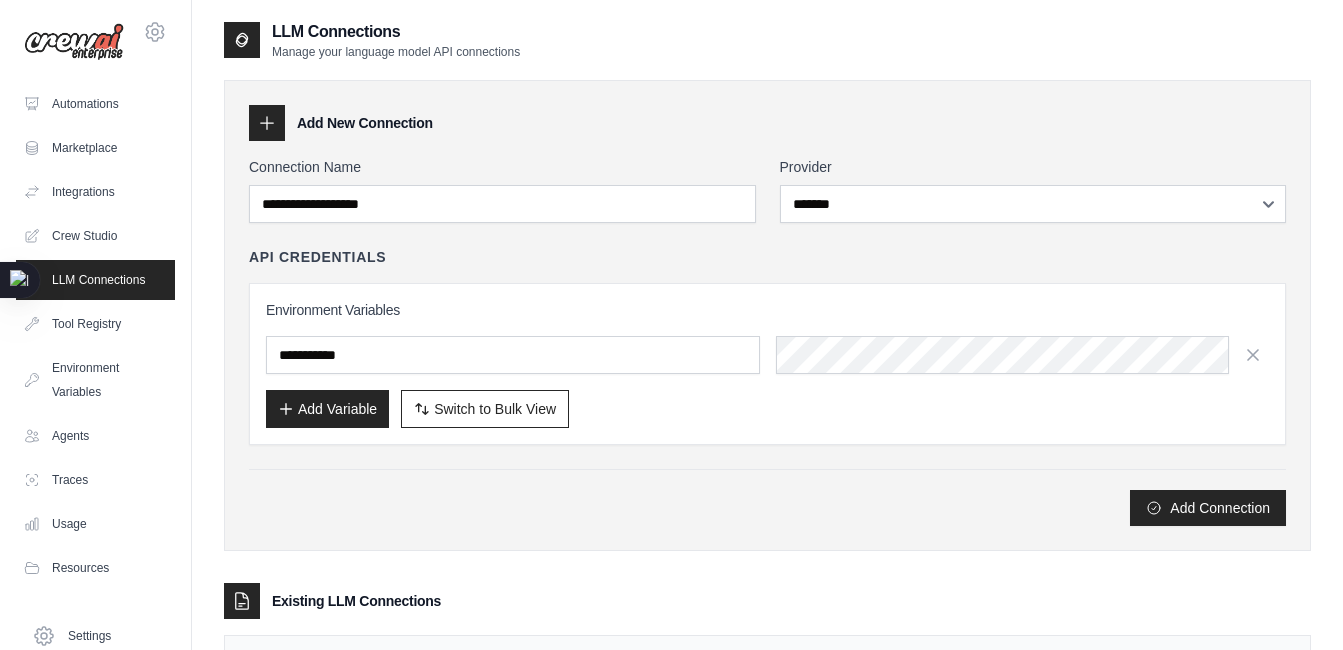 click on "**********" at bounding box center [767, 395] 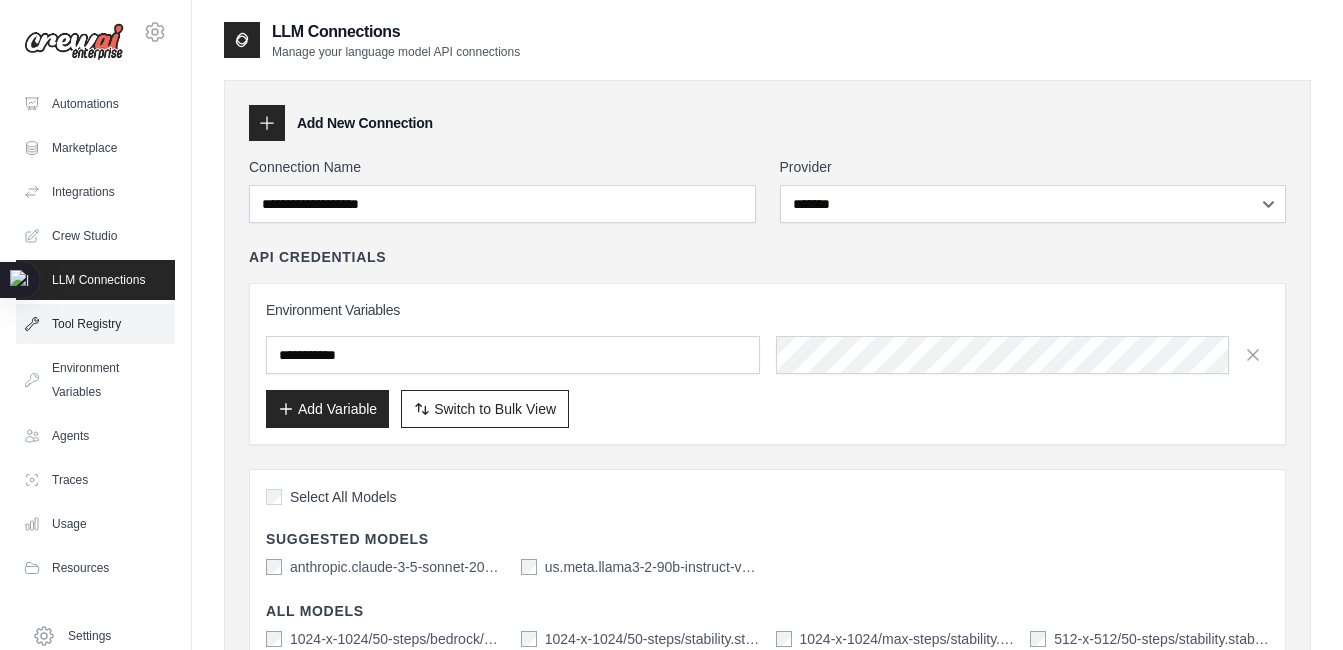 click on "Tool Registry" at bounding box center [95, 324] 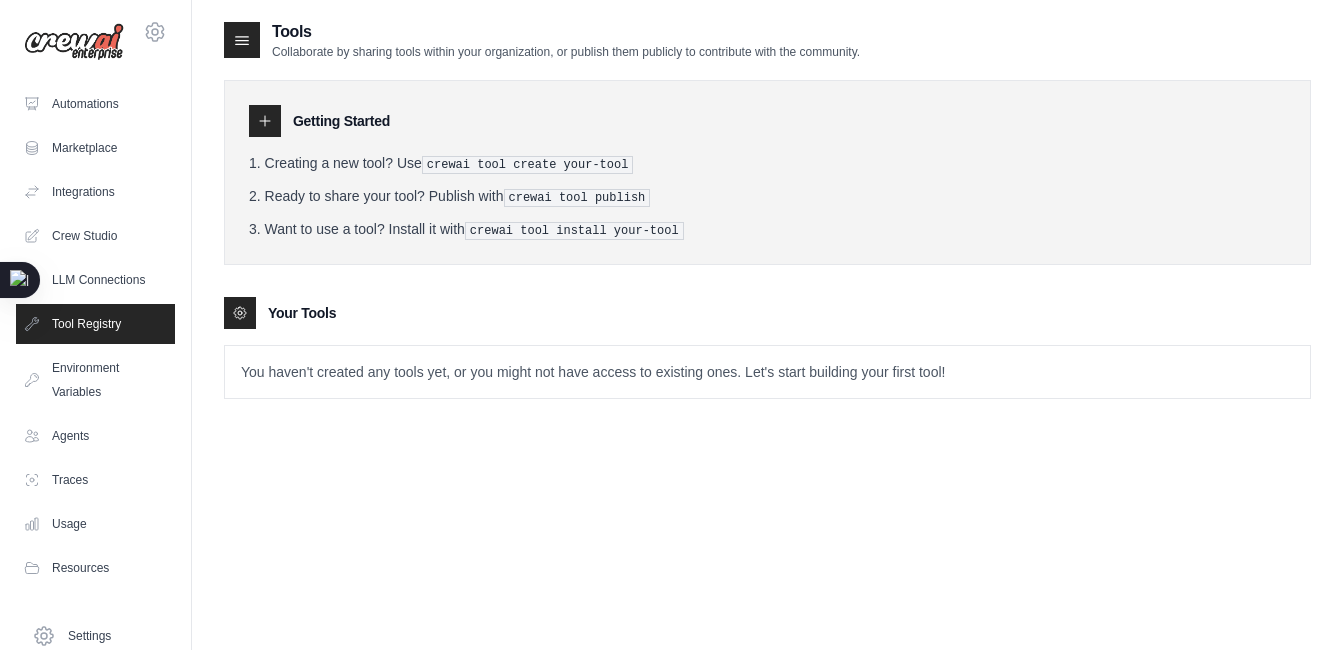 click at bounding box center [240, 313] 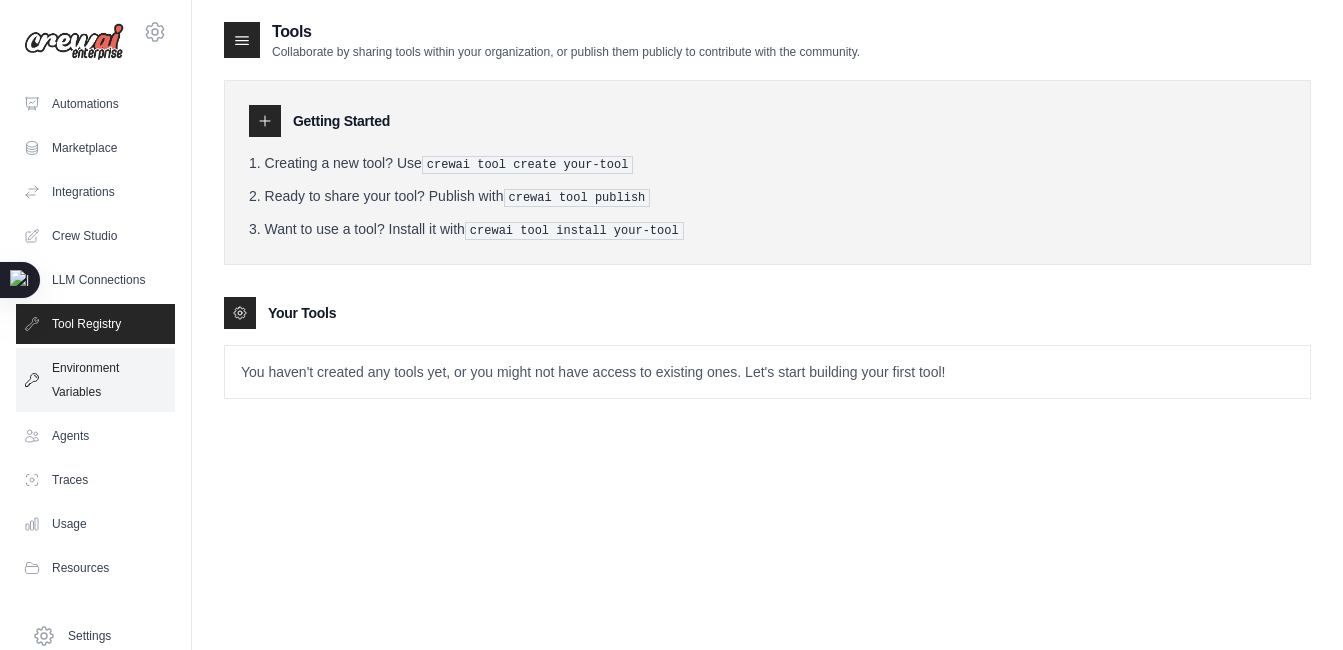 click on "Environment Variables" at bounding box center (95, 380) 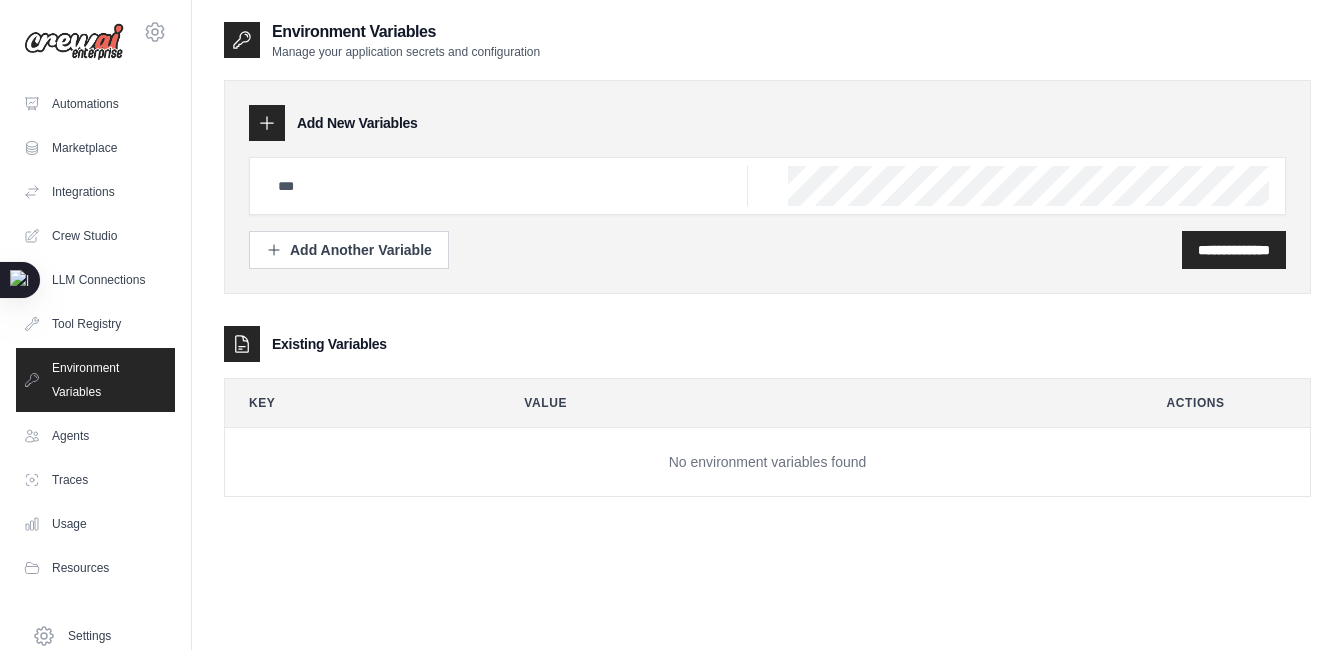 click 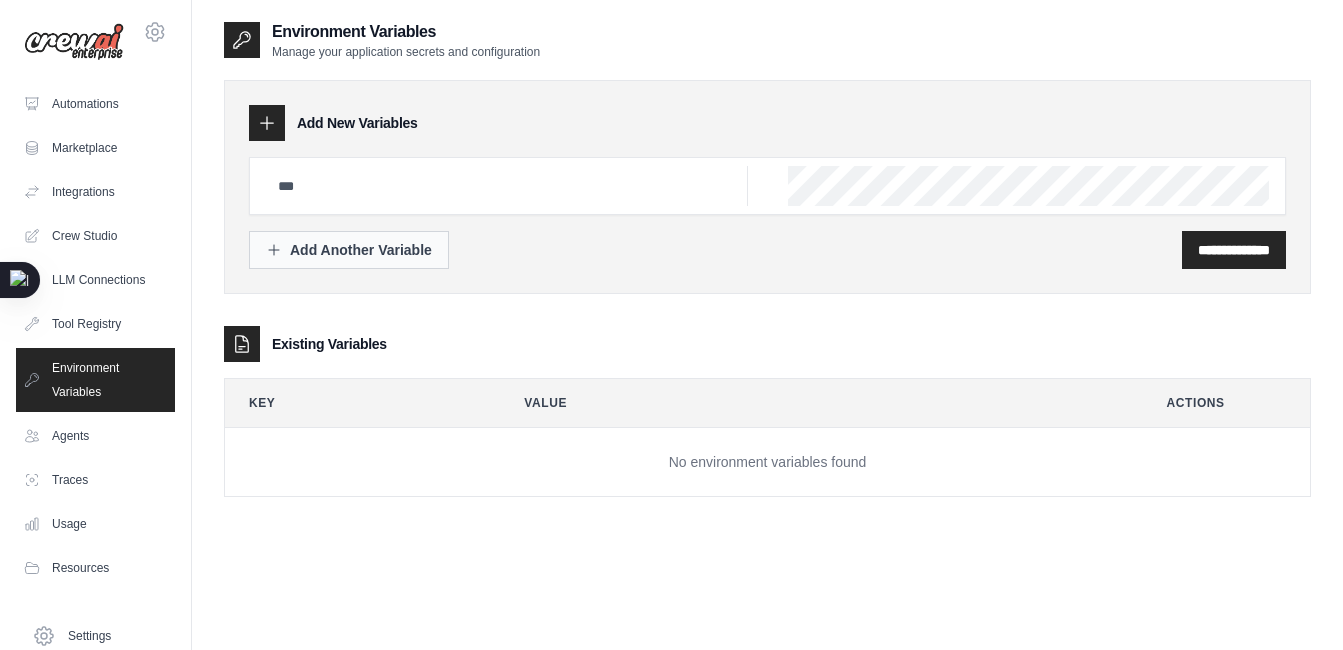 click on "Add Another Variable" at bounding box center (349, 250) 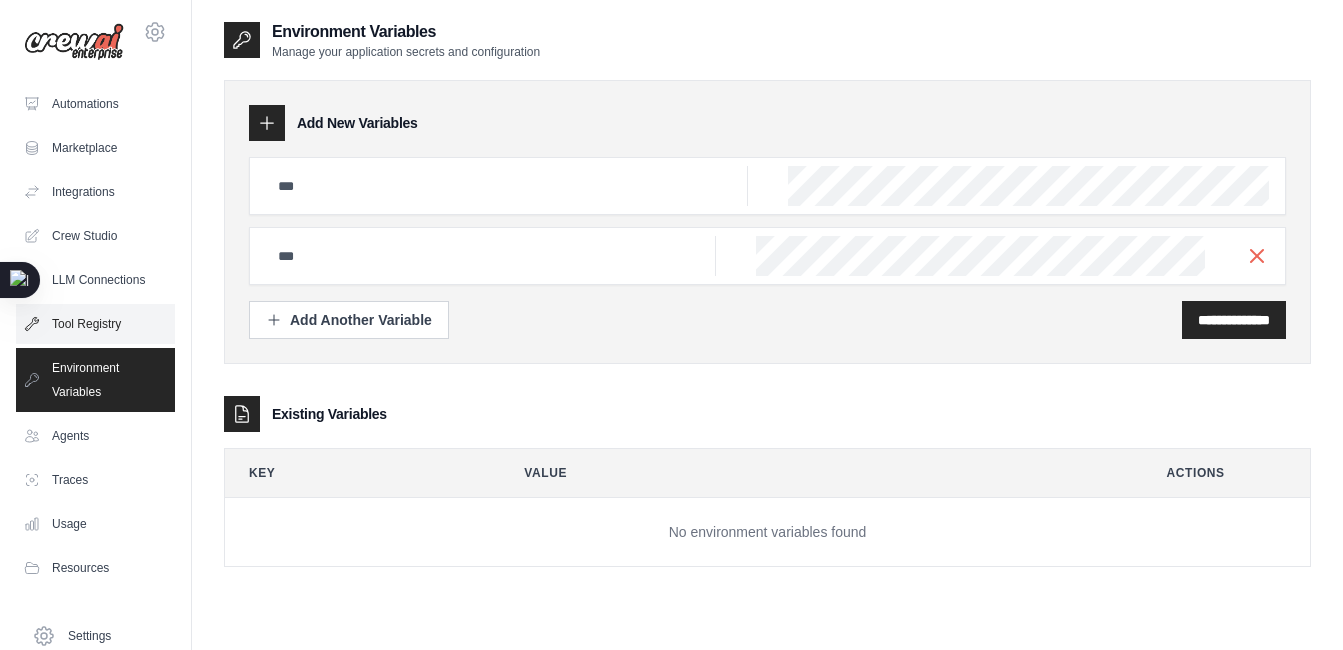 click on "Tool Registry" at bounding box center [95, 324] 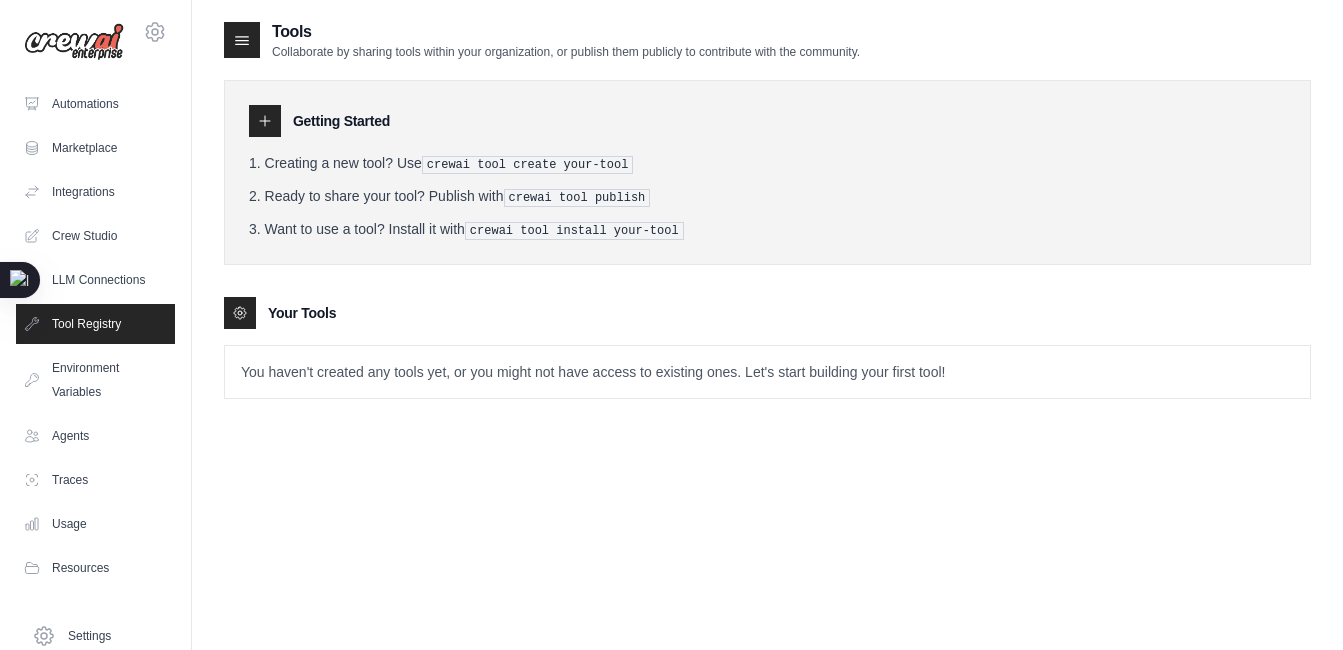 click on "Getting Started" at bounding box center (341, 121) 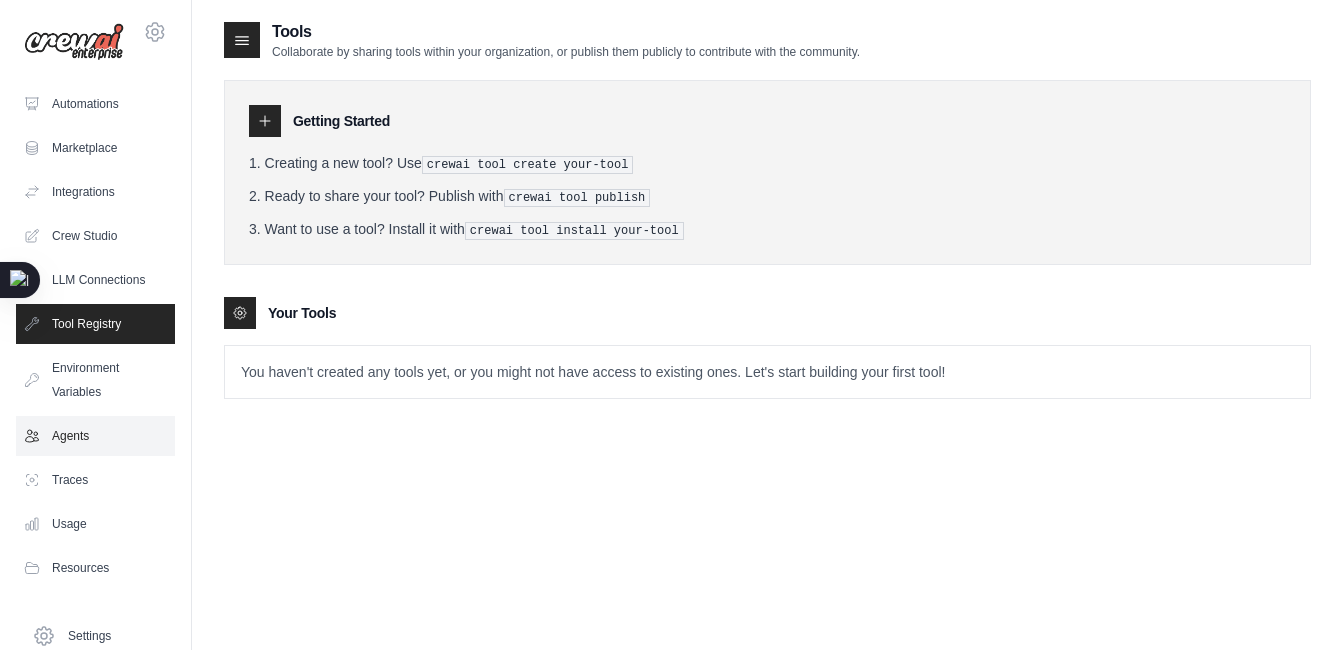 click on "Agents" at bounding box center [95, 436] 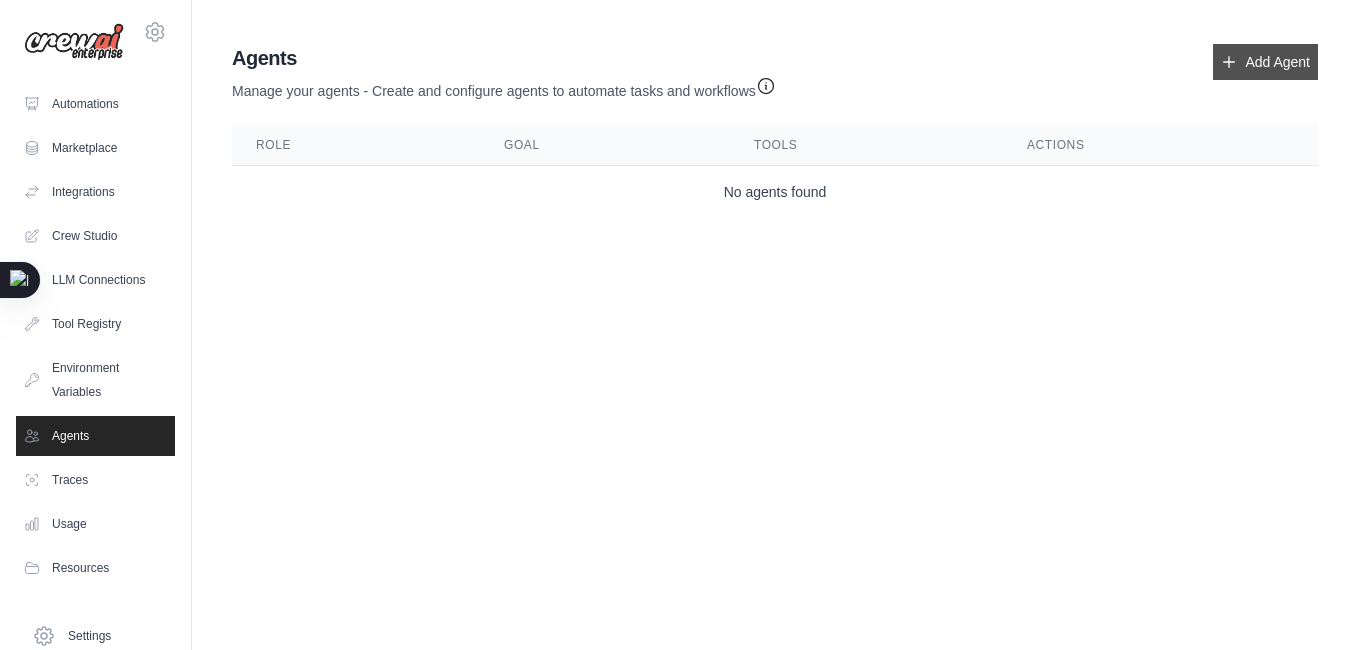 click on "Add Agent" at bounding box center [1265, 62] 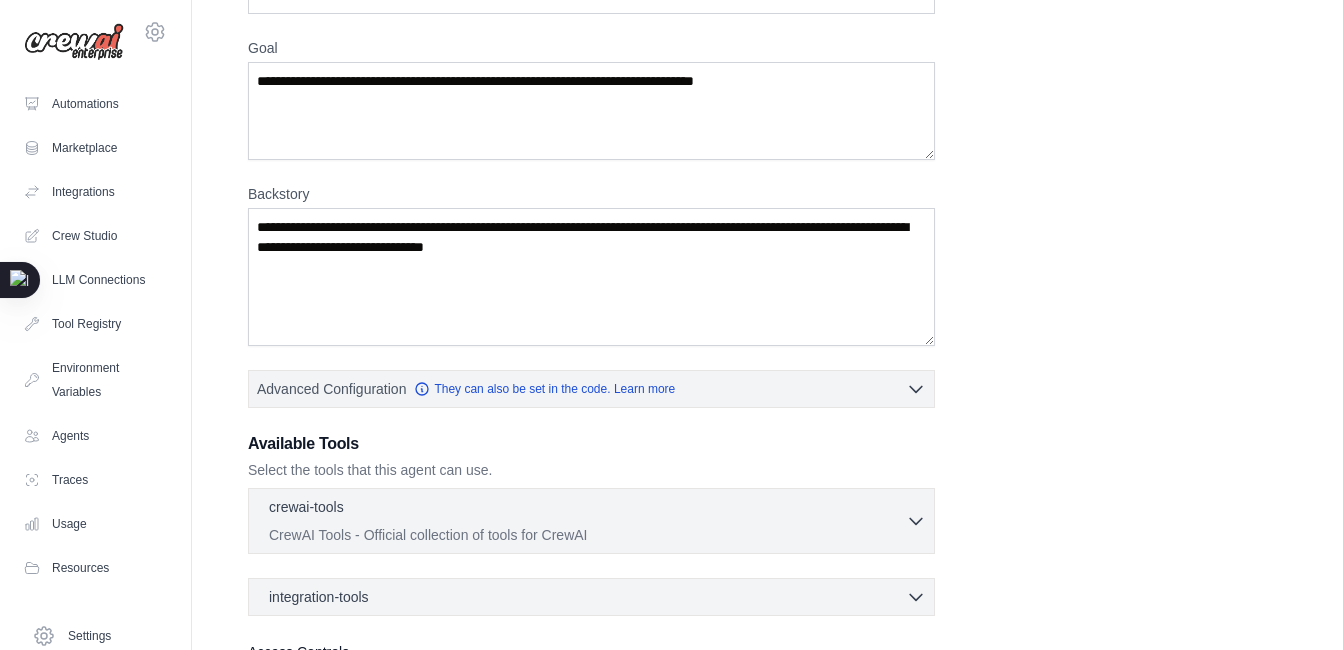 scroll, scrollTop: 50, scrollLeft: 0, axis: vertical 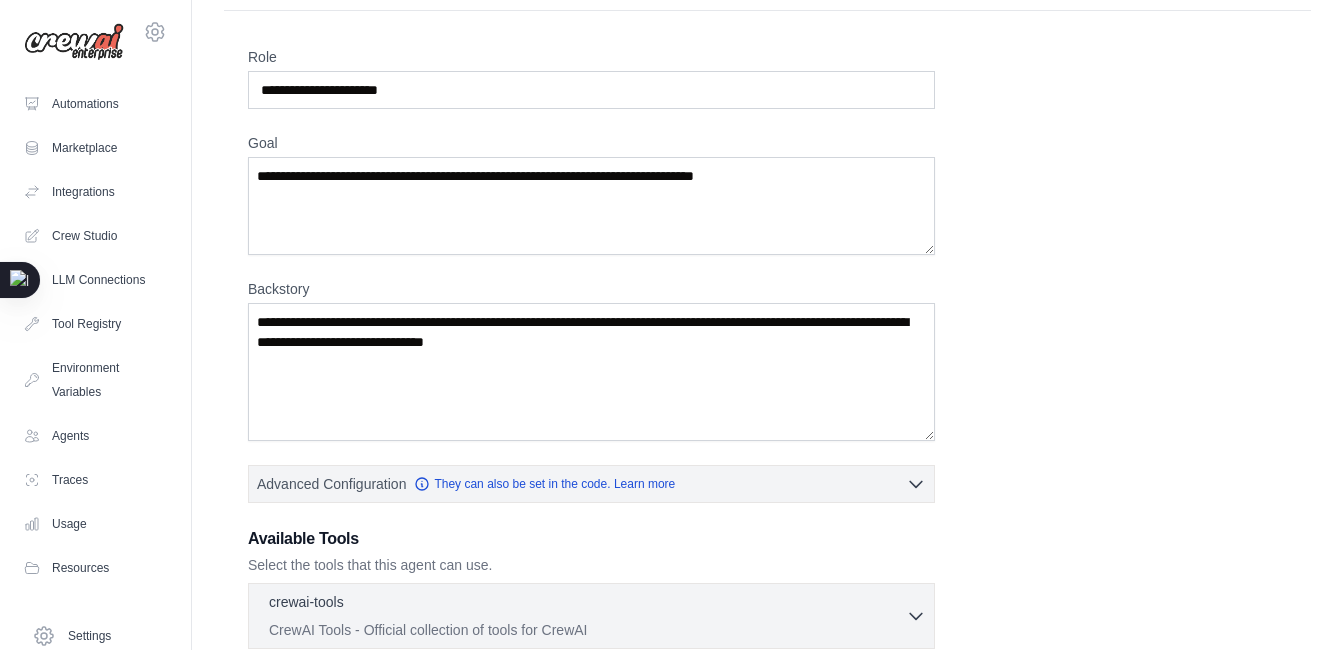 click on "Role
Goal
Backstory
Advanced Configuration
They can also be set in the code. Learn more
Enable reasoning" at bounding box center [767, 445] 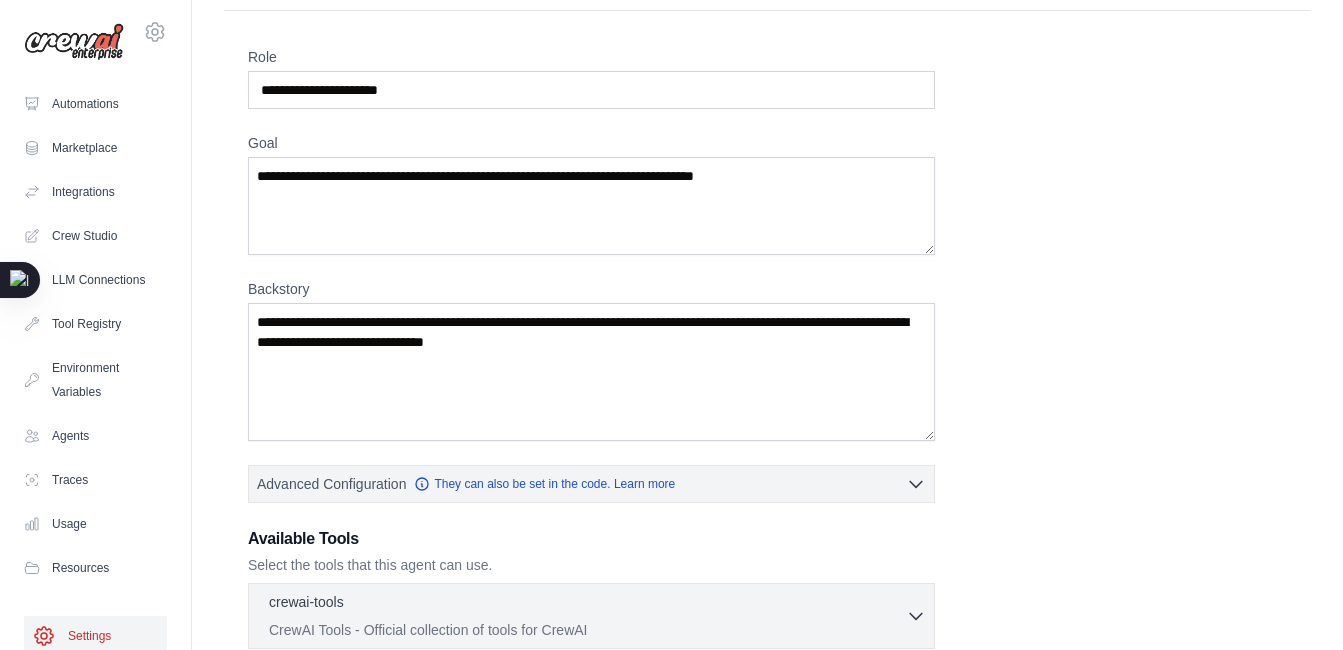 click on "Settings" at bounding box center [95, 636] 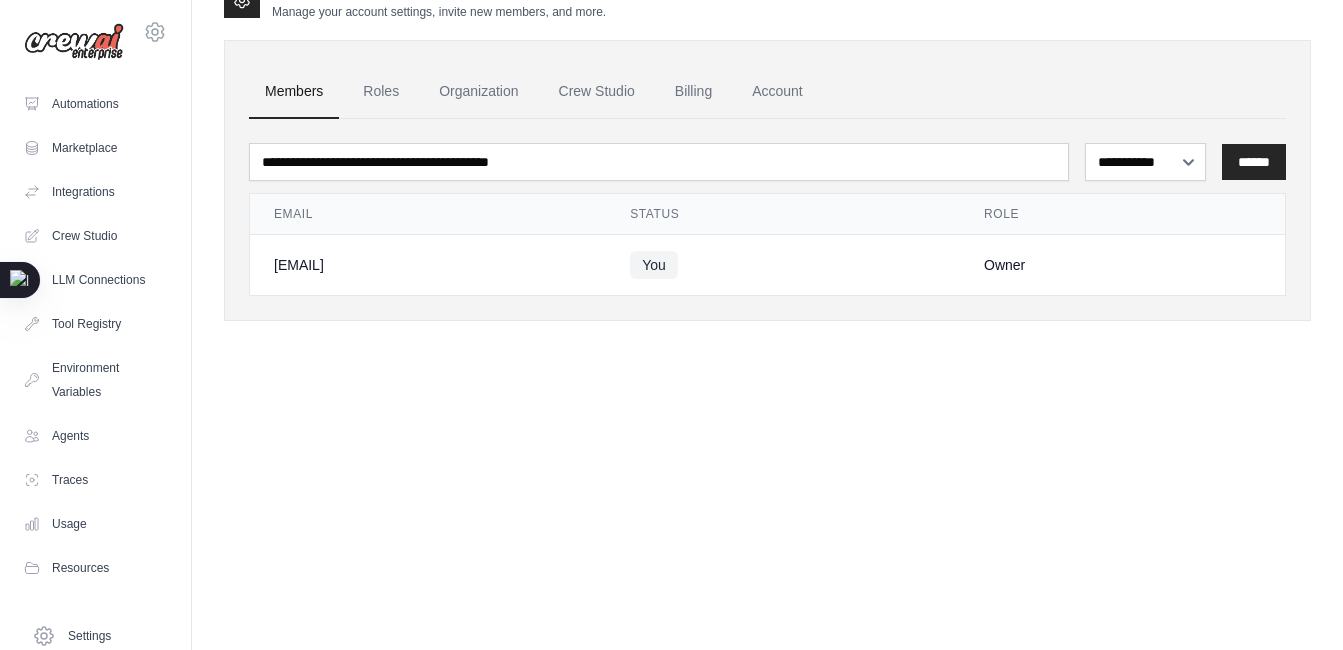 scroll, scrollTop: 0, scrollLeft: 0, axis: both 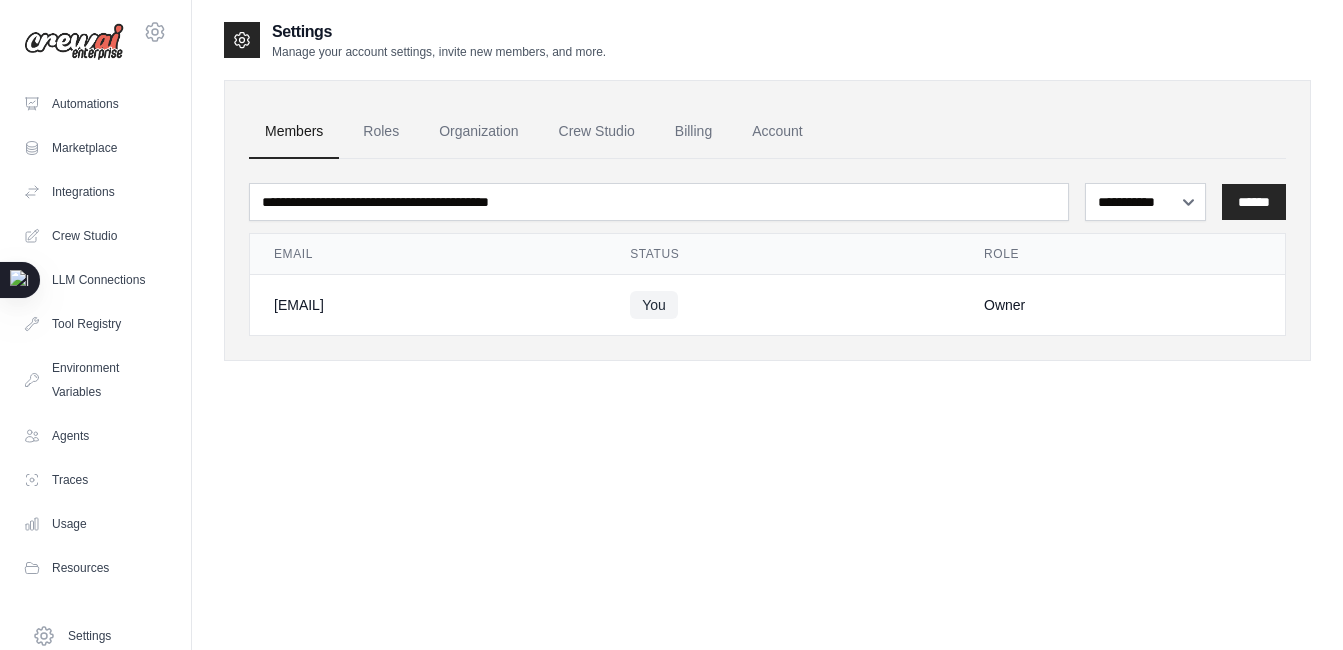click 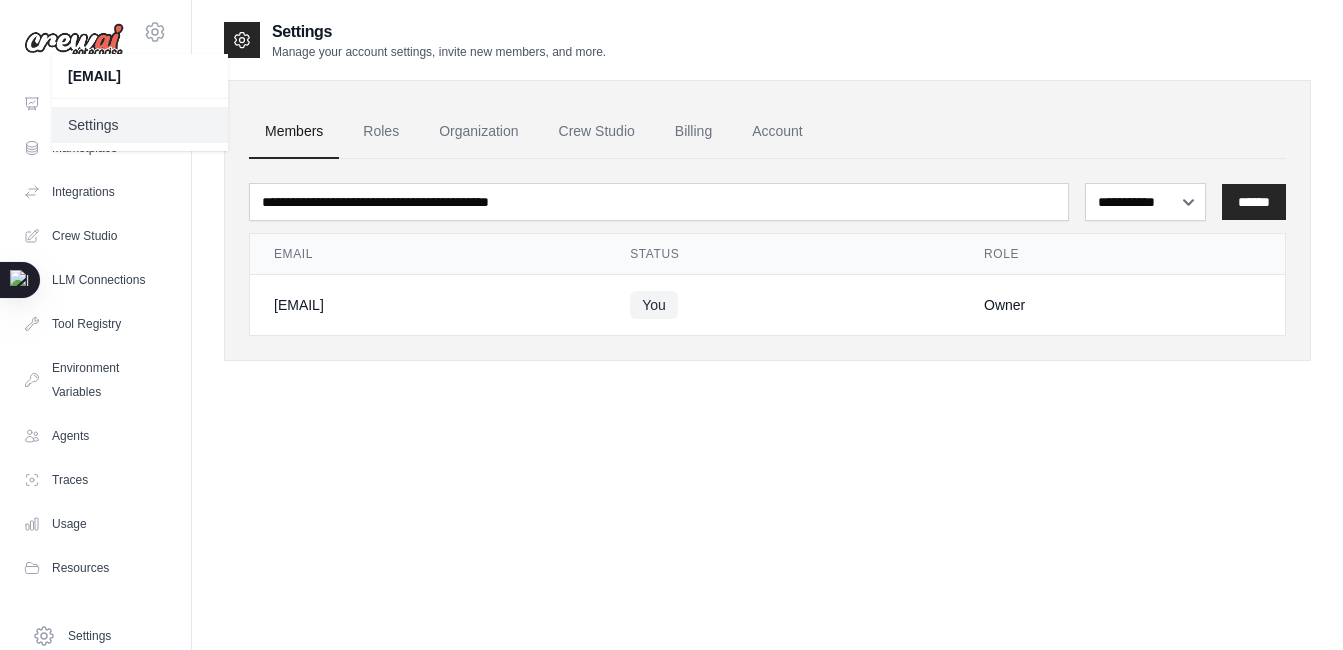 click on "Settings" at bounding box center (140, 125) 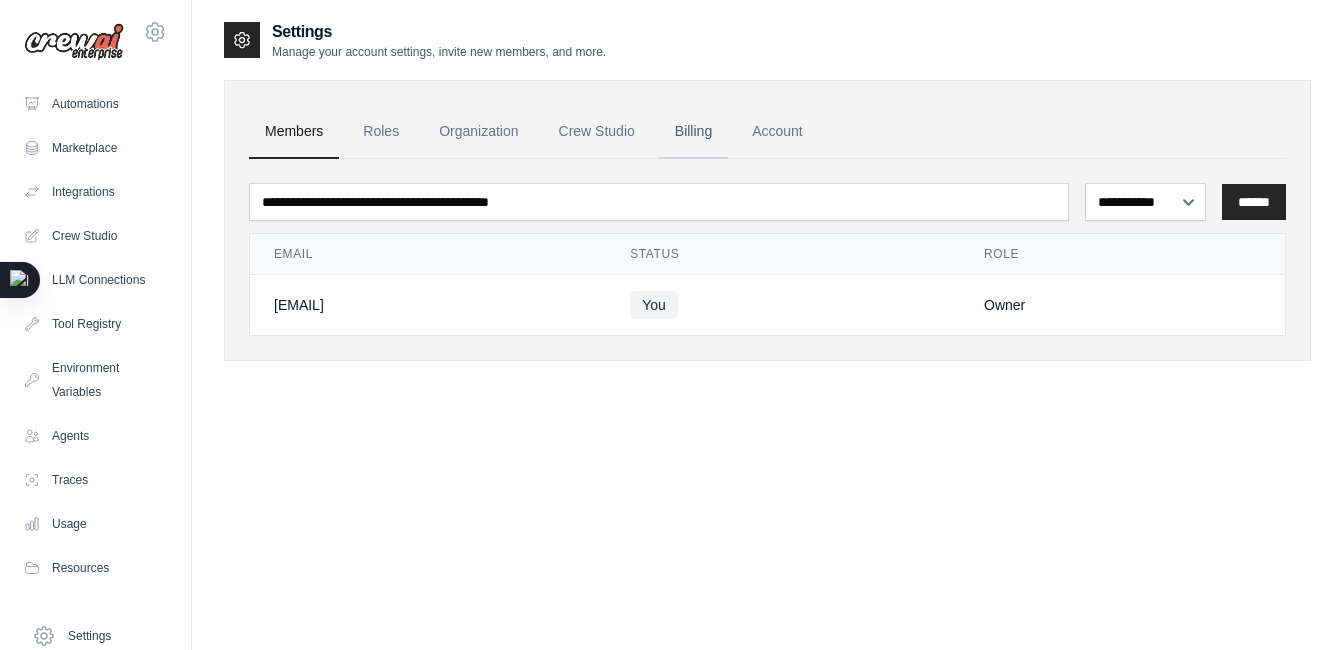 click on "Billing" at bounding box center (693, 132) 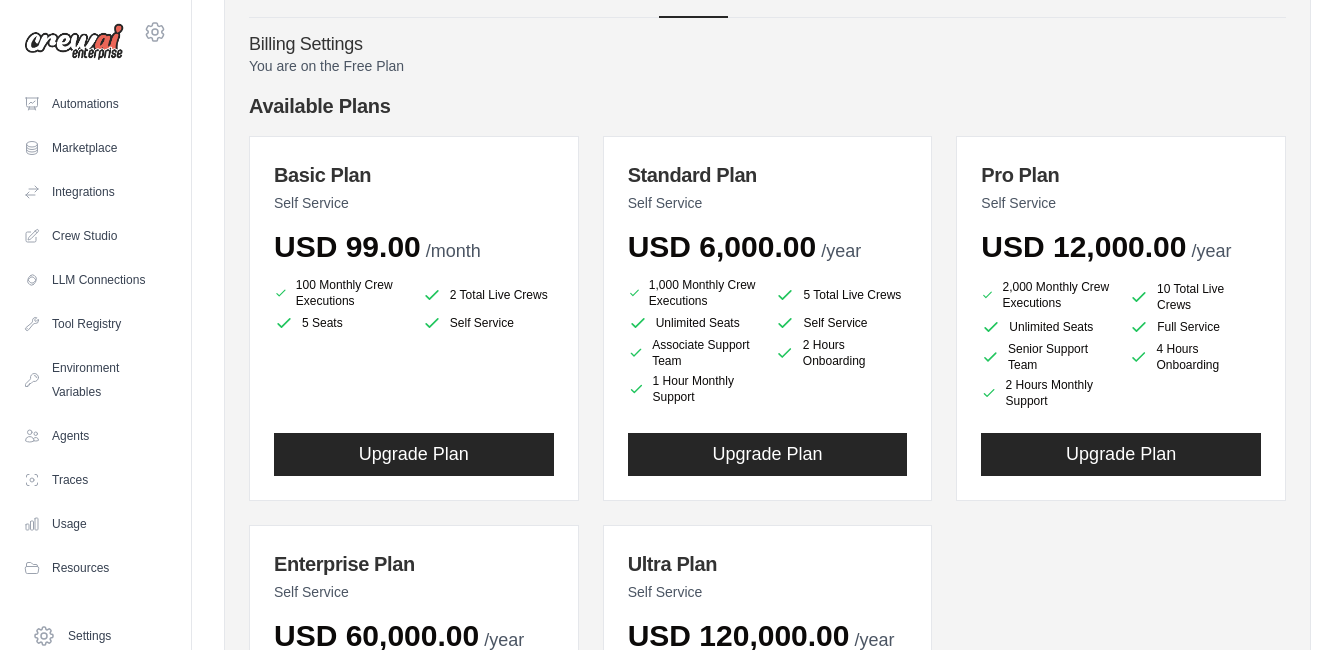 scroll, scrollTop: 210, scrollLeft: 0, axis: vertical 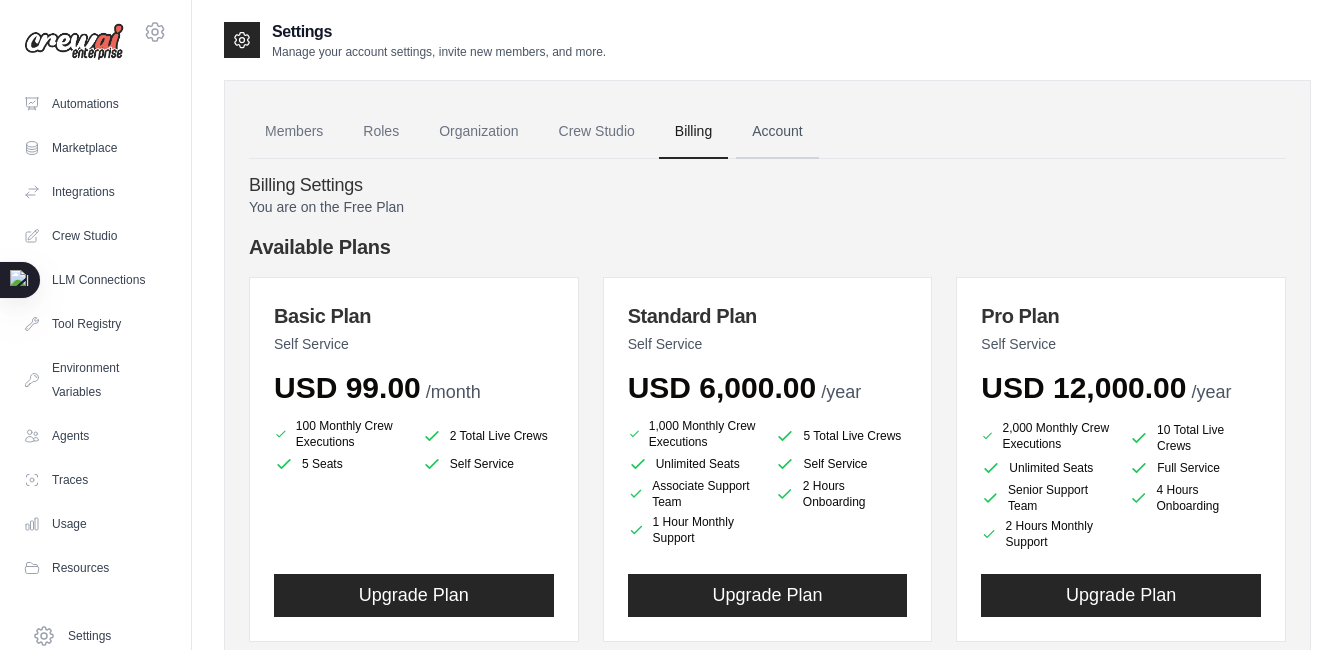 click on "Account" at bounding box center (777, 132) 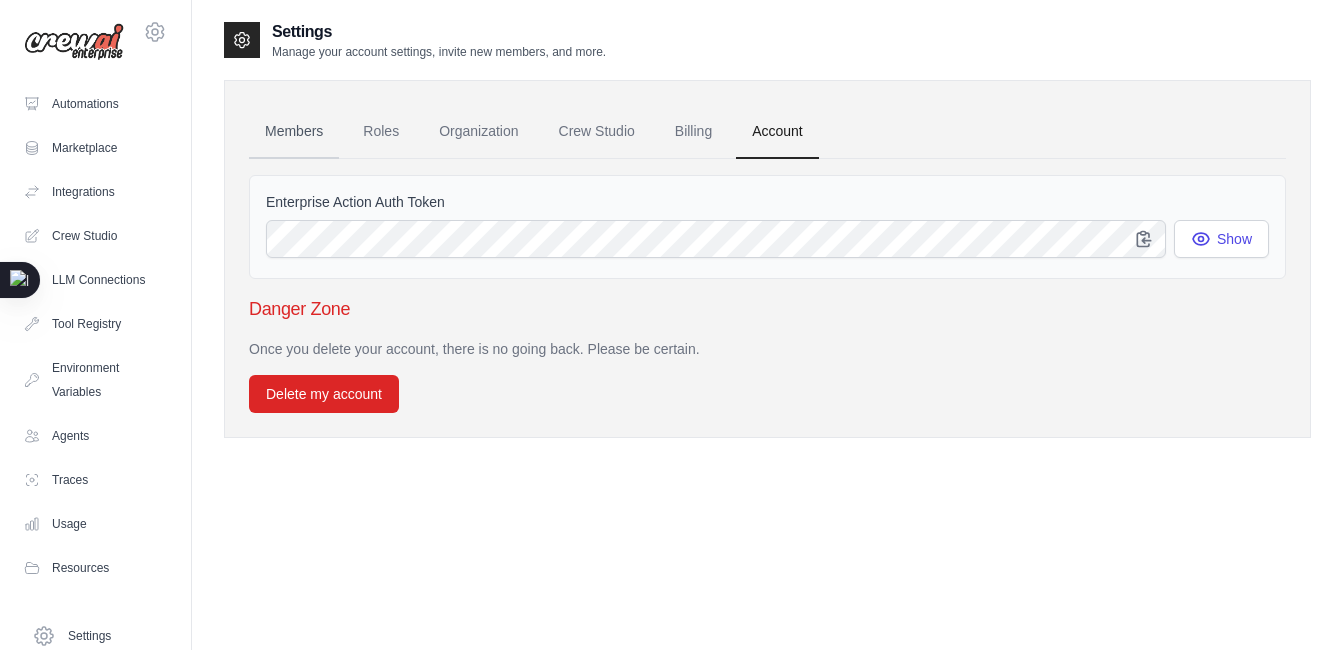 click on "Members" at bounding box center [294, 132] 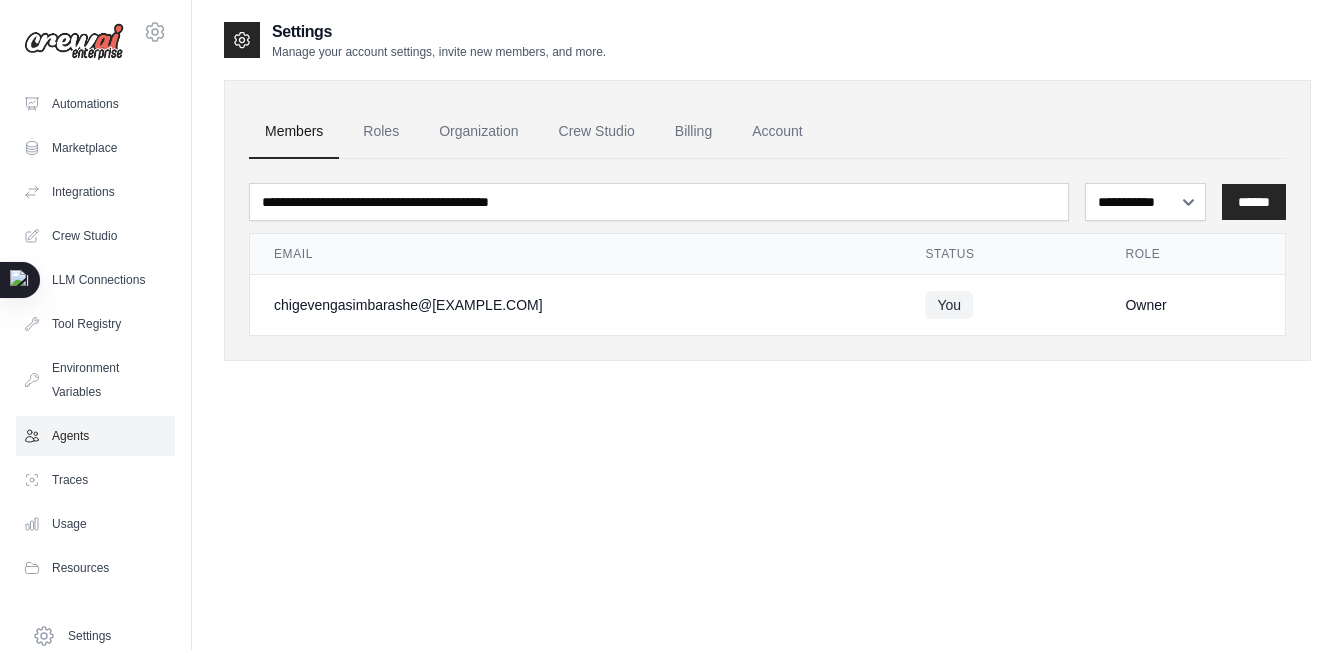 click on "Agents" at bounding box center (95, 436) 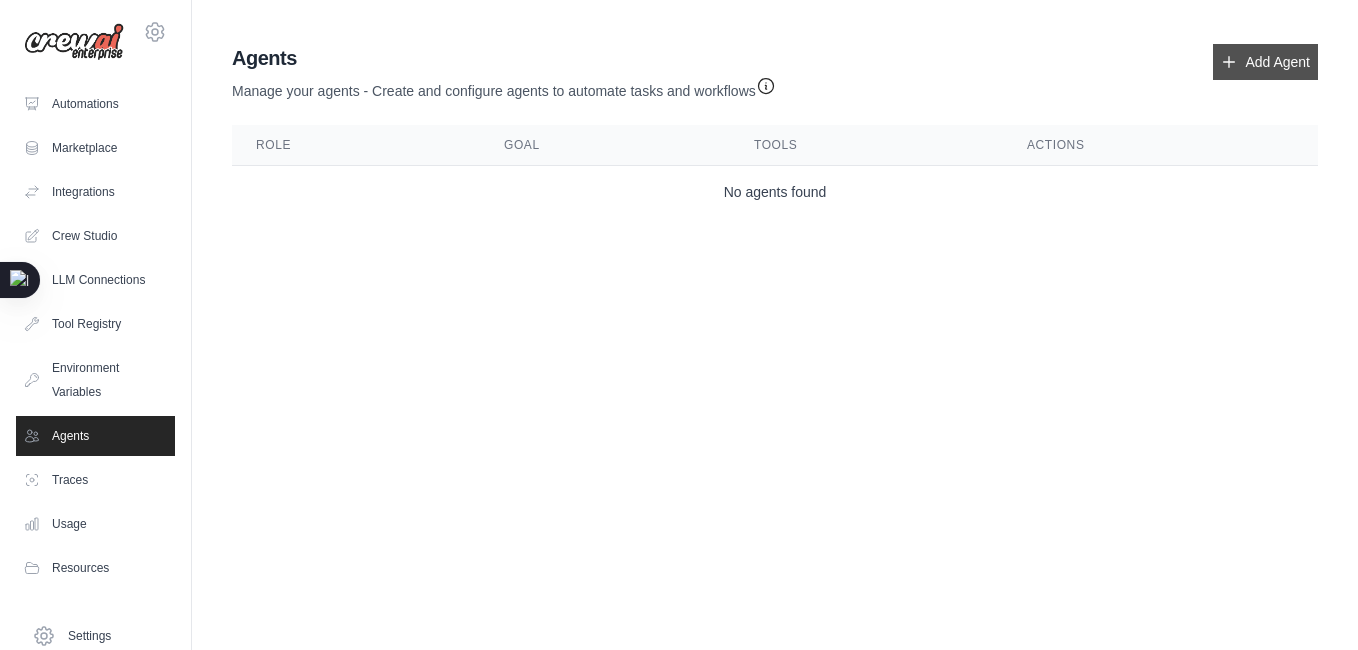 click on "Add Agent" at bounding box center [1265, 62] 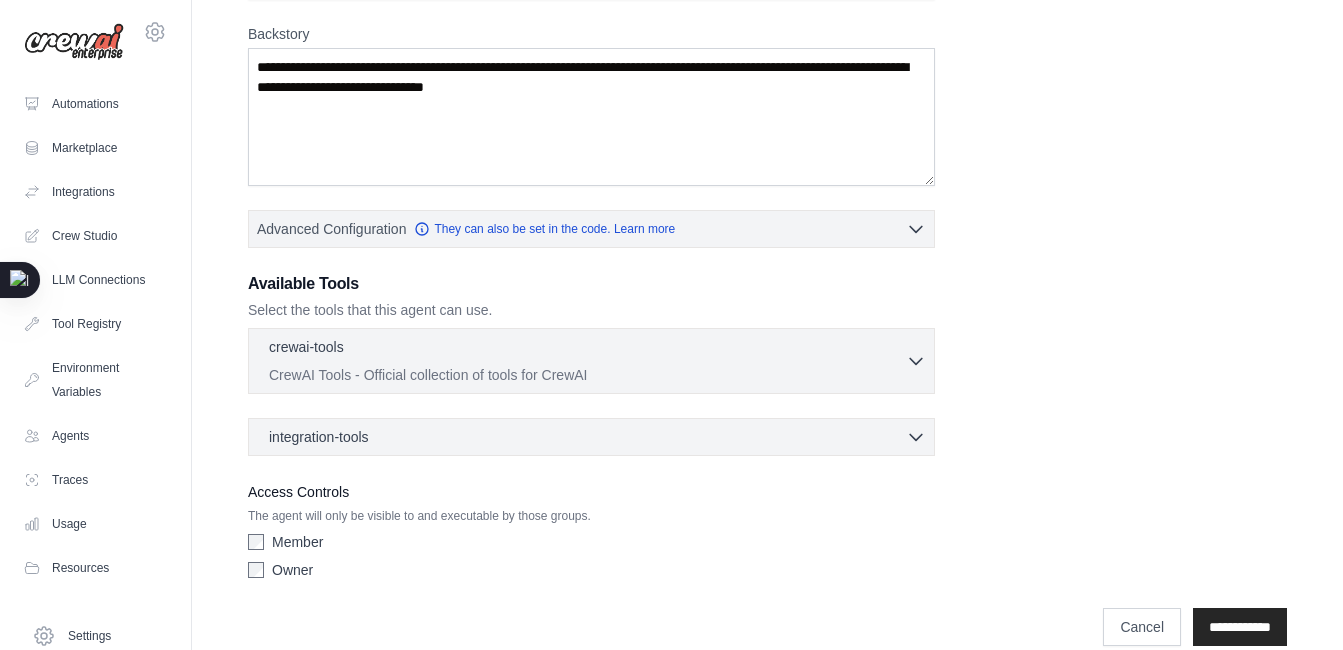 scroll, scrollTop: 333, scrollLeft: 0, axis: vertical 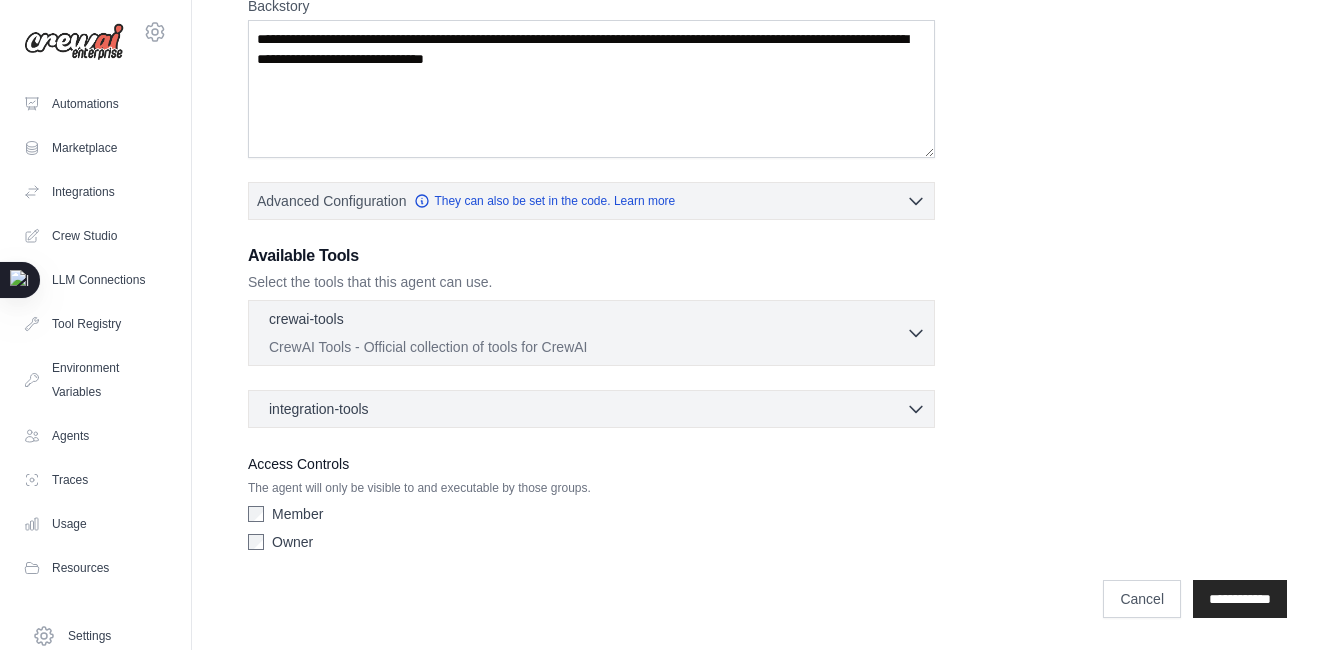 click 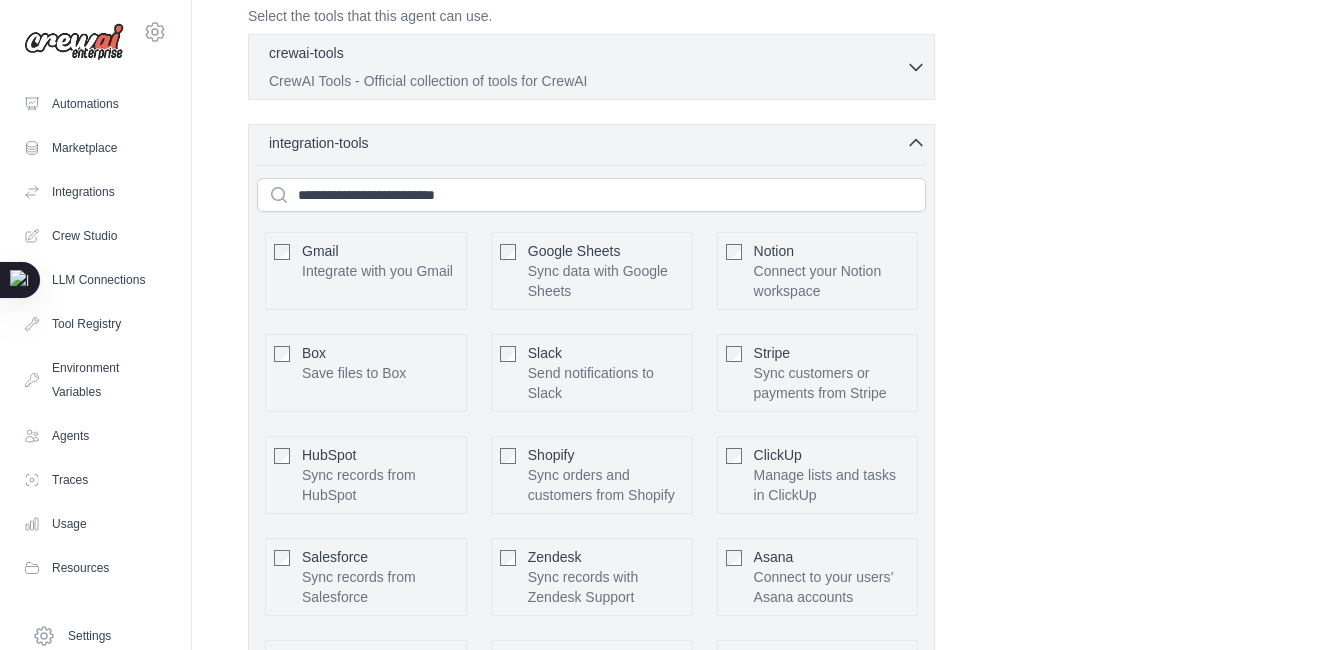 scroll, scrollTop: 591, scrollLeft: 0, axis: vertical 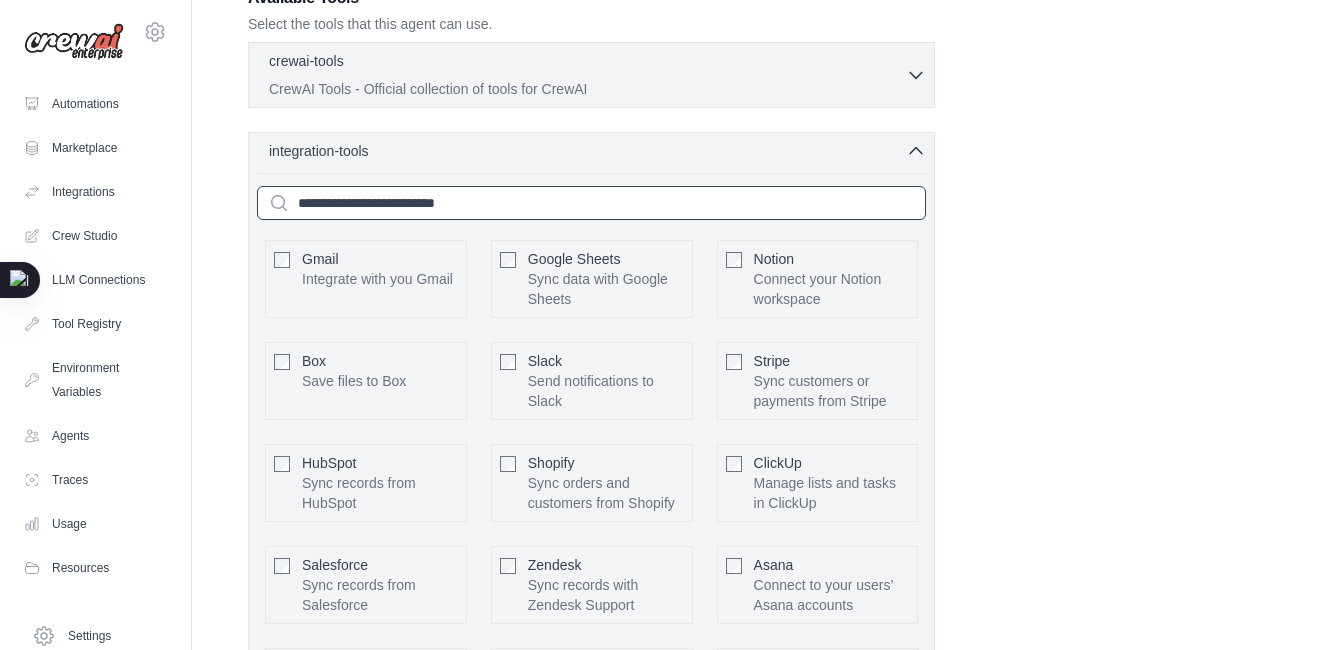 click at bounding box center (591, 203) 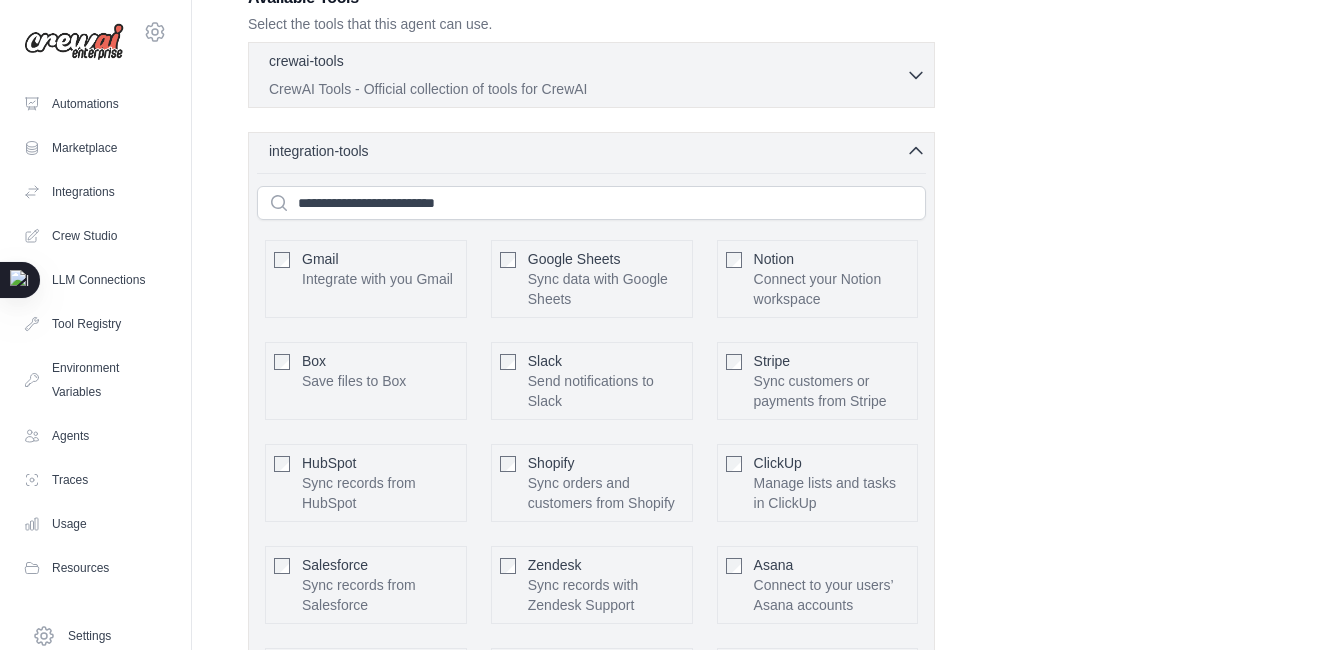 click on "Connect your Notion workspace" at bounding box center [832, 289] 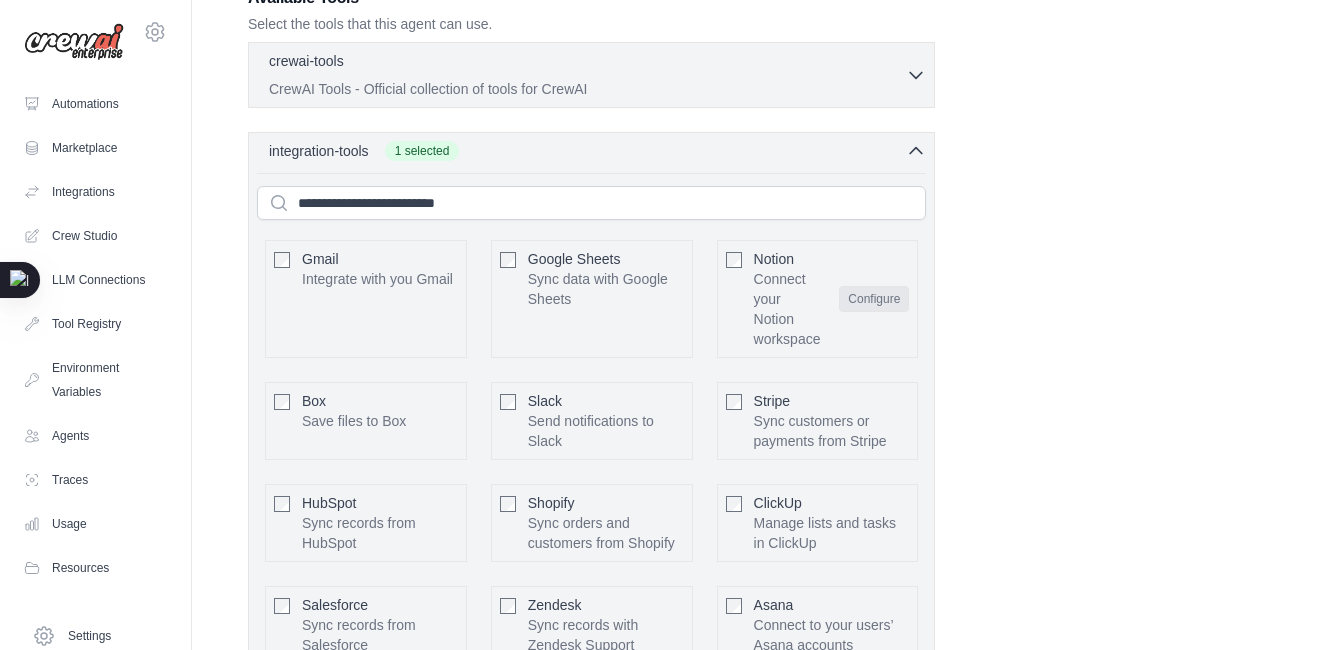 click on "Configure" at bounding box center (874, 299) 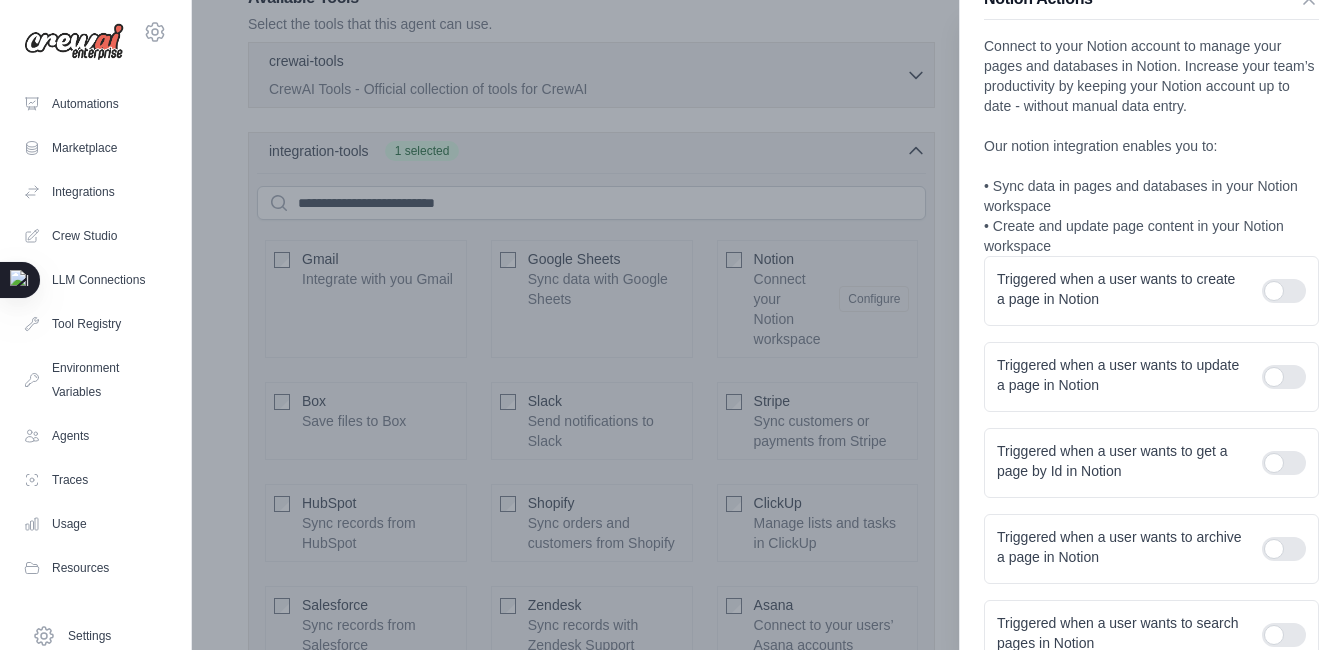 scroll, scrollTop: 35, scrollLeft: 0, axis: vertical 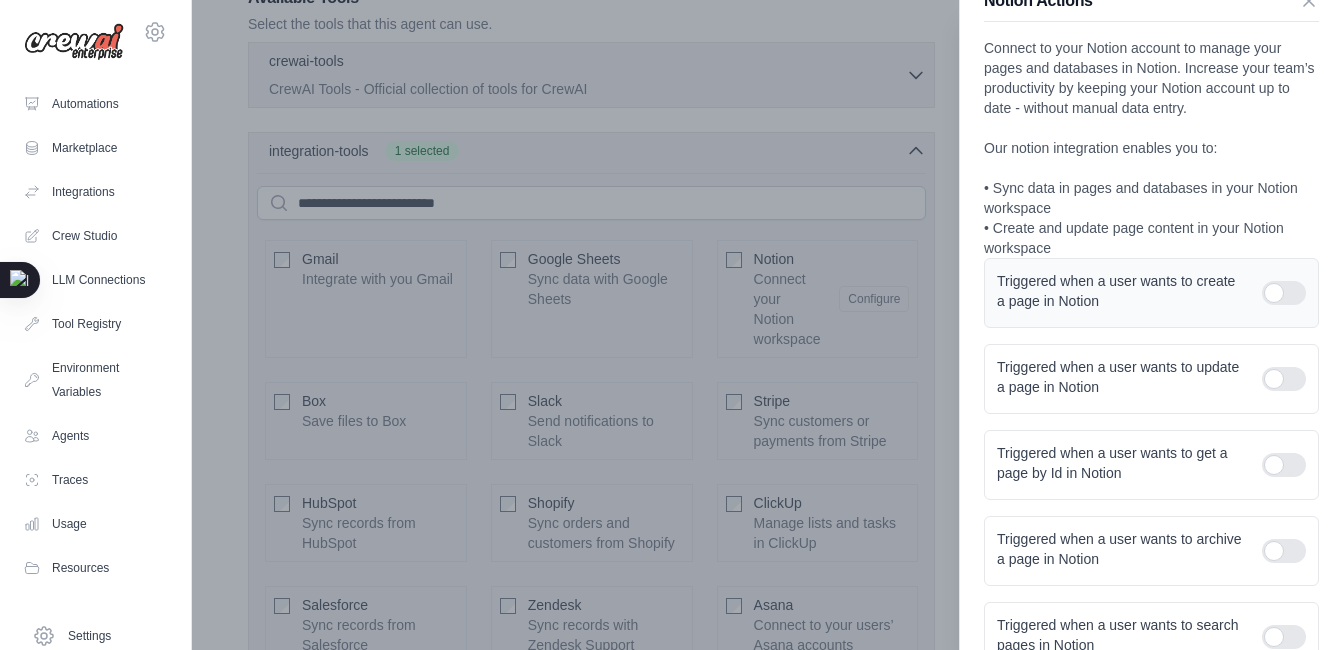 click at bounding box center [1284, 293] 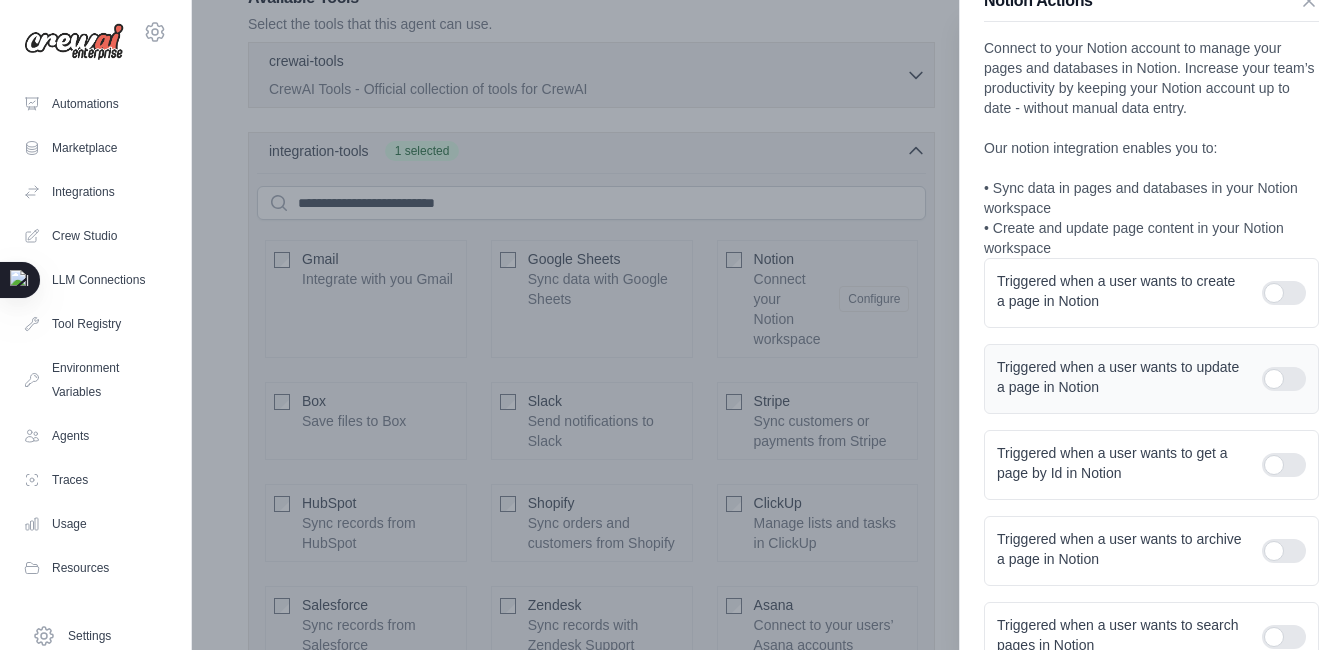 click at bounding box center [1284, 379] 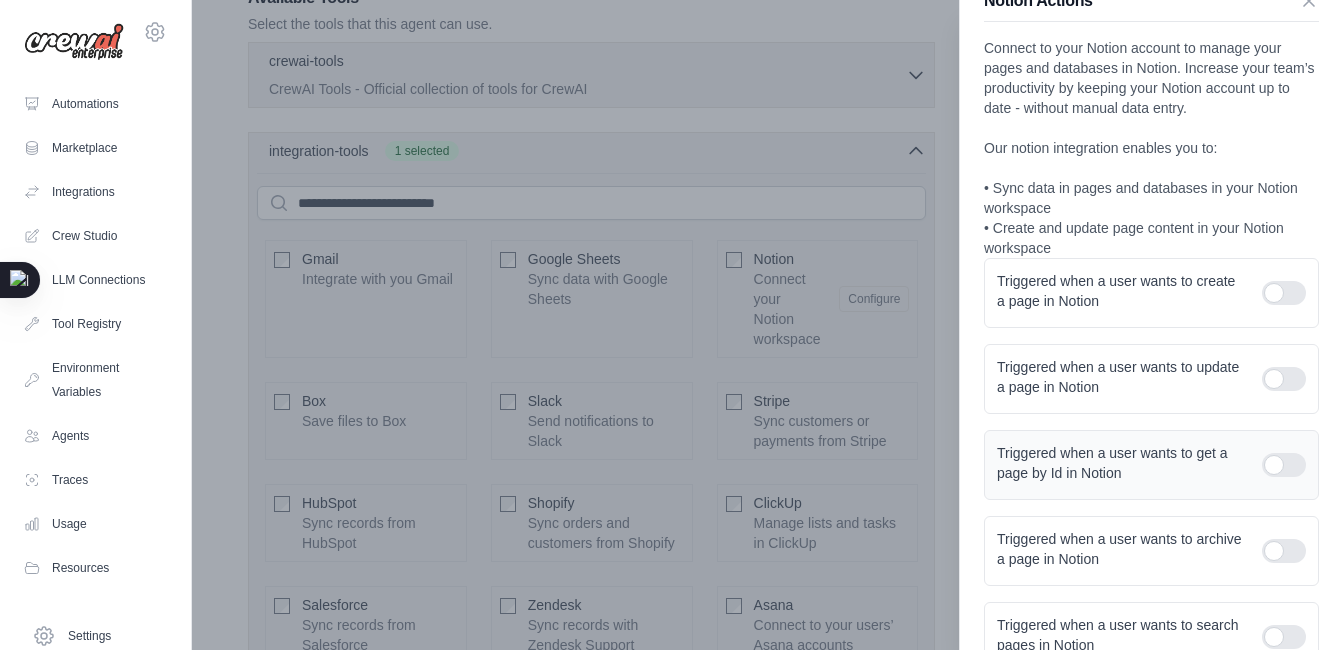 click on "Triggered when a user wants to get a page by Id in Notion" at bounding box center (1151, 465) 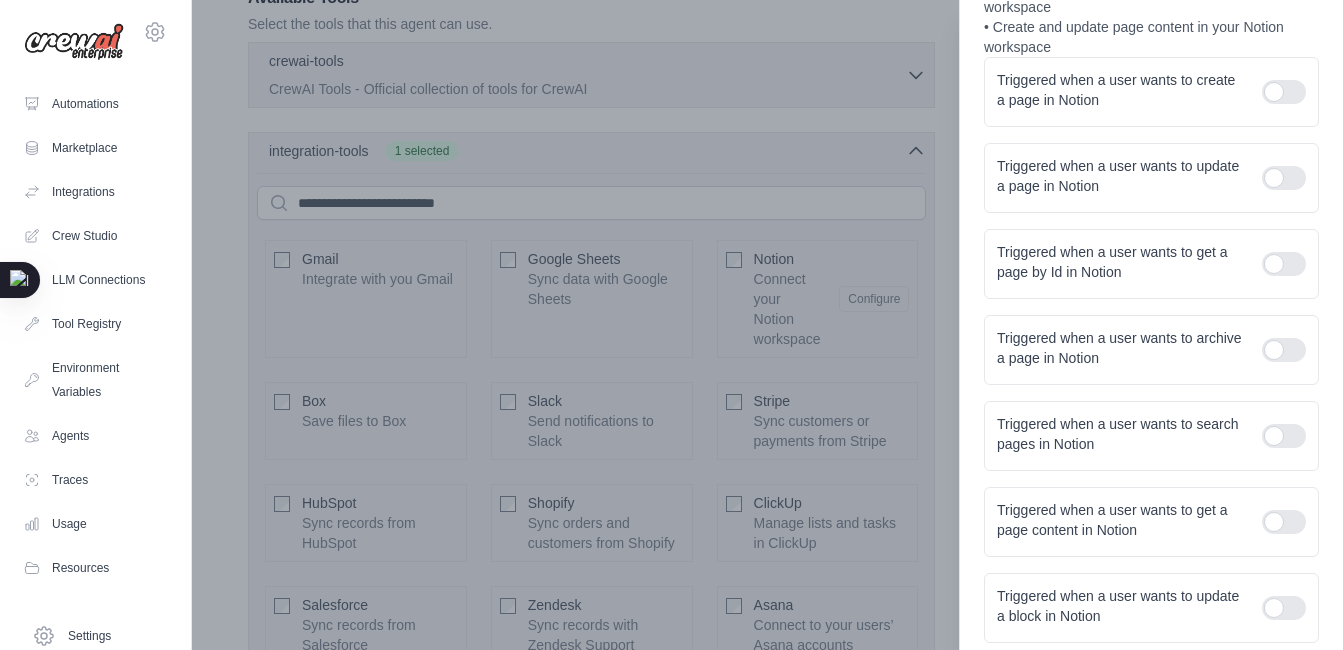scroll, scrollTop: 0, scrollLeft: 0, axis: both 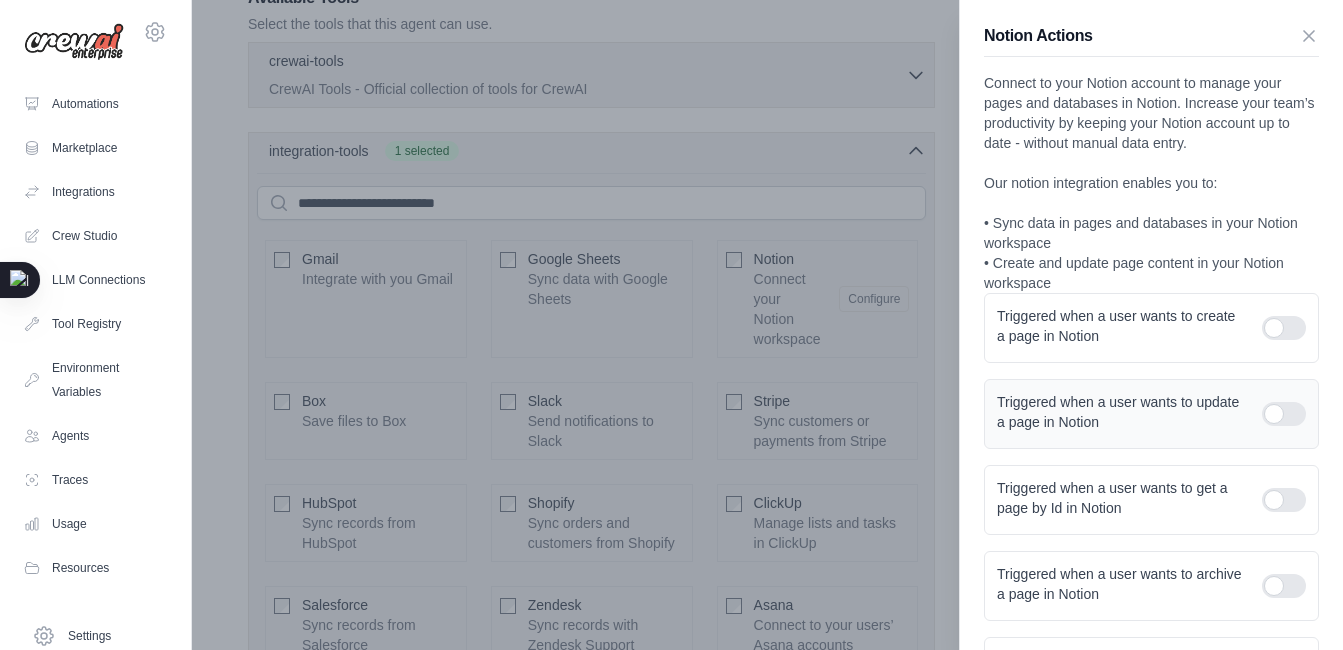 click at bounding box center (1284, 414) 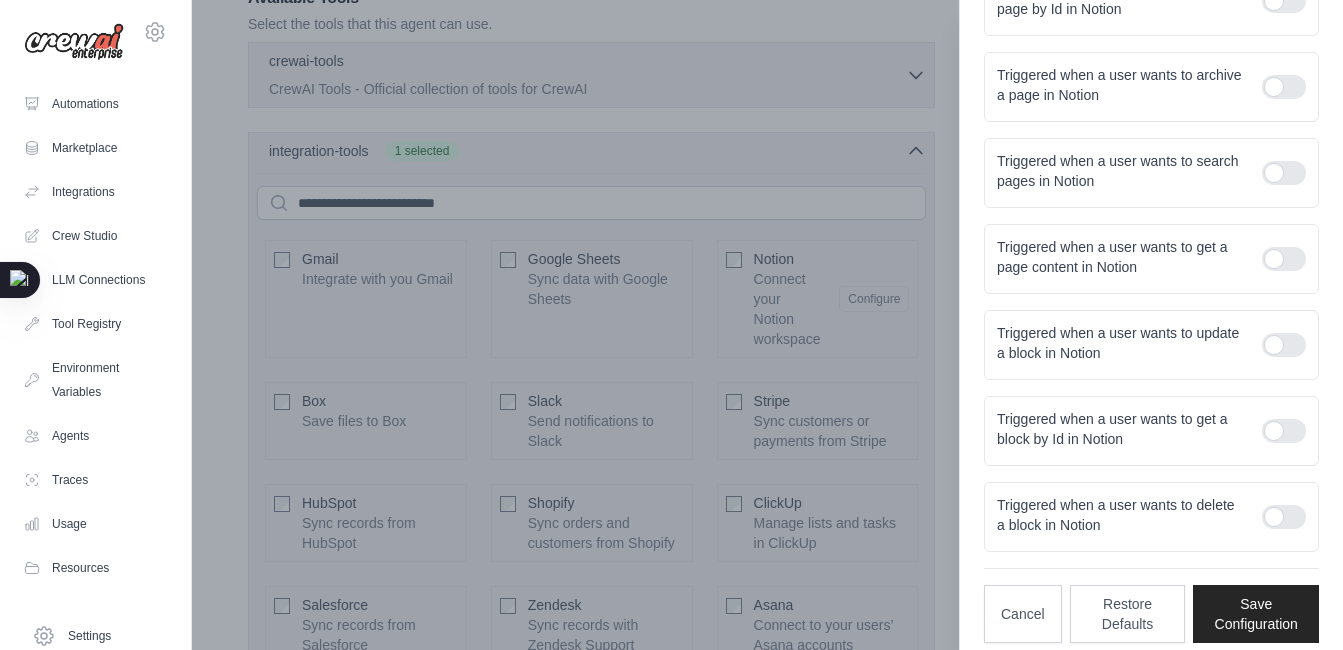 scroll, scrollTop: 516, scrollLeft: 0, axis: vertical 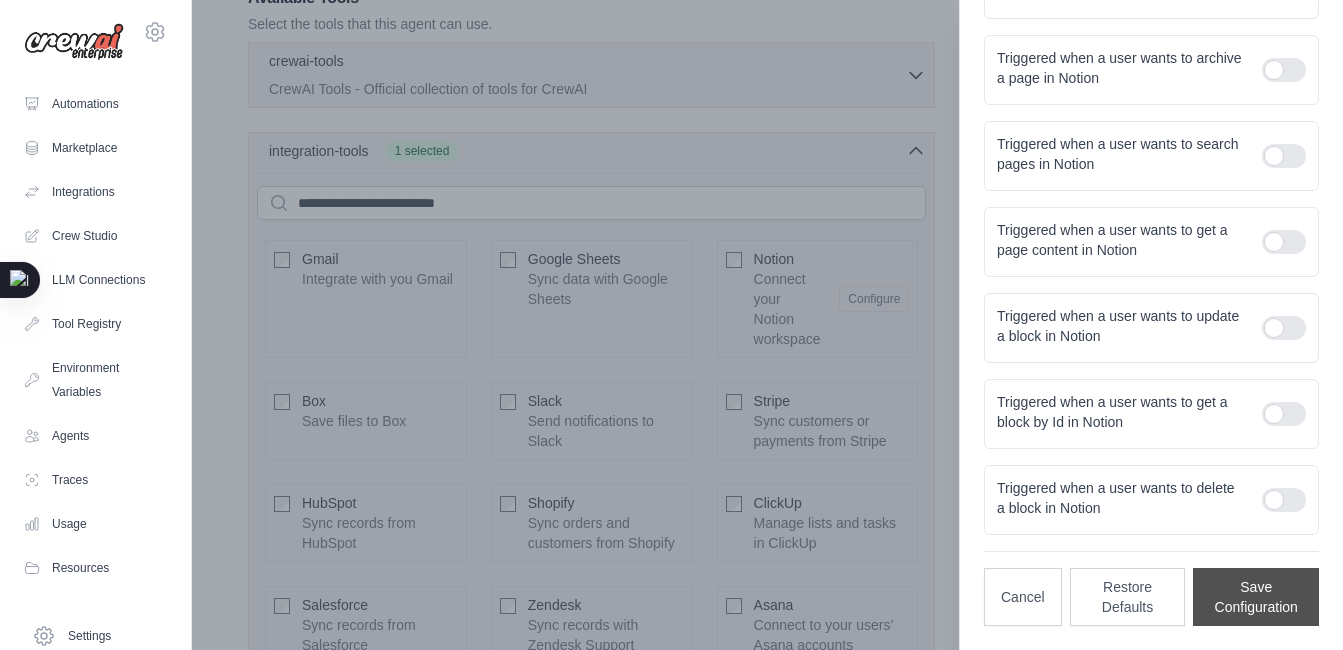 click on "Save Configuration" at bounding box center (1256, 597) 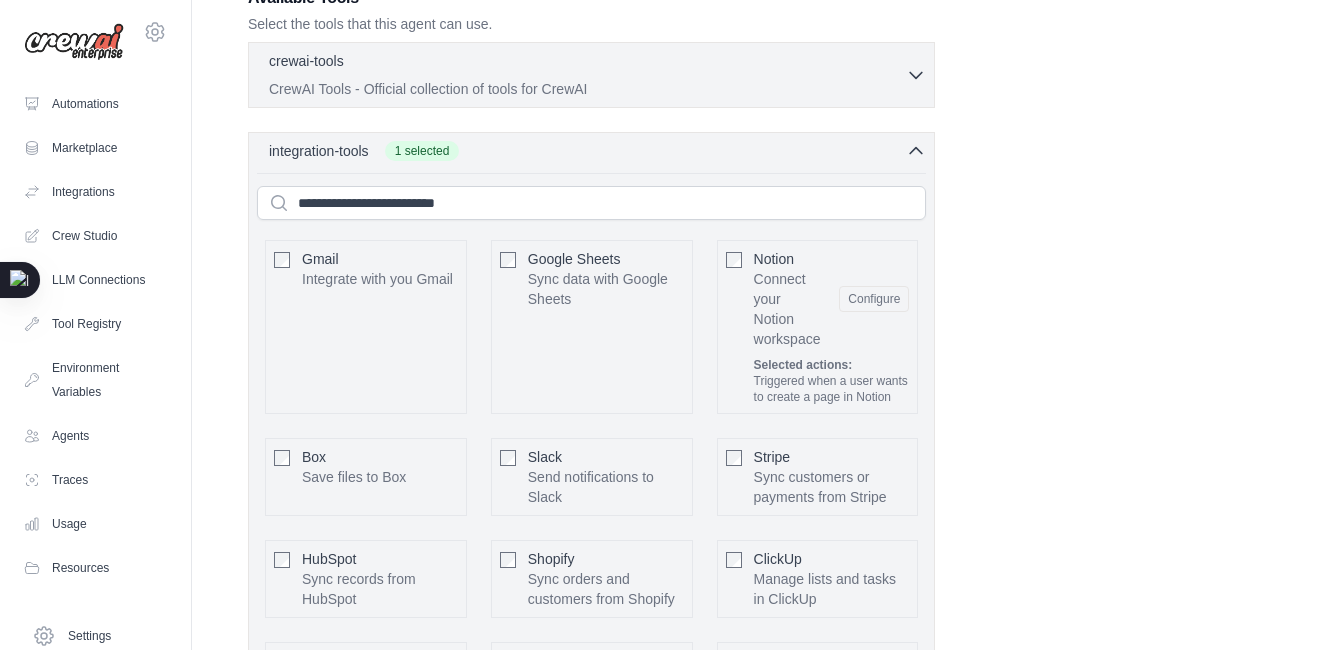 click on "Connect your Notion workspace" at bounding box center (789, 309) 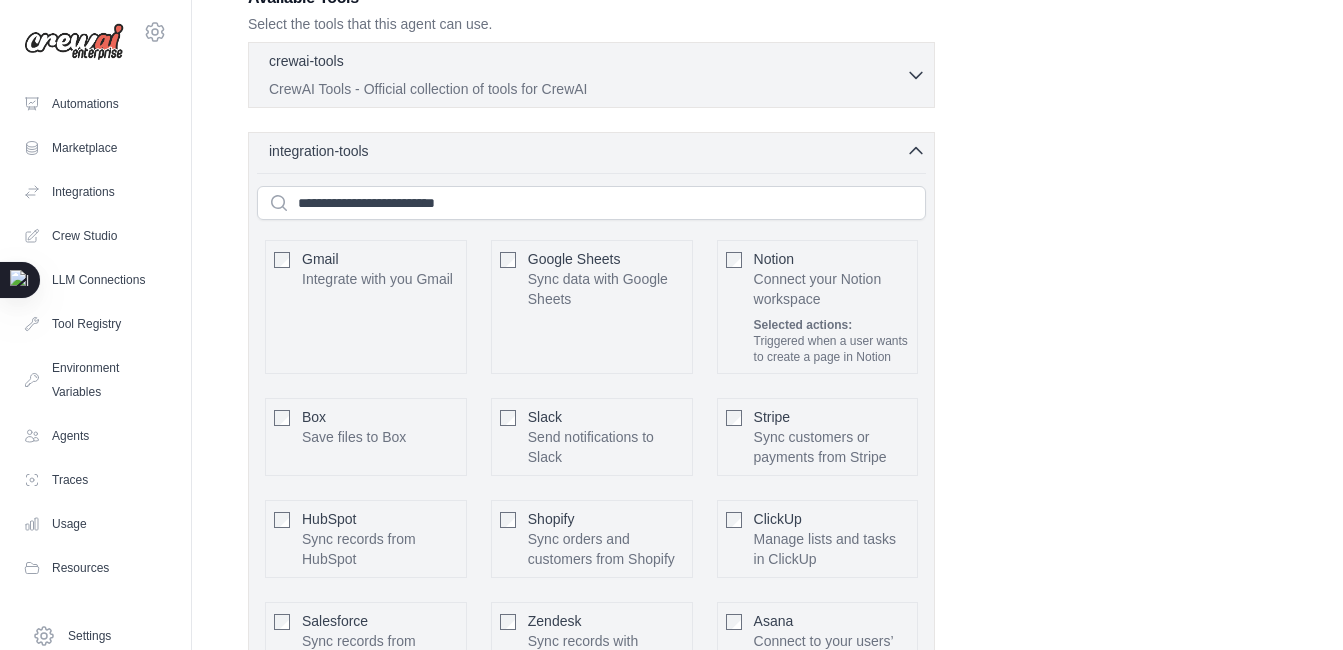 click on "Connect your Notion workspace" at bounding box center (832, 289) 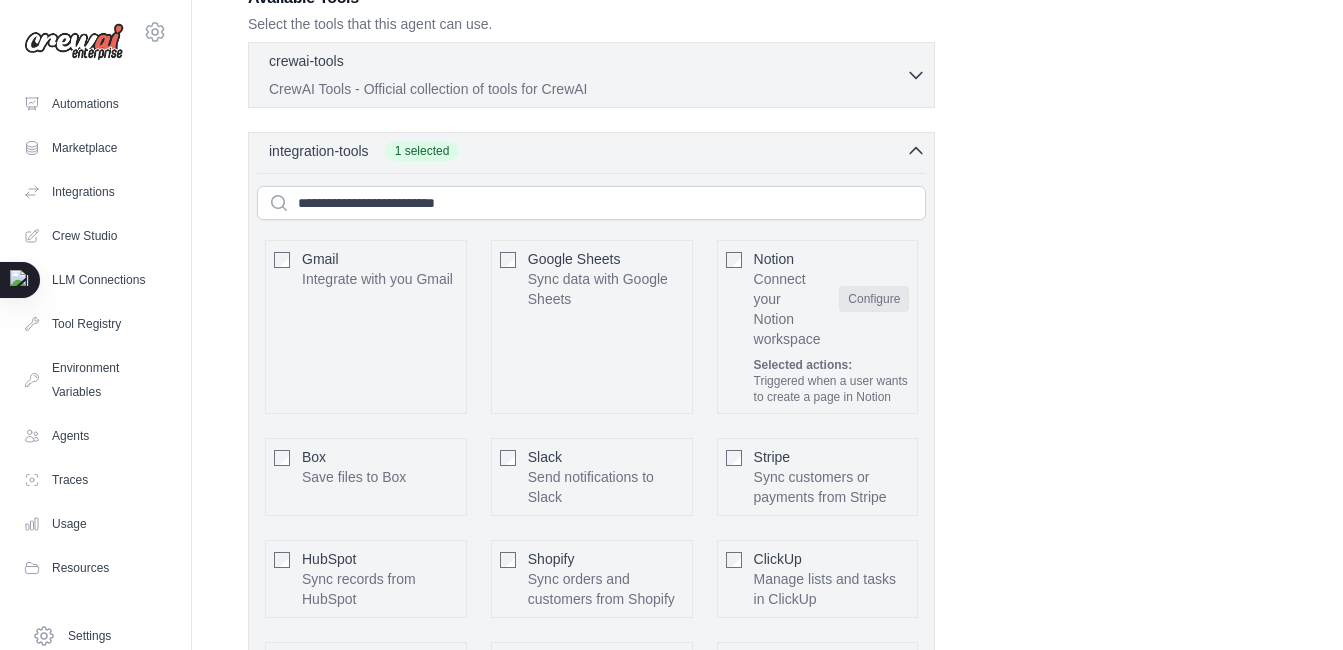 click on "Configure" at bounding box center (874, 299) 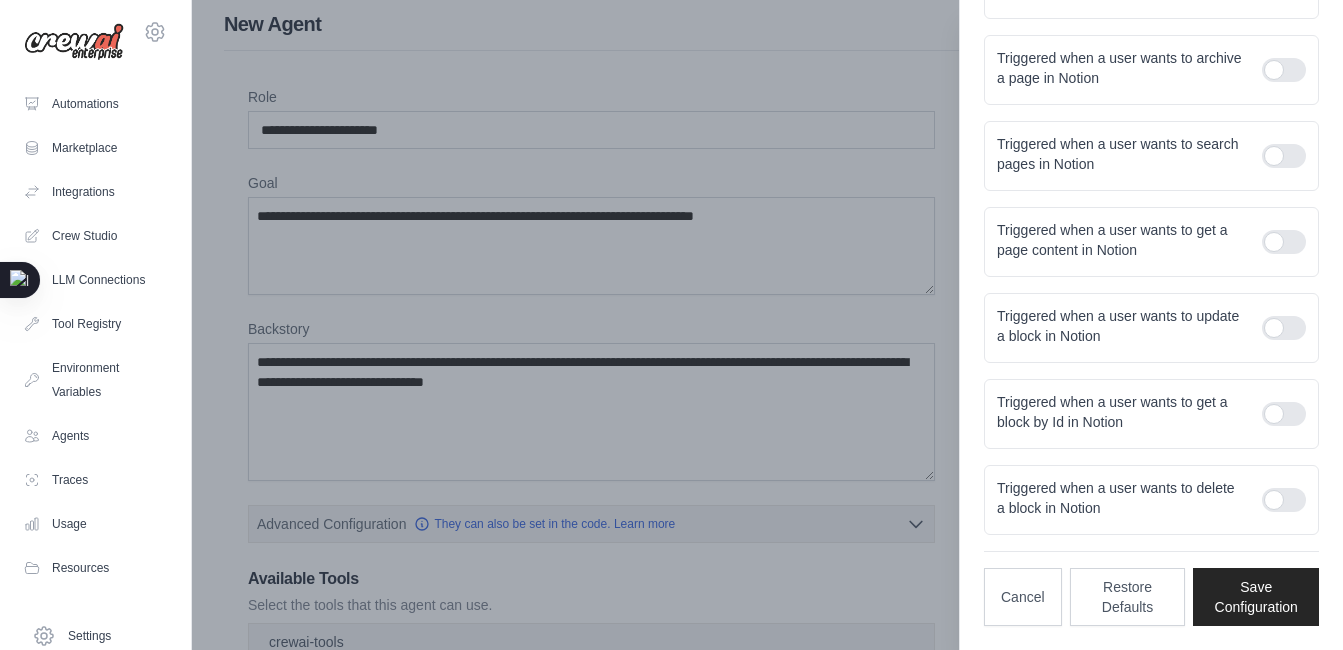 scroll, scrollTop: 0, scrollLeft: 0, axis: both 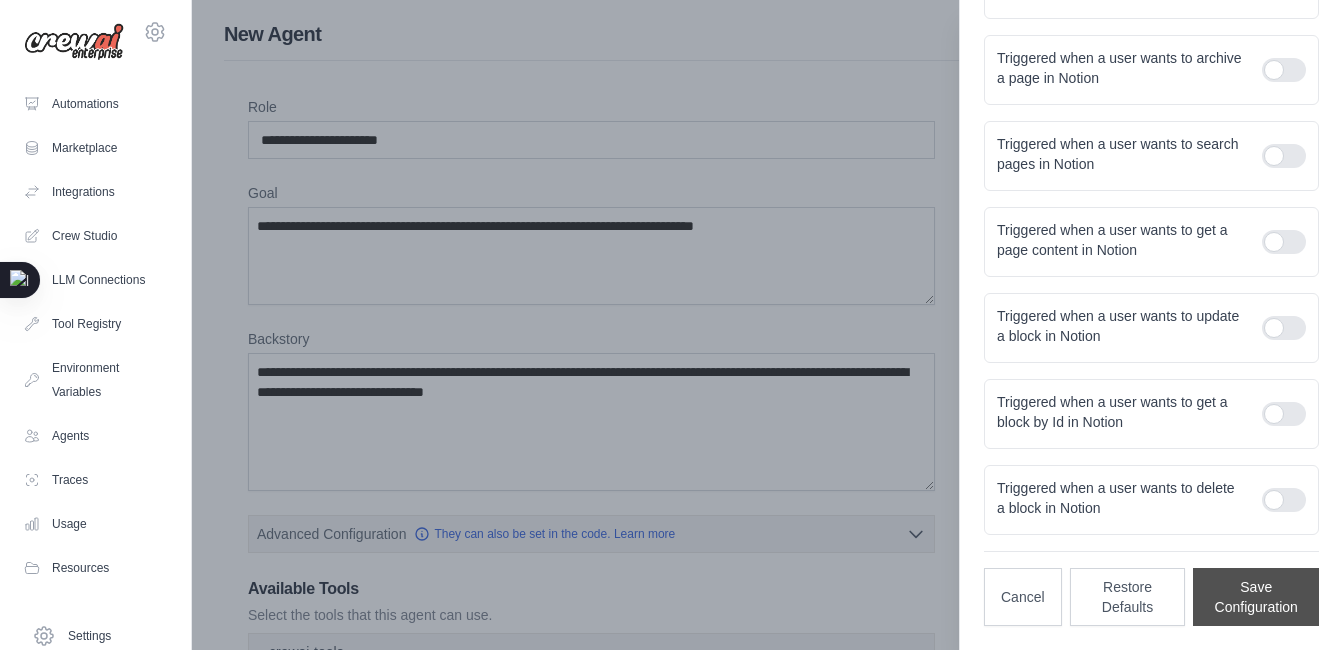 click on "Save Configuration" at bounding box center [1256, 597] 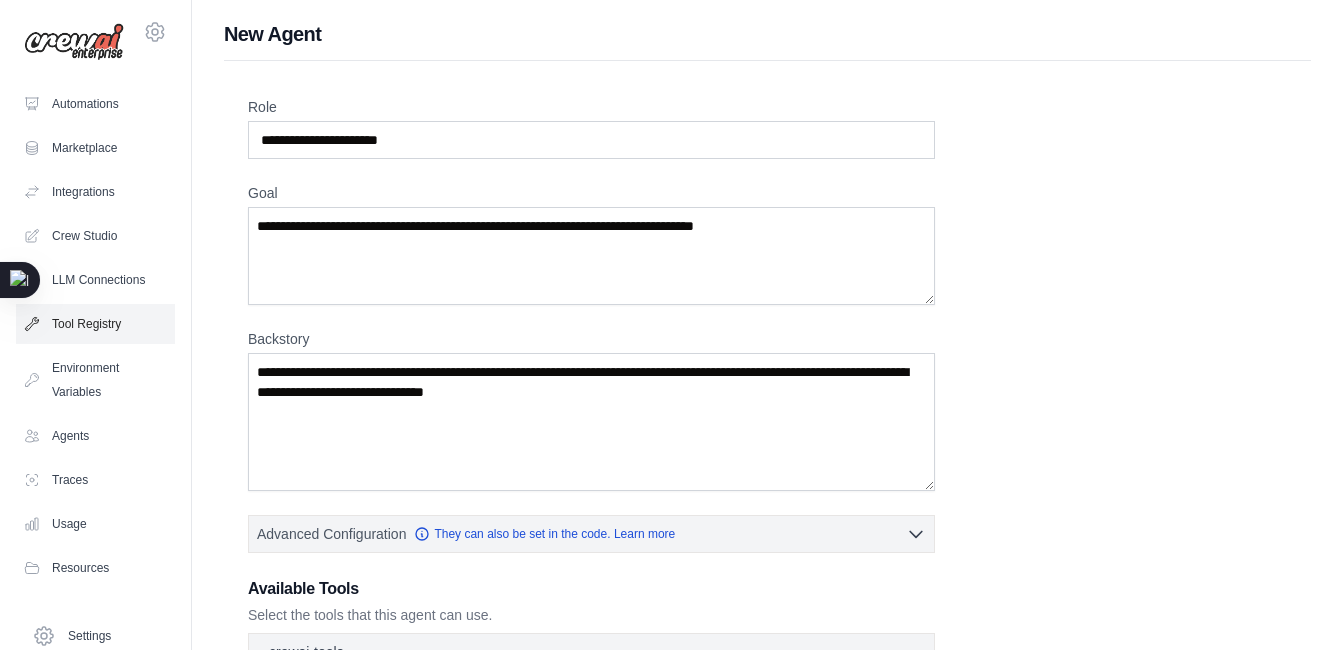 click on "Tool Registry" at bounding box center [95, 324] 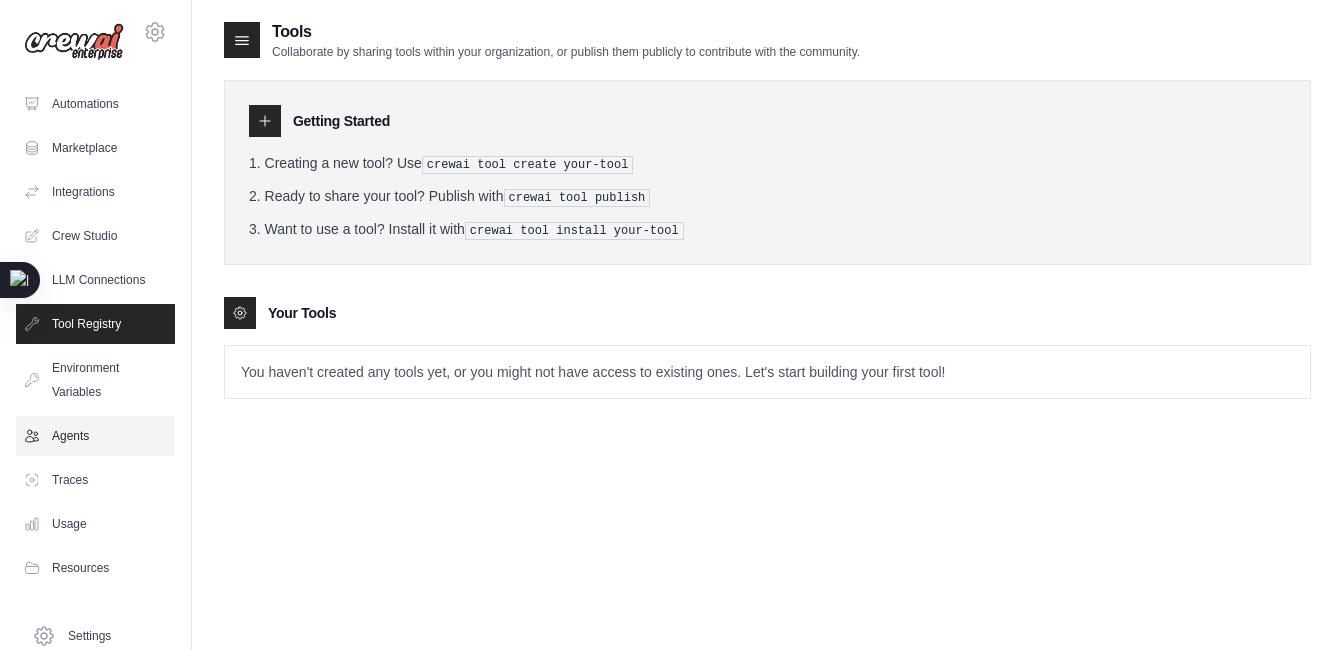 click on "Agents" at bounding box center [95, 436] 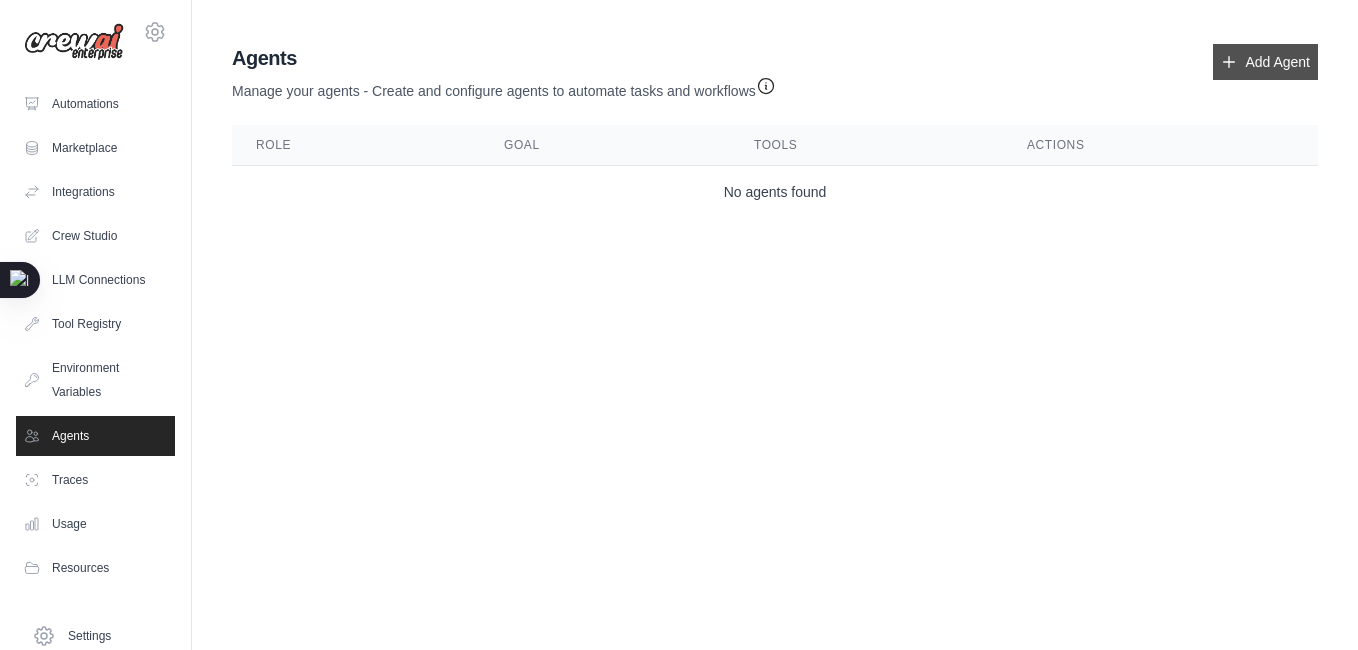 click 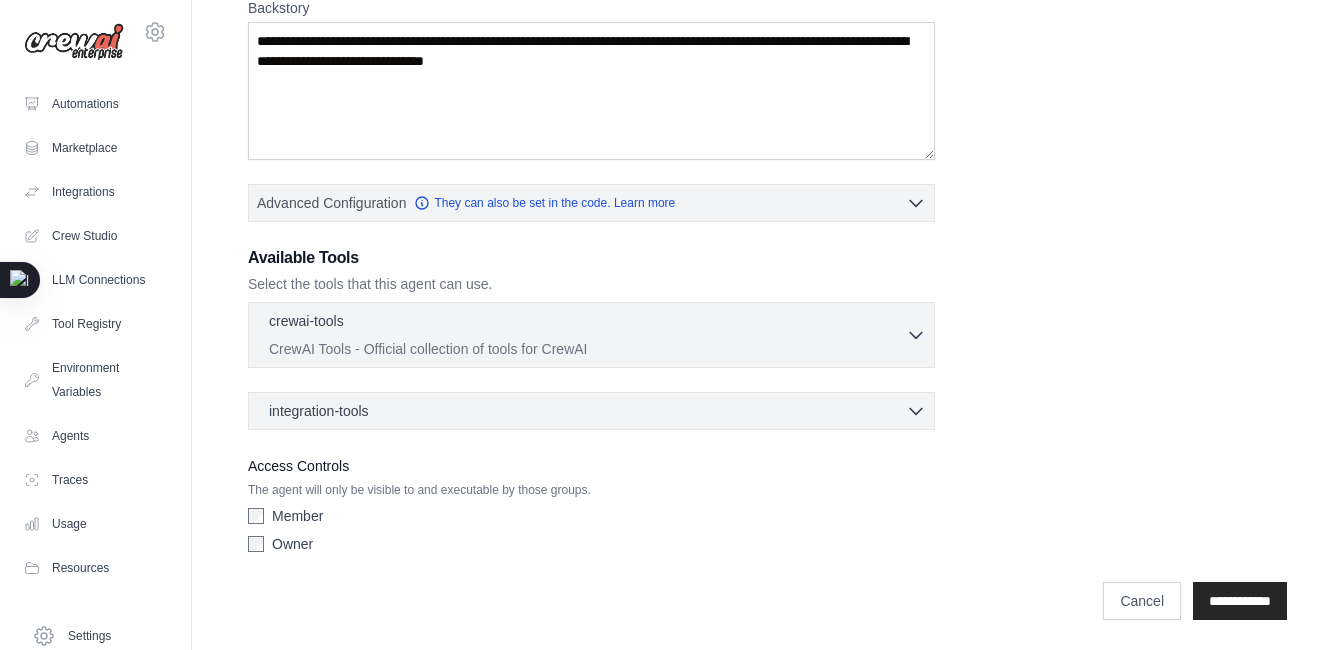 scroll, scrollTop: 333, scrollLeft: 0, axis: vertical 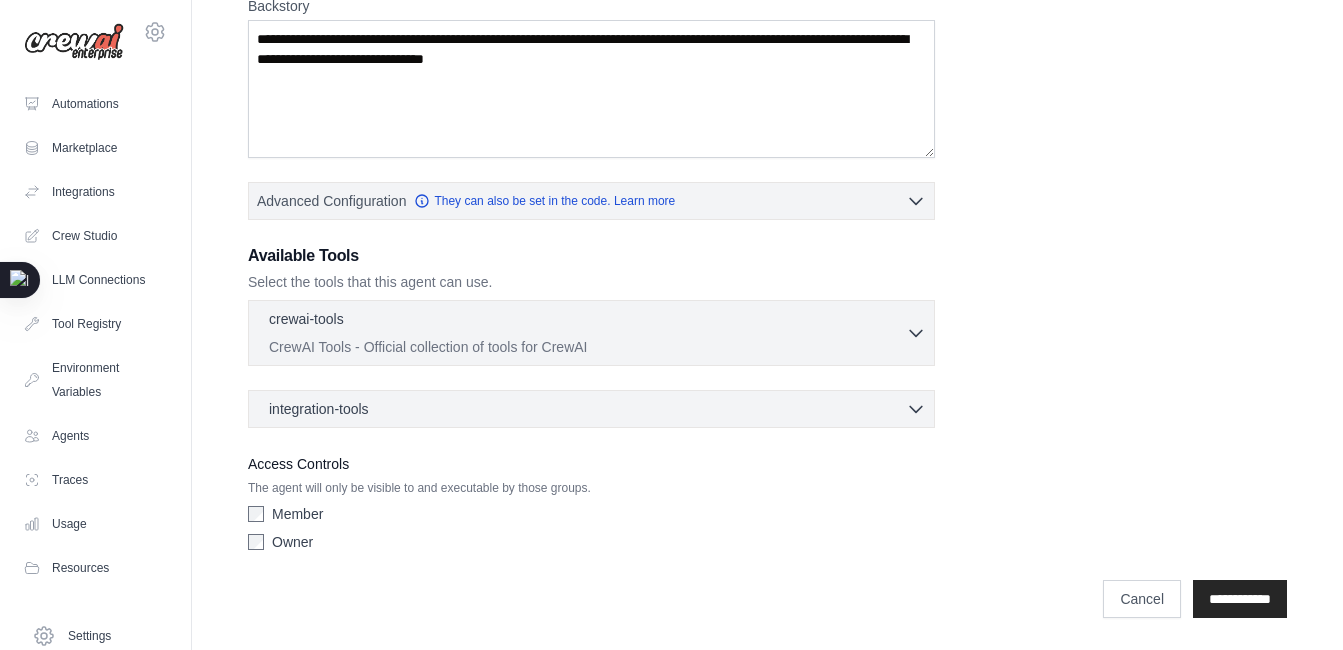 click on "integration-tools
0 selected" at bounding box center (597, 409) 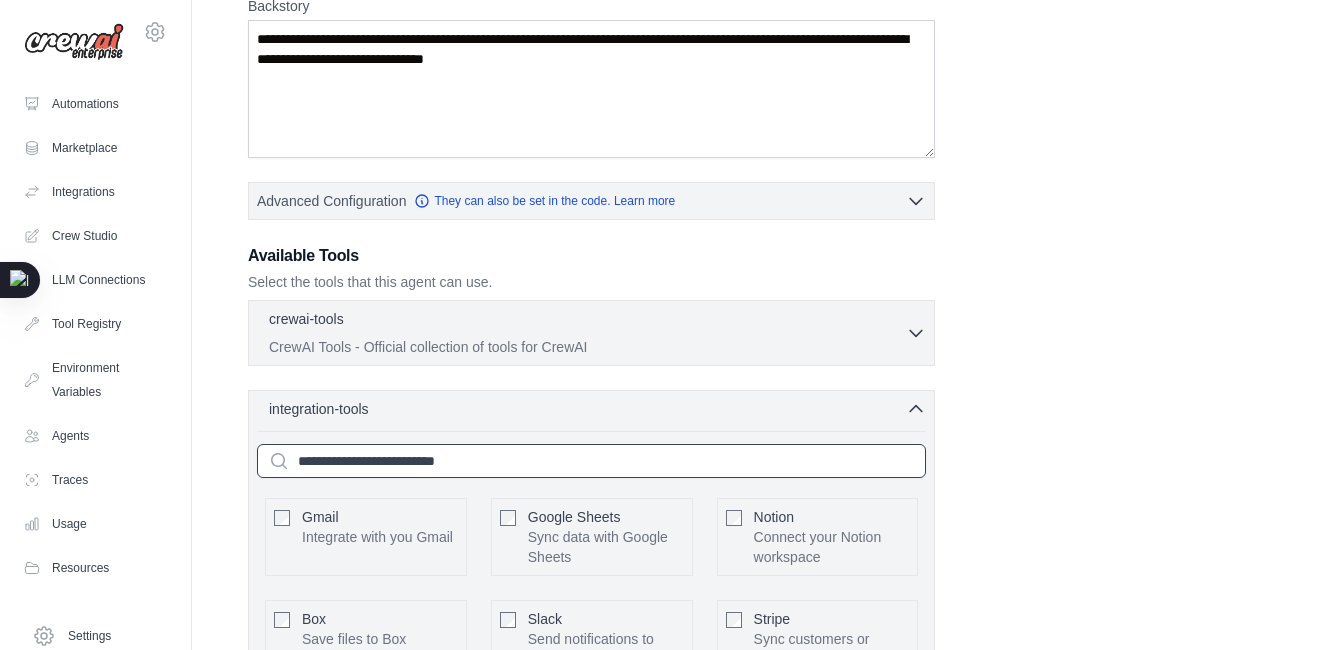 click at bounding box center [591, 461] 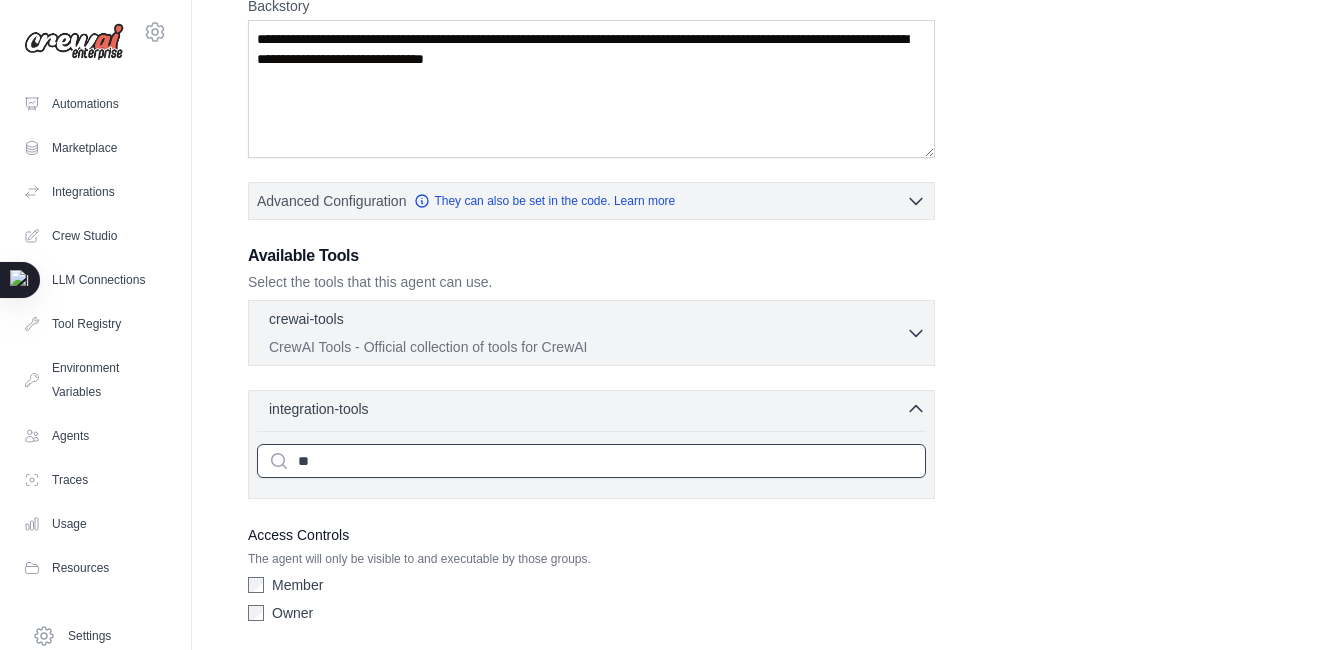 type on "*" 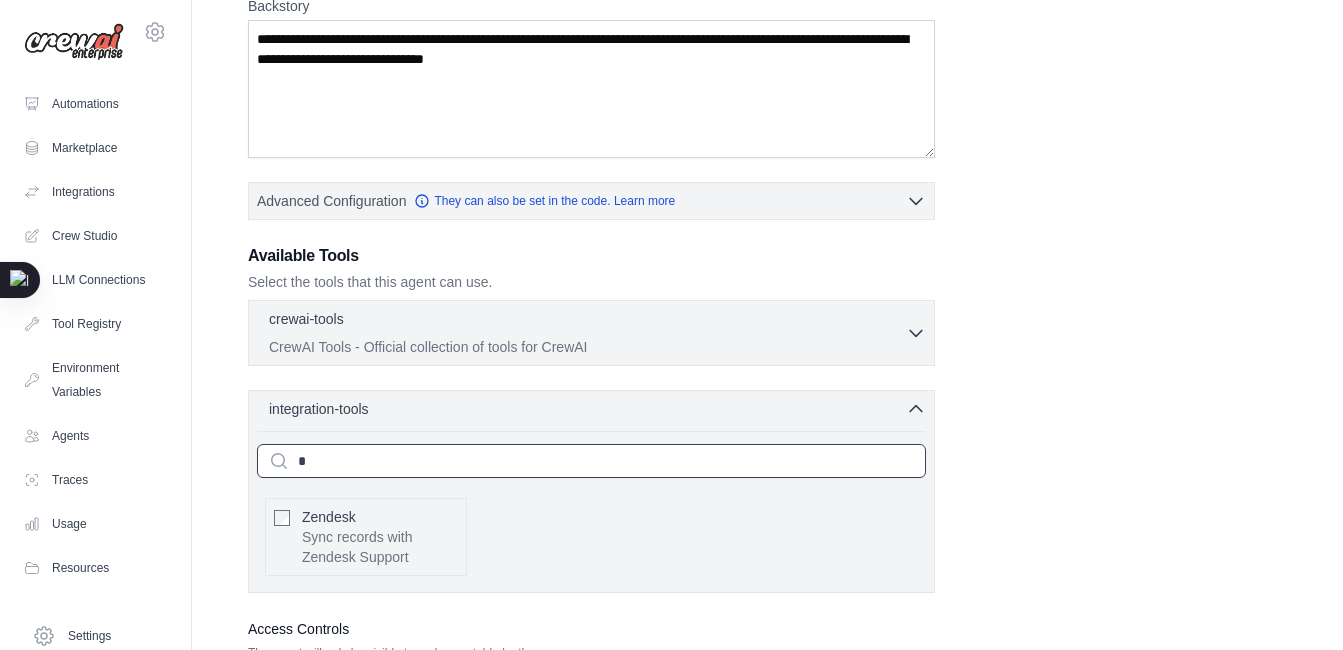 type 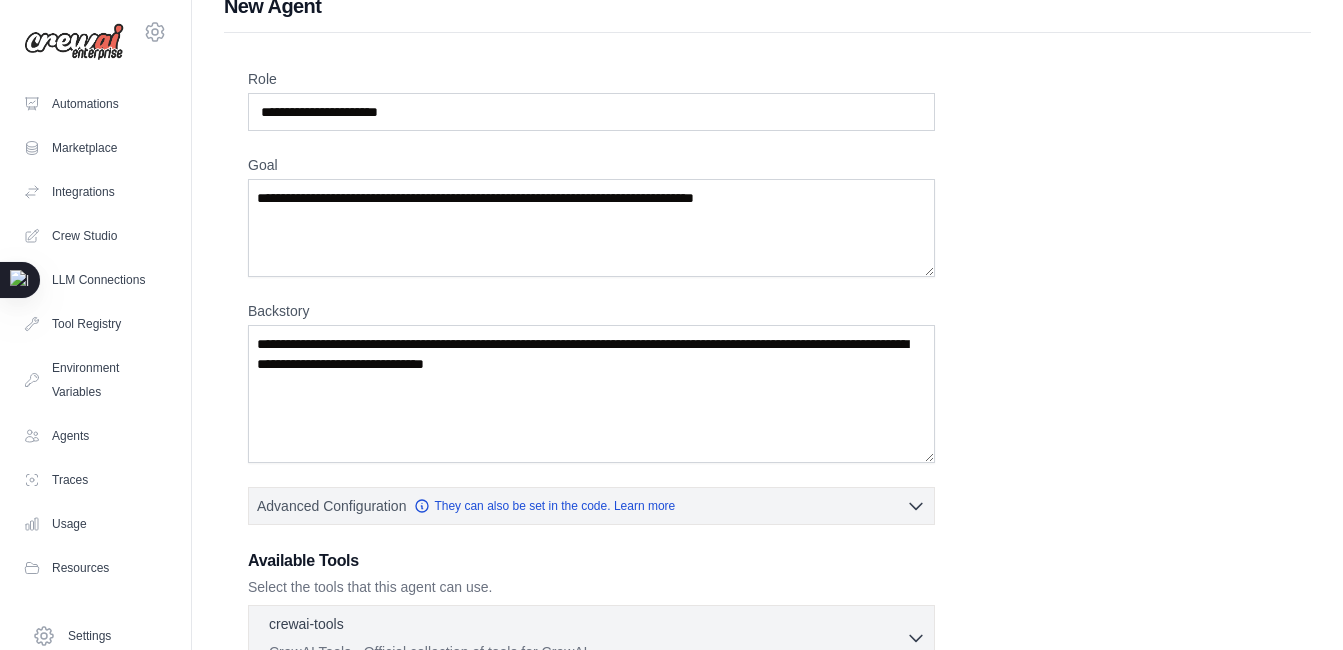 scroll, scrollTop: 0, scrollLeft: 0, axis: both 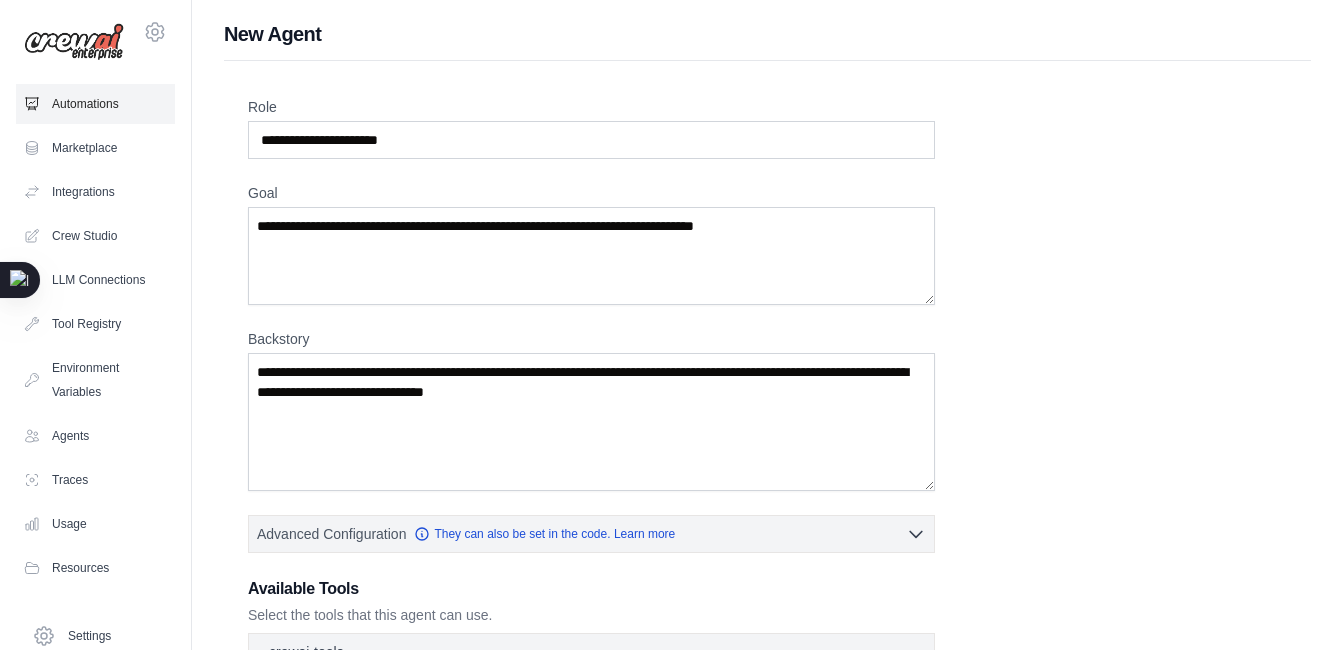 click on "Automations" at bounding box center [95, 104] 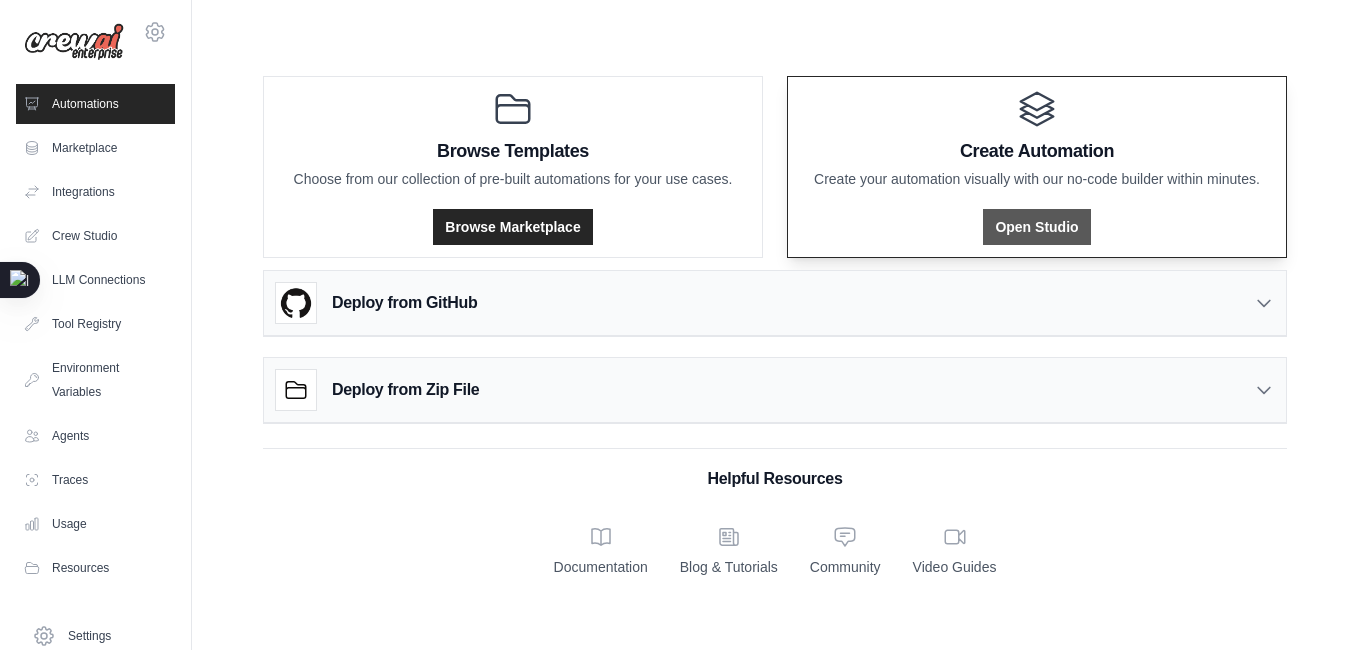 click on "Open Studio" at bounding box center [1036, 227] 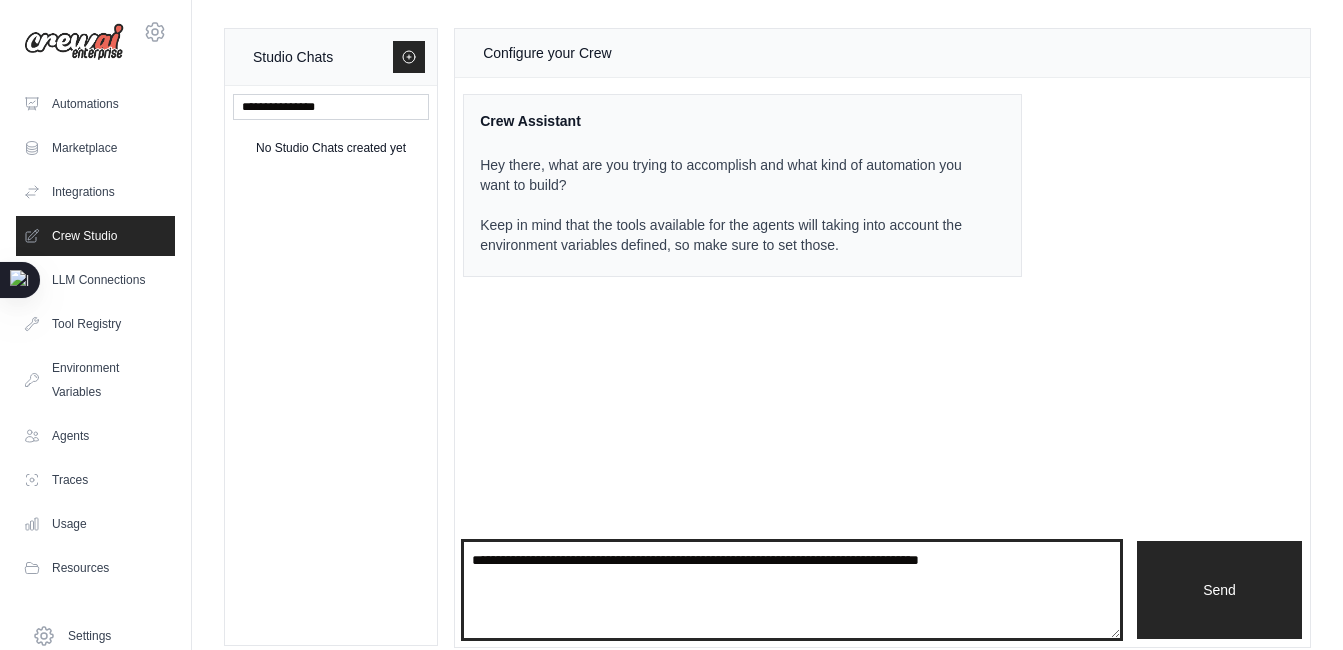 click at bounding box center (792, 590) 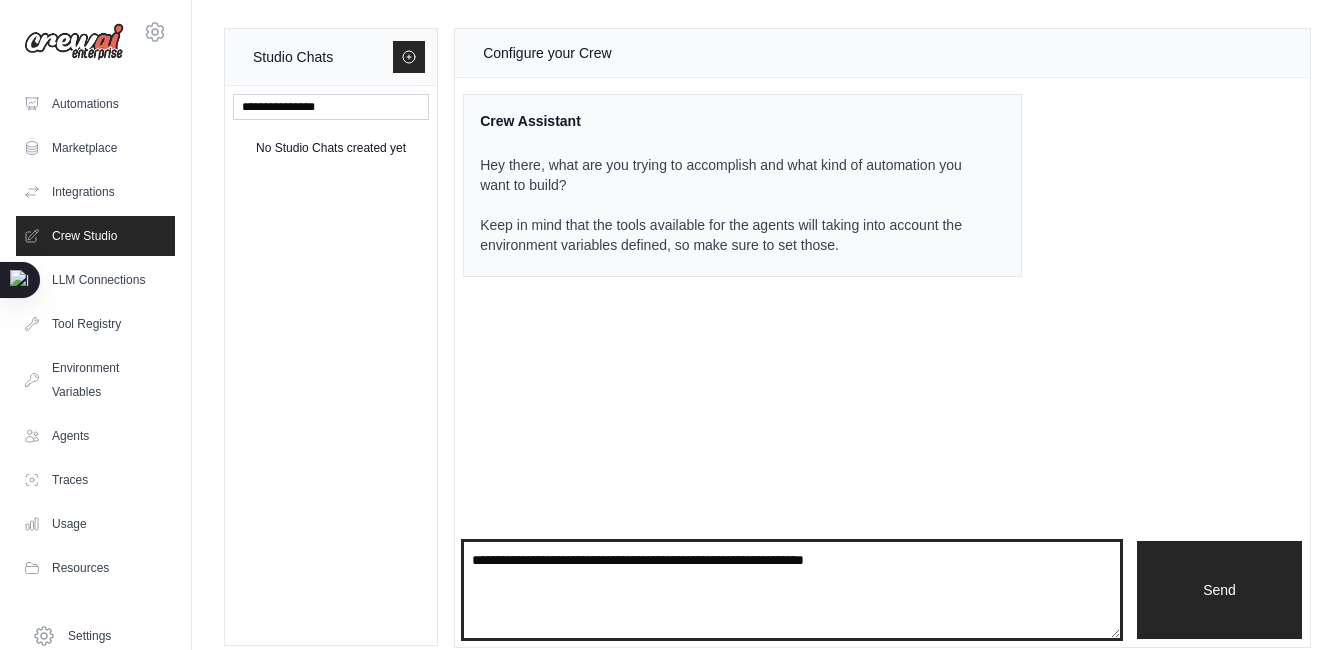 type on "**********" 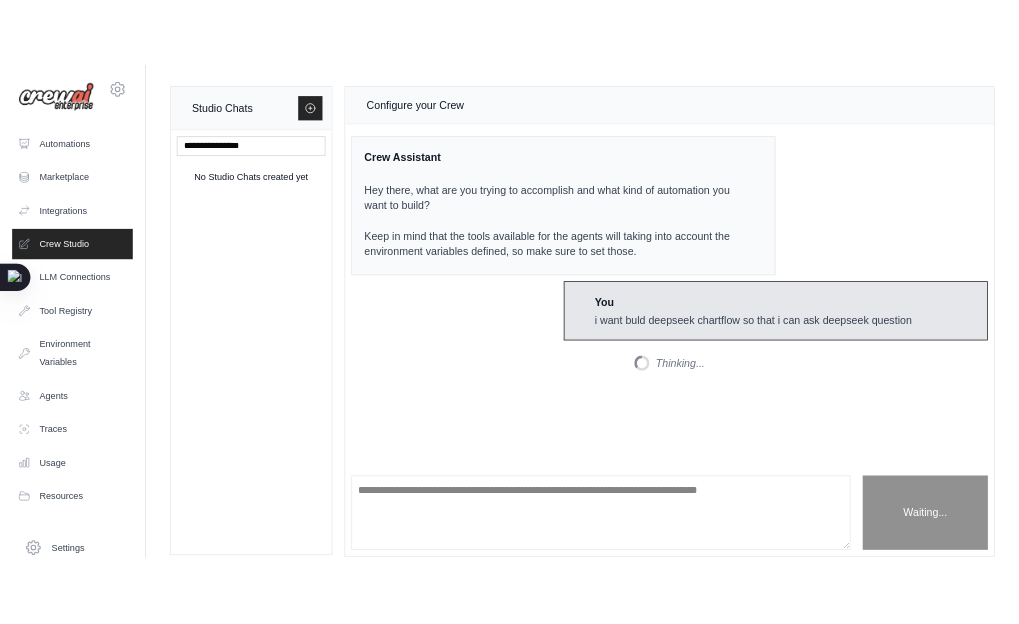 scroll, scrollTop: 49, scrollLeft: 0, axis: vertical 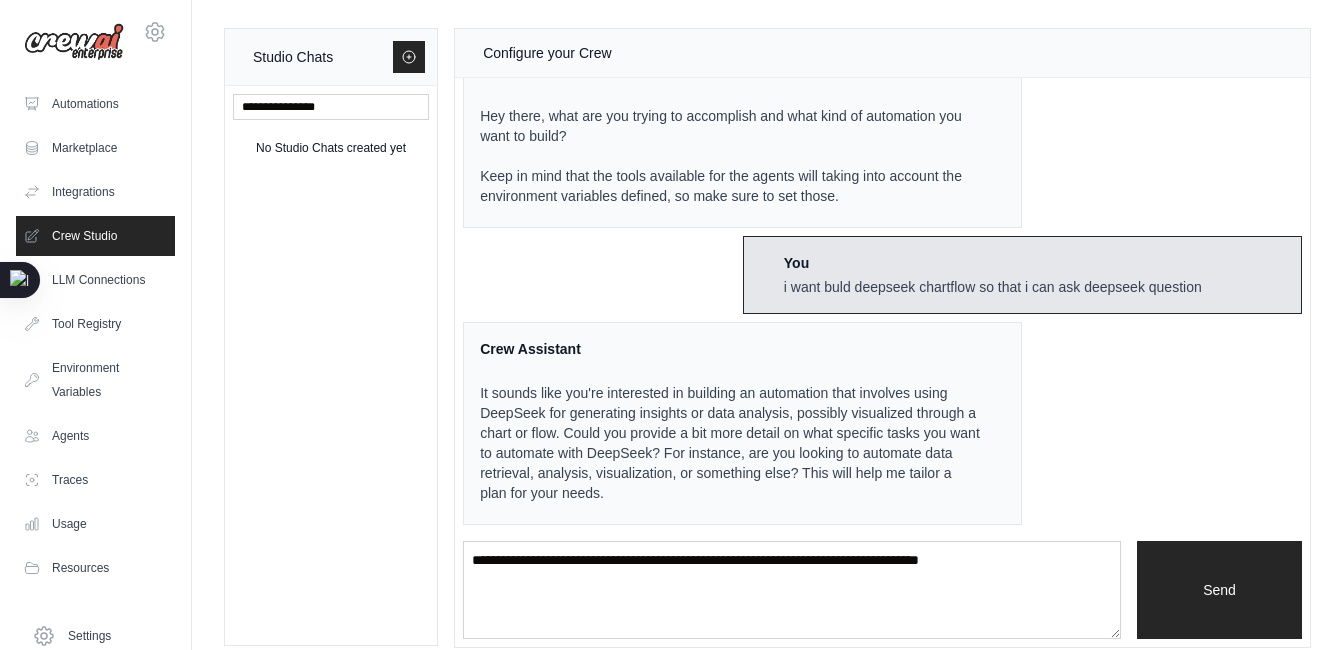 drag, startPoint x: 679, startPoint y: 533, endPoint x: 678, endPoint y: 562, distance: 29.017237 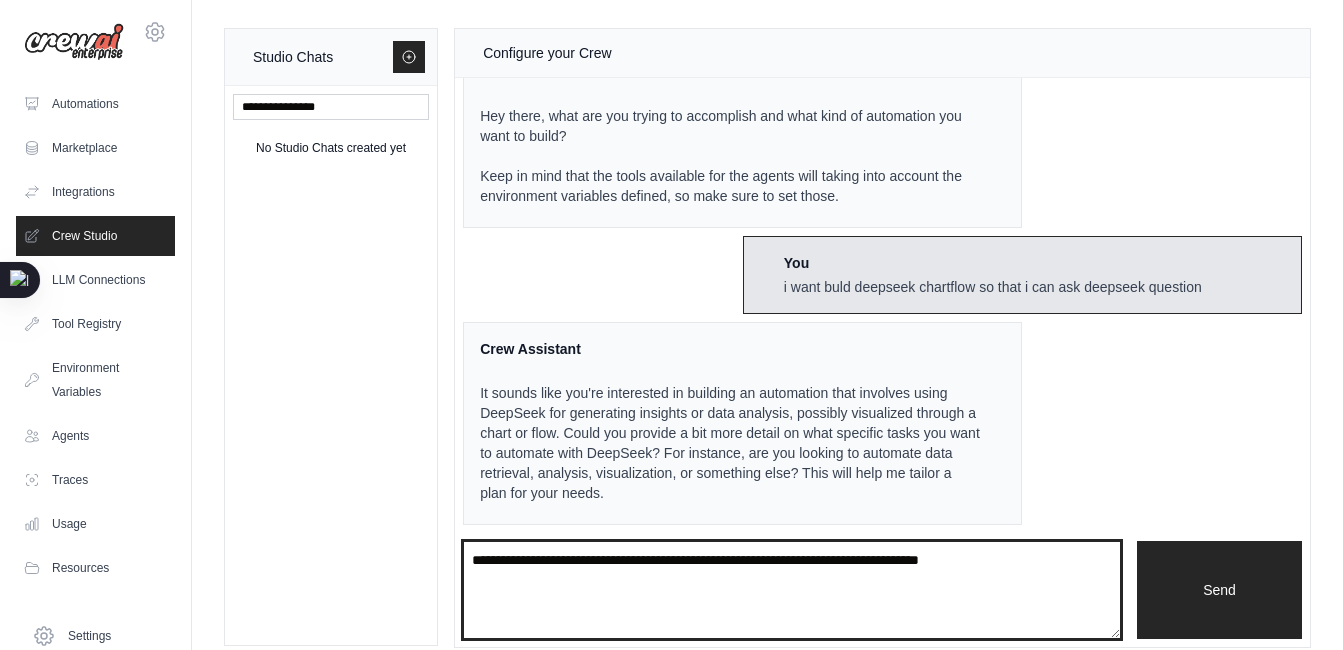 click at bounding box center [792, 590] 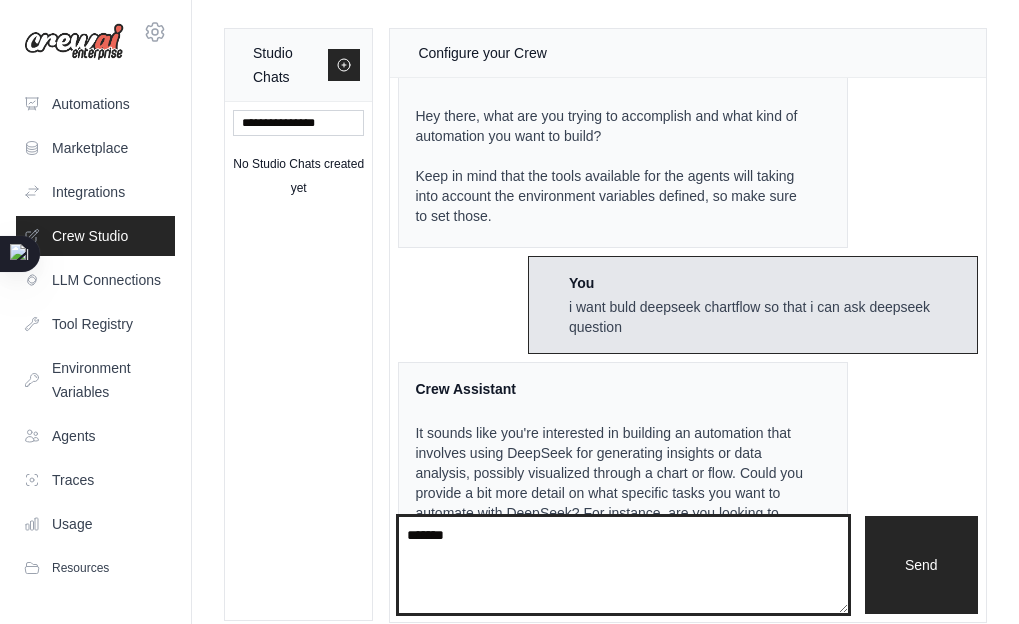 click on "******" at bounding box center (623, 565) 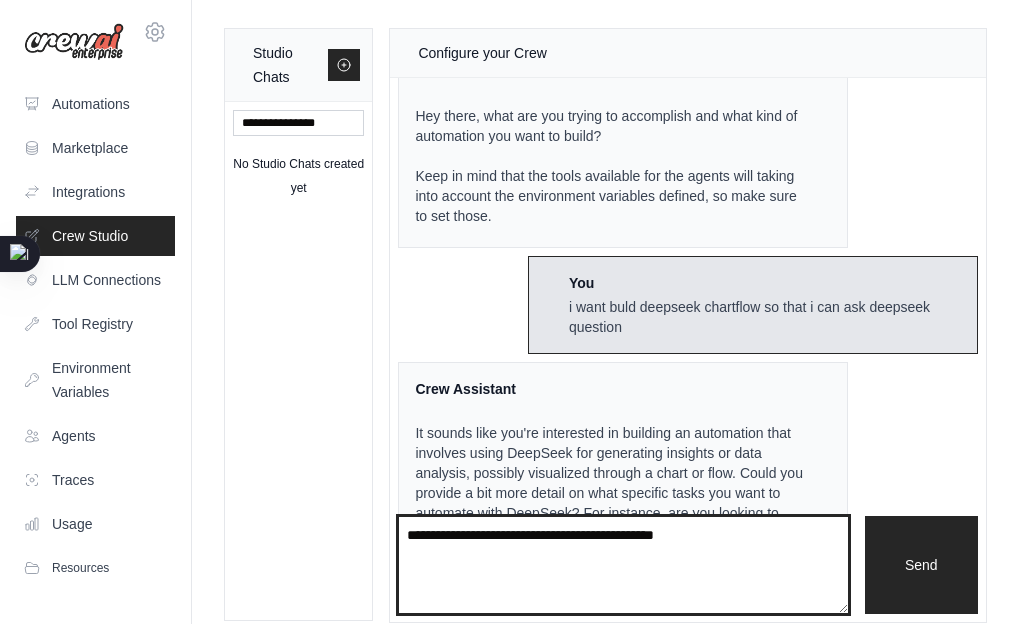 type on "**********" 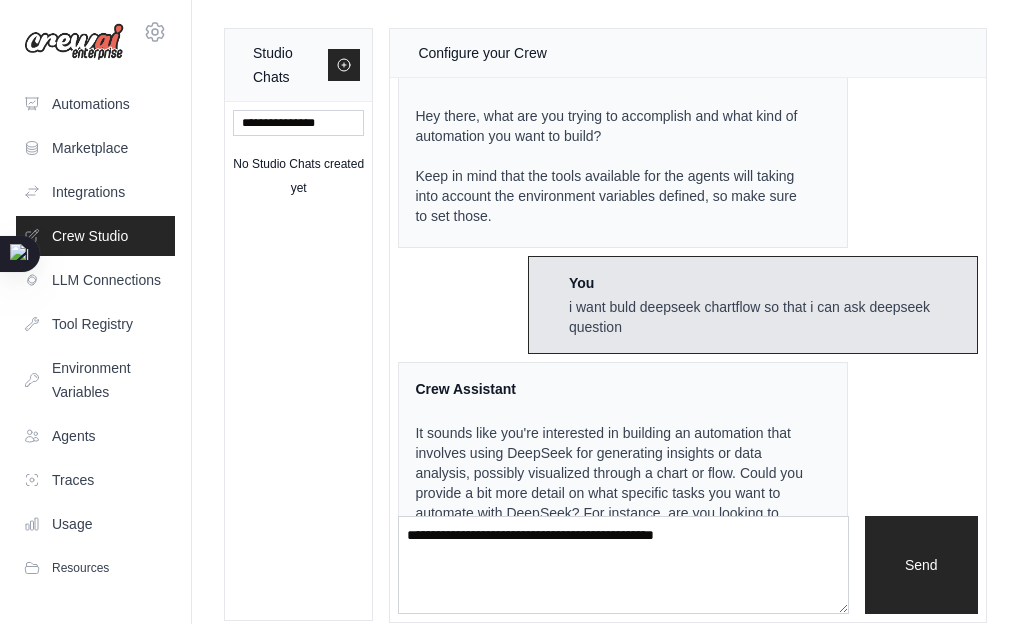 click on "**********" at bounding box center [688, 565] 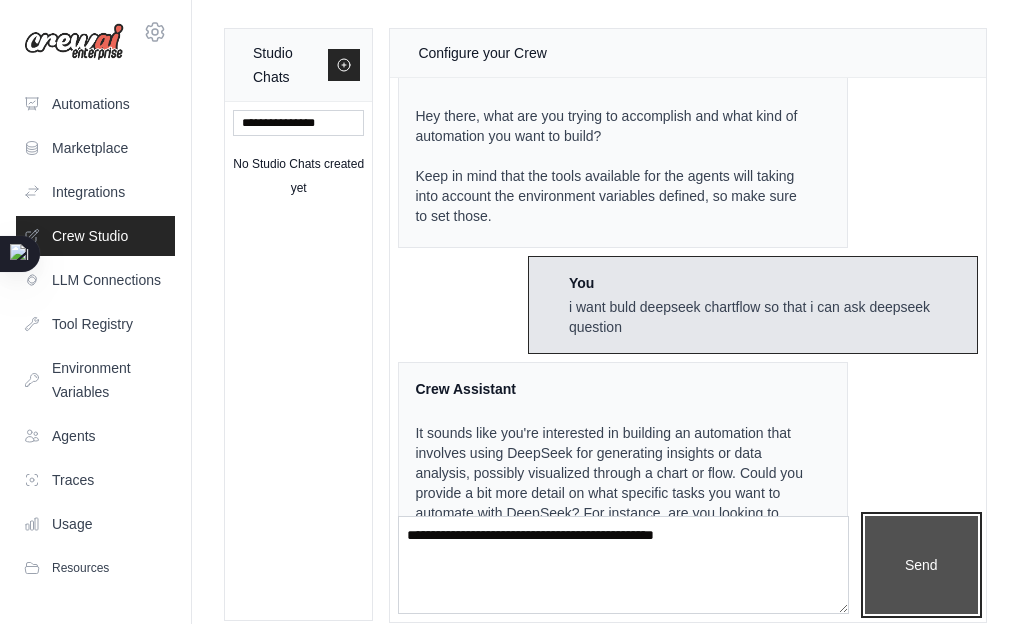 click on "Send" at bounding box center (921, 565) 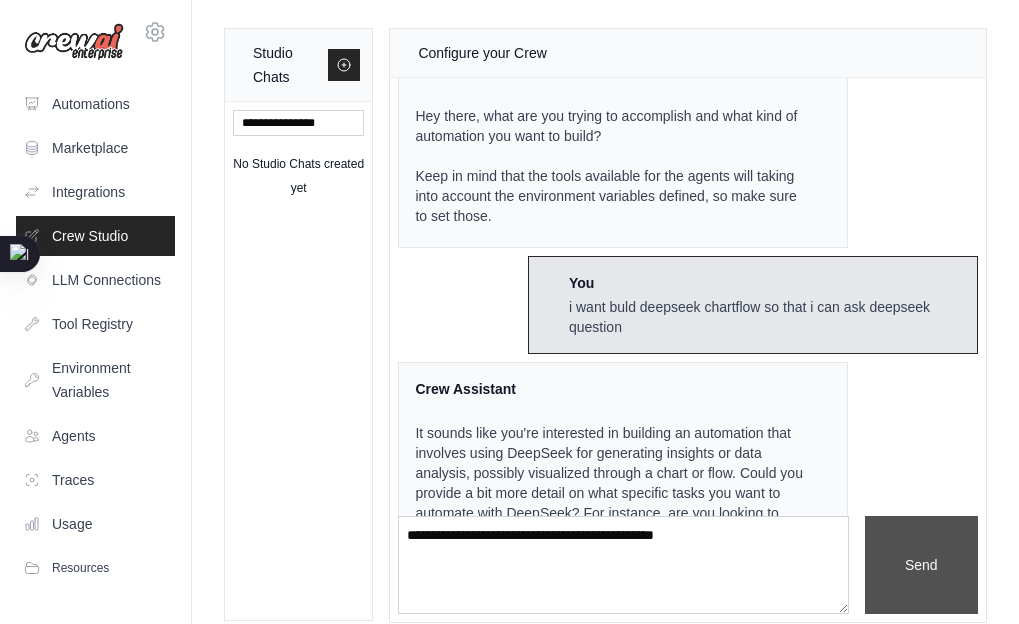 type 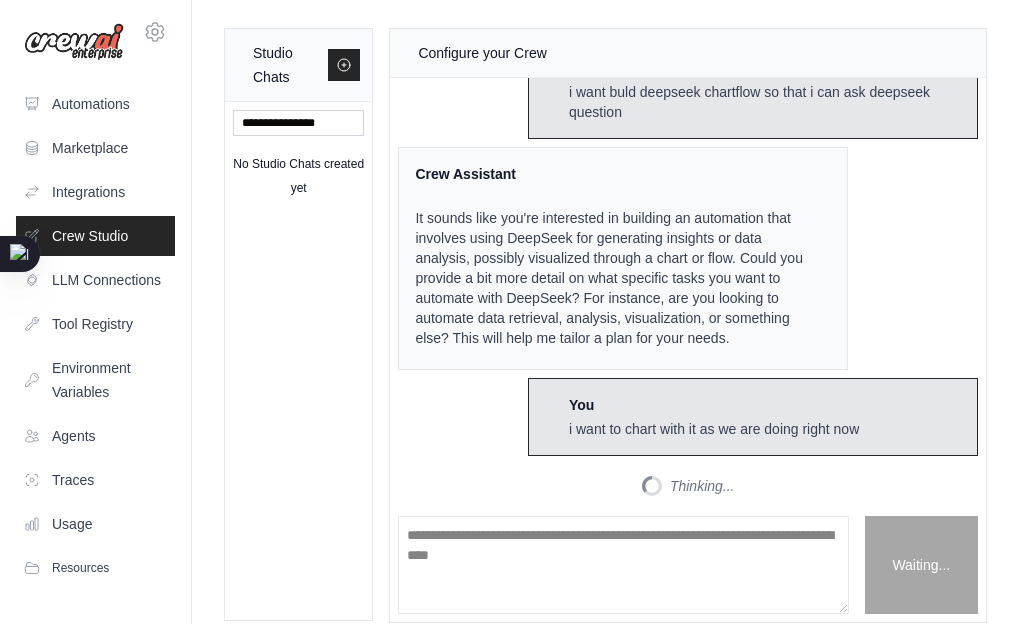 scroll, scrollTop: 555, scrollLeft: 0, axis: vertical 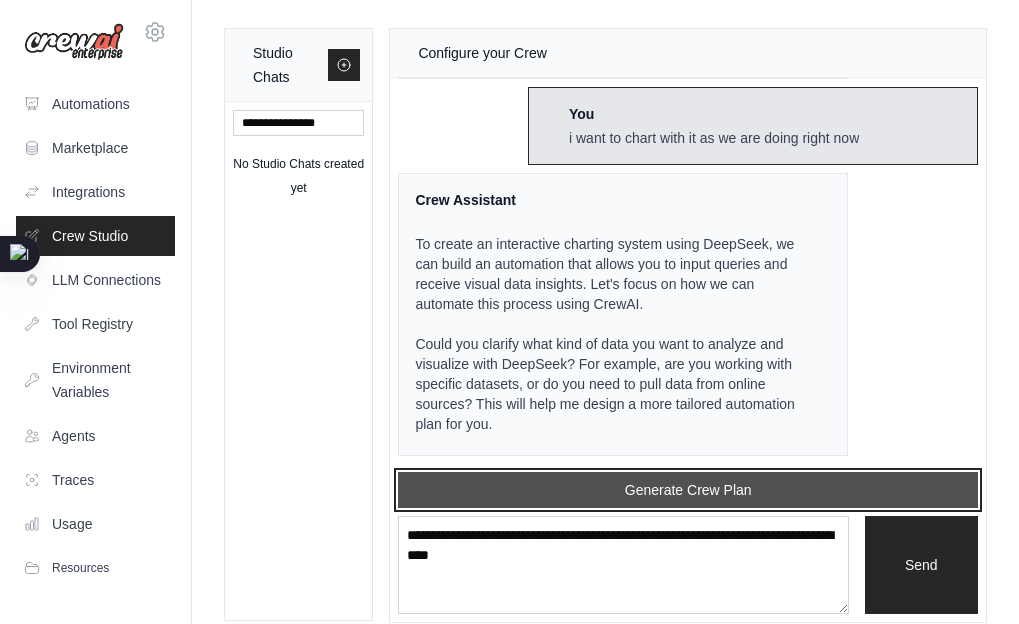 click on "Generate Crew Plan" at bounding box center [688, 490] 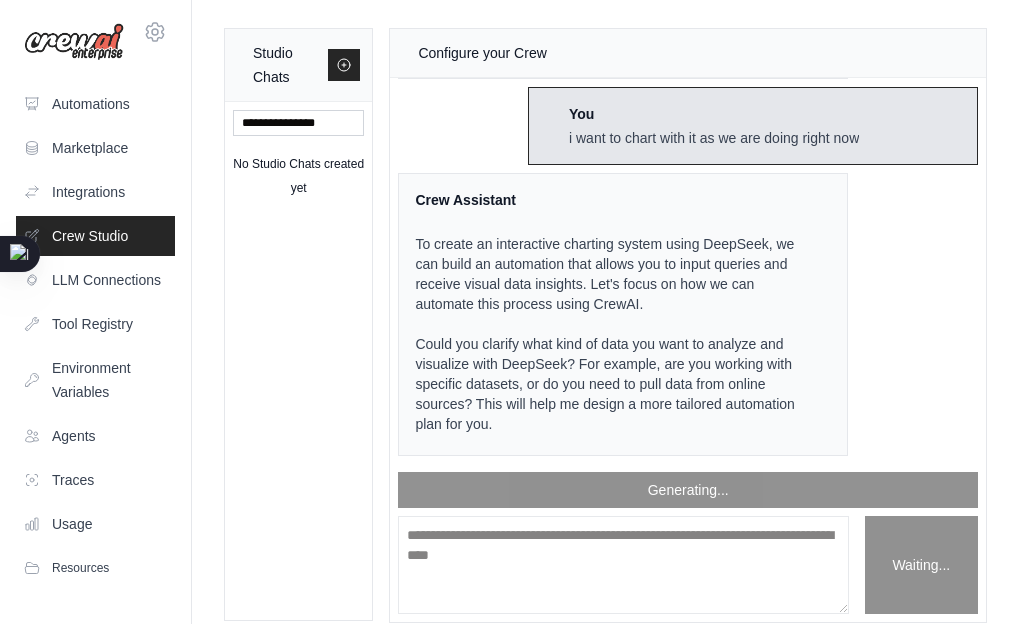scroll, scrollTop: 599, scrollLeft: 0, axis: vertical 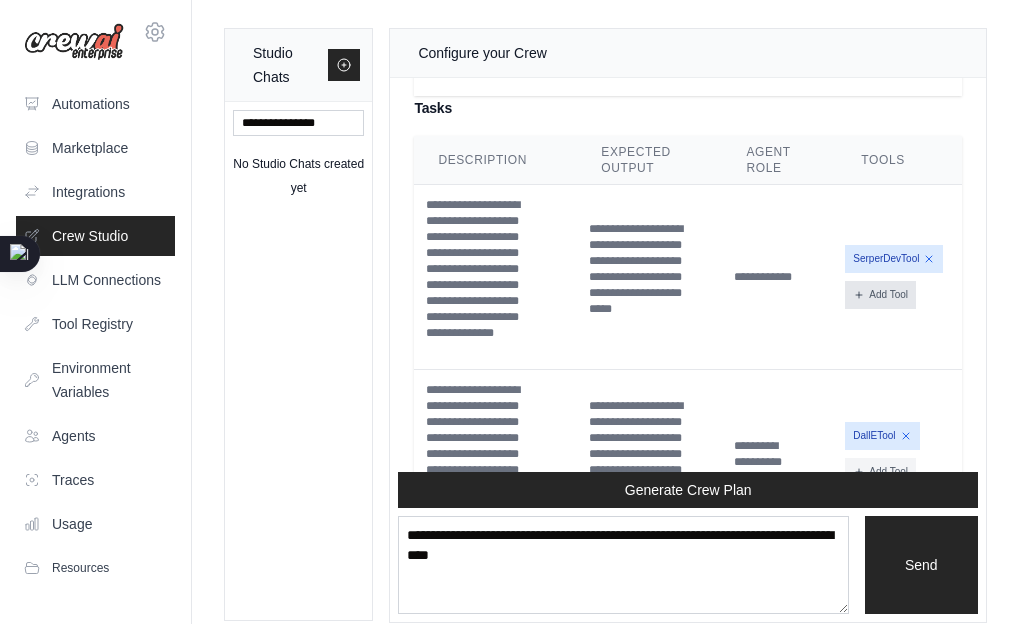 click on "Add Tool" at bounding box center (880, 295) 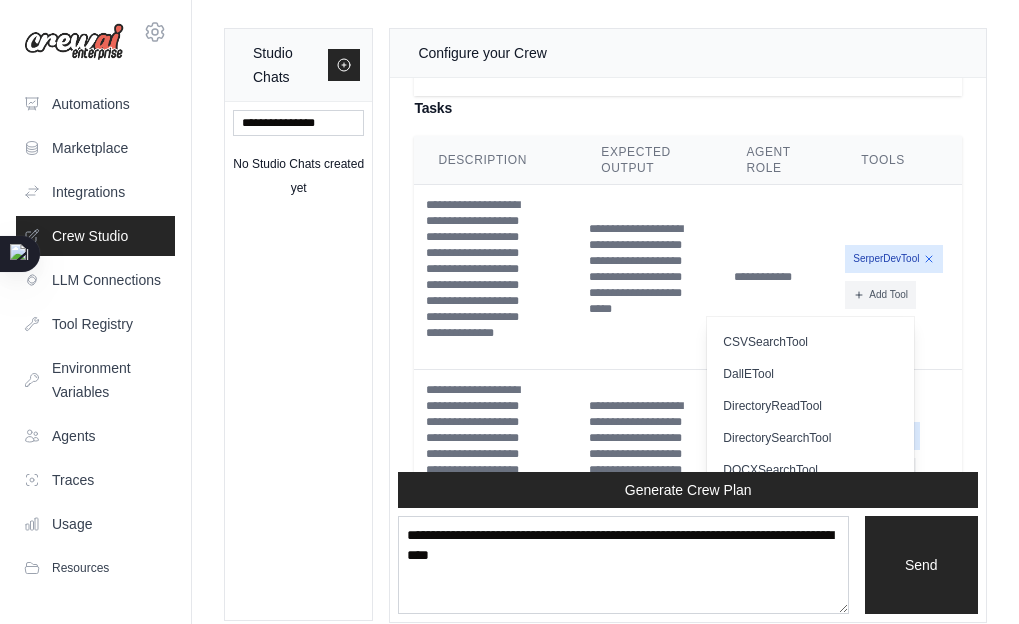 scroll, scrollTop: 0, scrollLeft: 0, axis: both 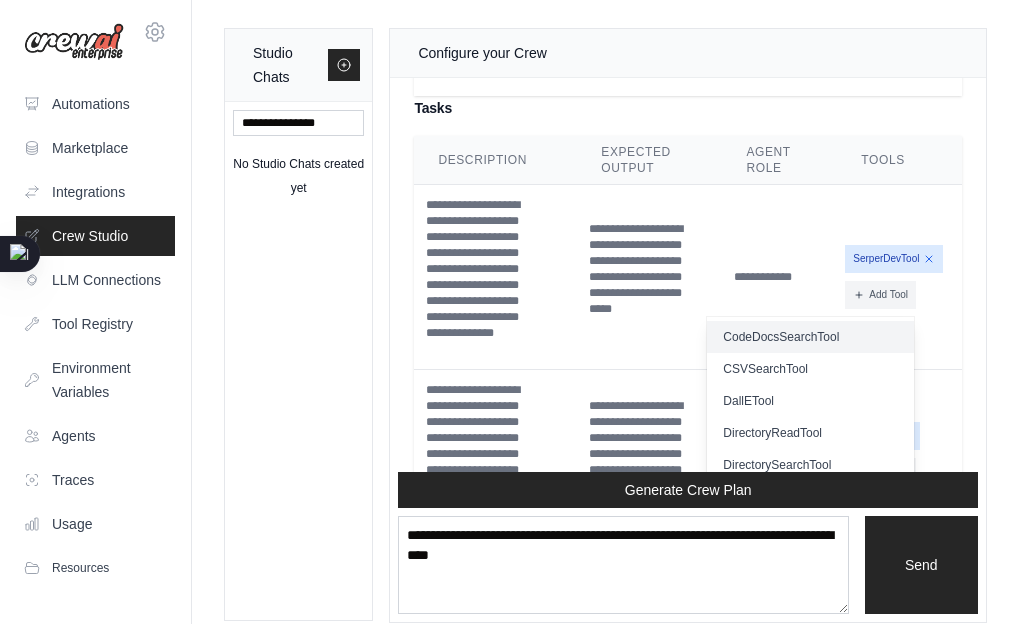 click on "CodeDocsSearchTool" at bounding box center (810, 337) 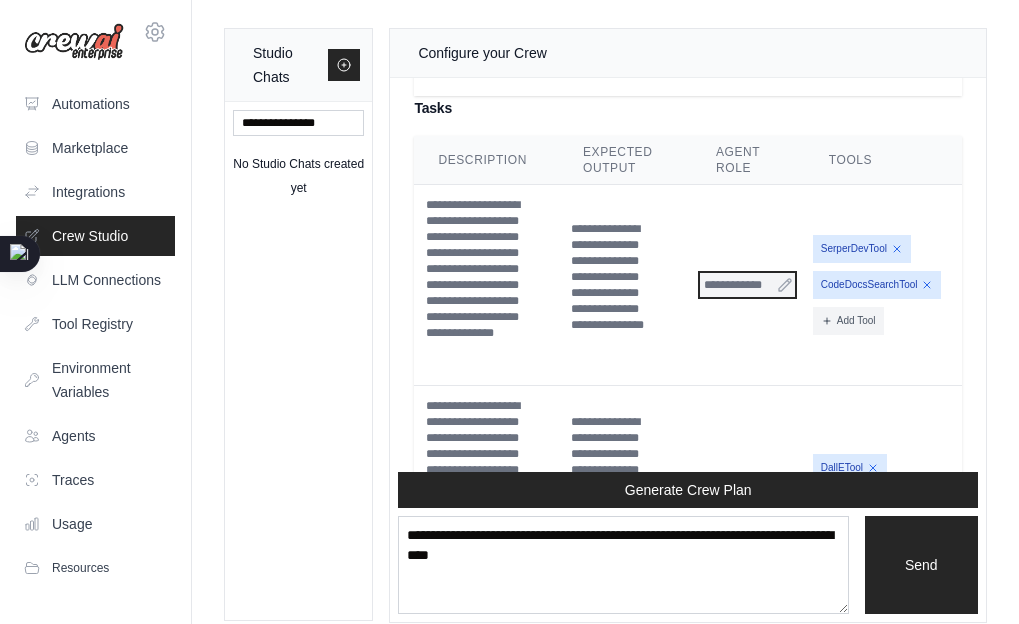 click on "**********" at bounding box center (748, 285) 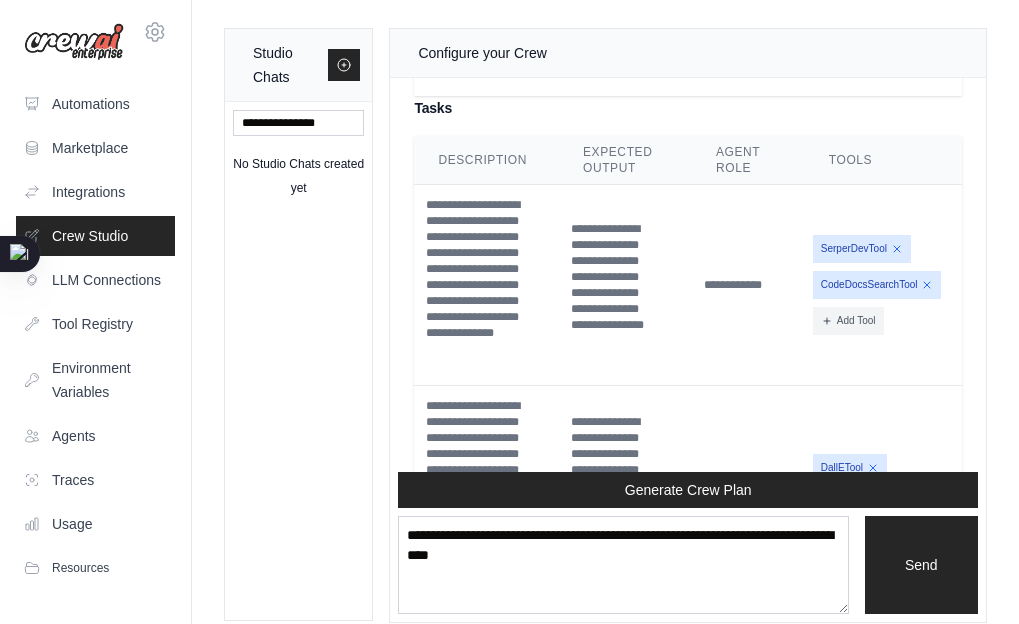 click on "**********" at bounding box center (748, 285) 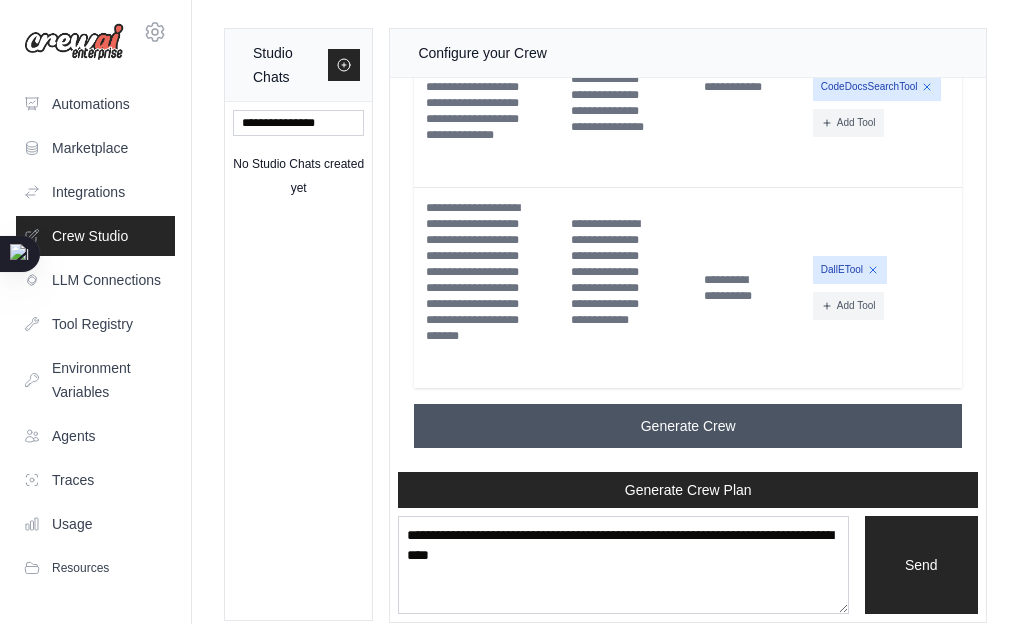 click on "Generate Crew" at bounding box center [688, 426] 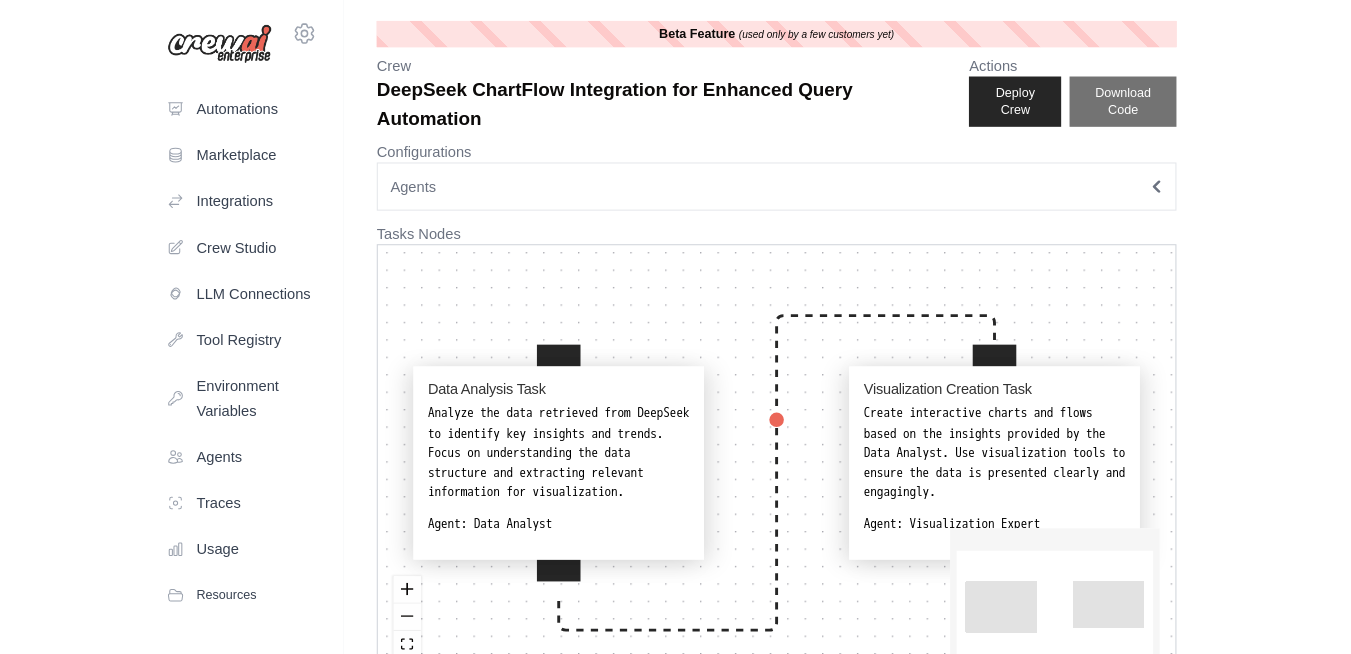 scroll, scrollTop: 0, scrollLeft: 0, axis: both 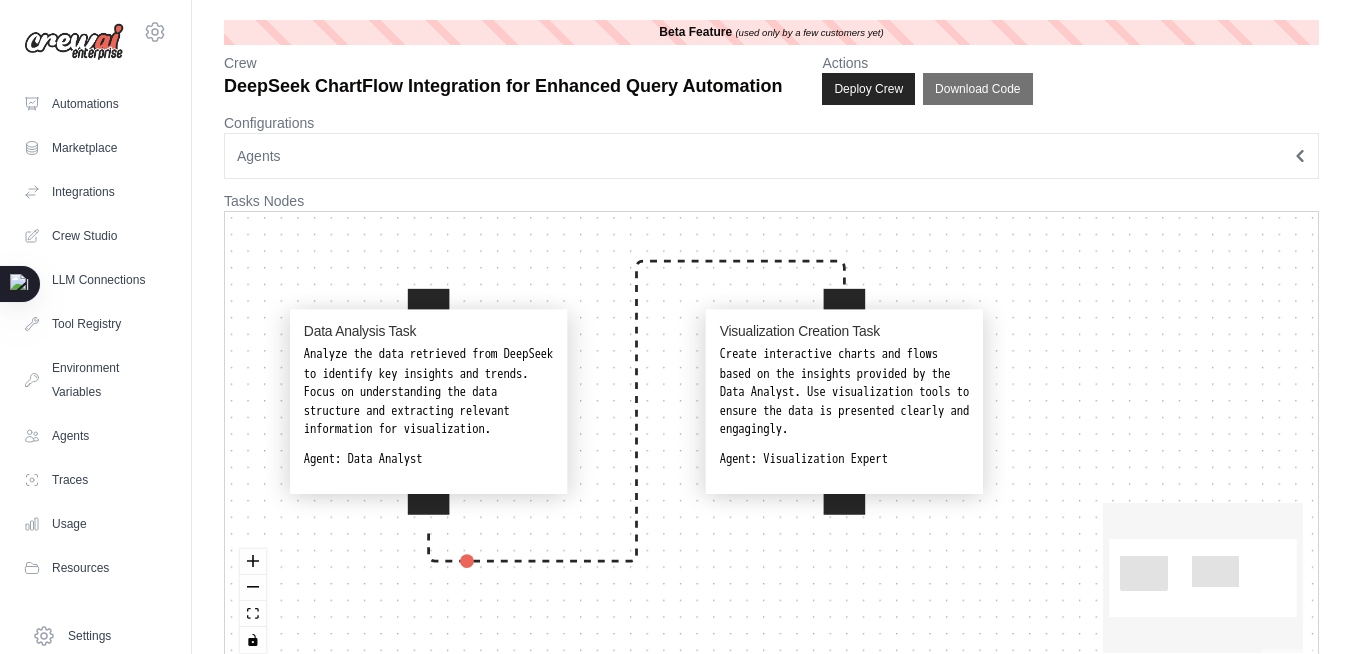 drag, startPoint x: 561, startPoint y: 371, endPoint x: 592, endPoint y: 353, distance: 35.846897 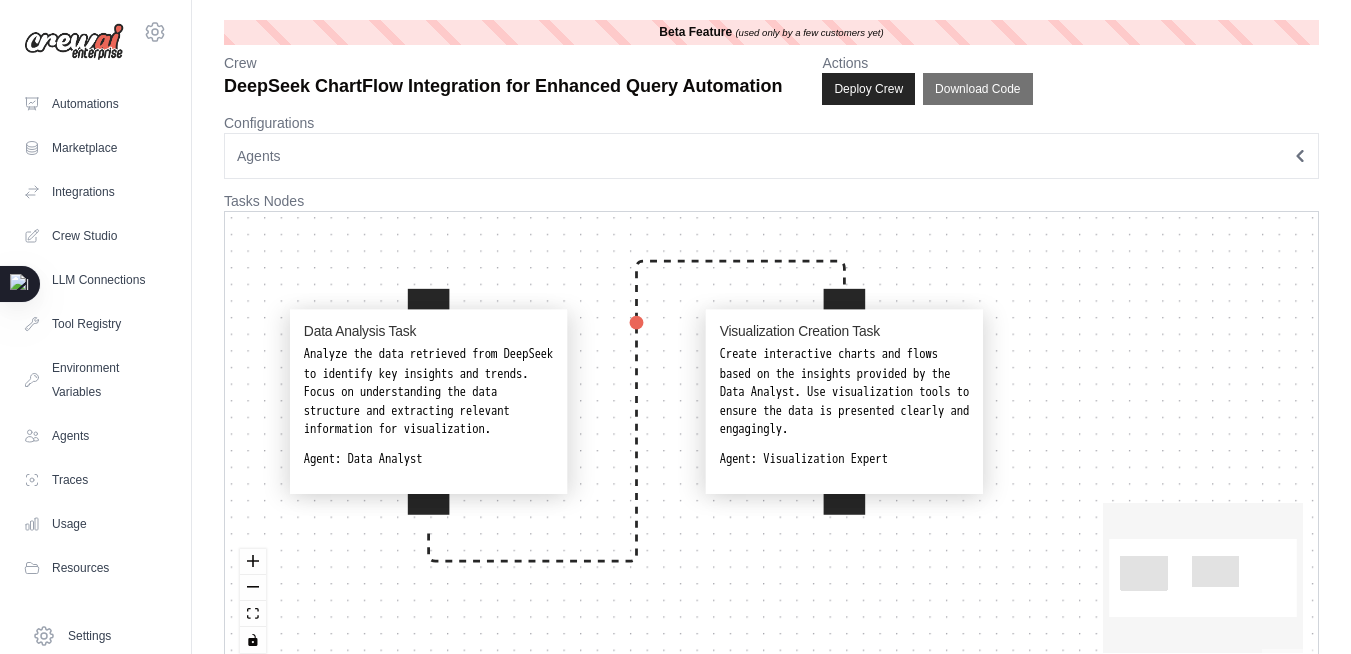 click on "Data Analysis Task Analyze the data retrieved from DeepSeek to identify key insights and trends. Focus on understanding the data structure and extracting relevant information for visualization. Agent:   Data Analyst Visualization Creation Task Create interactive charts and flows based on the insights provided by the Data Analyst. Use visualization tools to ensure the data is presented clearly and engagingly. Agent:   Visualization Expert" at bounding box center [771, 440] 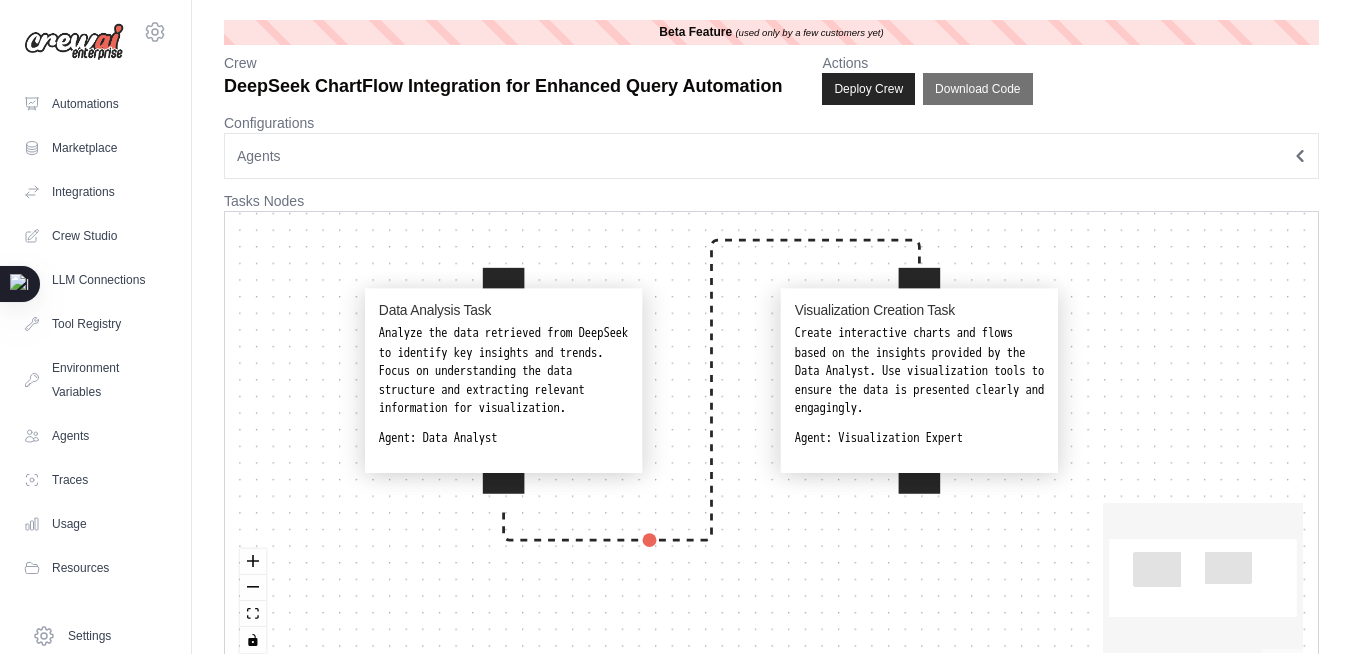 drag, startPoint x: 1020, startPoint y: 384, endPoint x: 1095, endPoint y: 362, distance: 78.160095 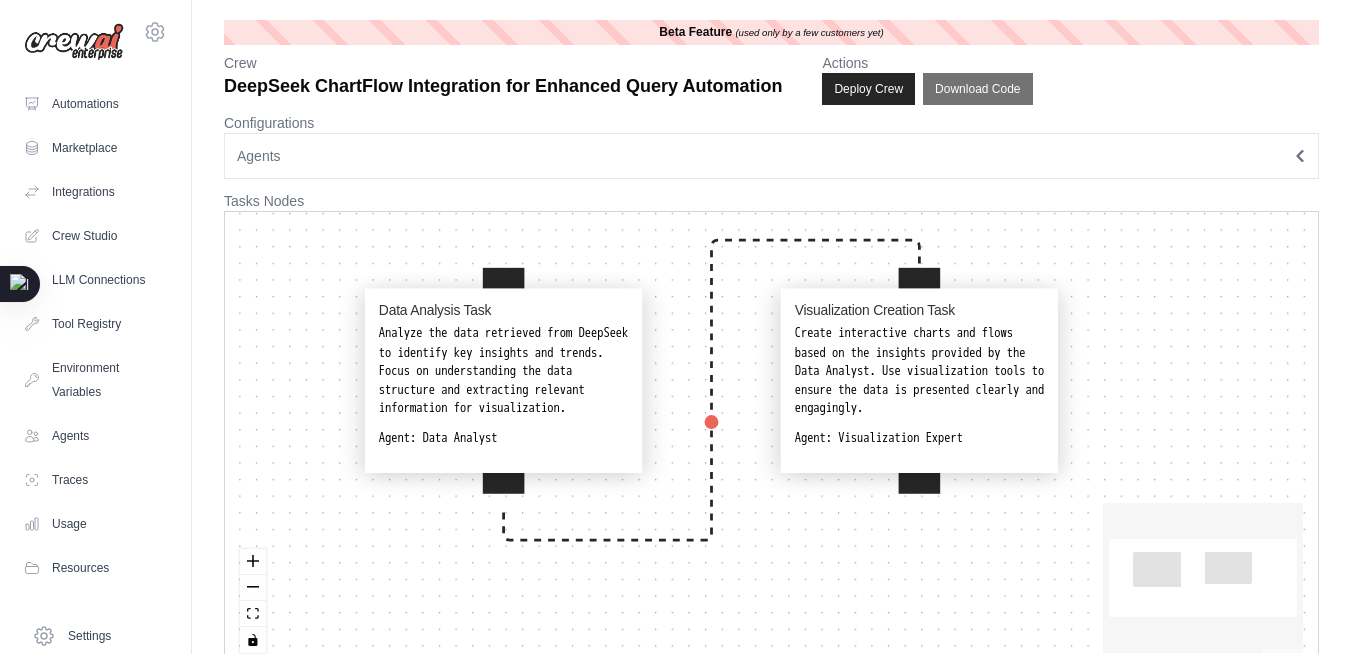 click on "Data Analysis Task Analyze the data retrieved from DeepSeek to identify key insights and trends. Focus on understanding the data structure and extracting relevant information for visualization. Agent:   Data Analyst Visualization Creation Task Create interactive charts and flows based on the insights provided by the Data Analyst. Use visualization tools to ensure the data is presented clearly and engagingly. Agent:   Visualization Expert" at bounding box center [771, 440] 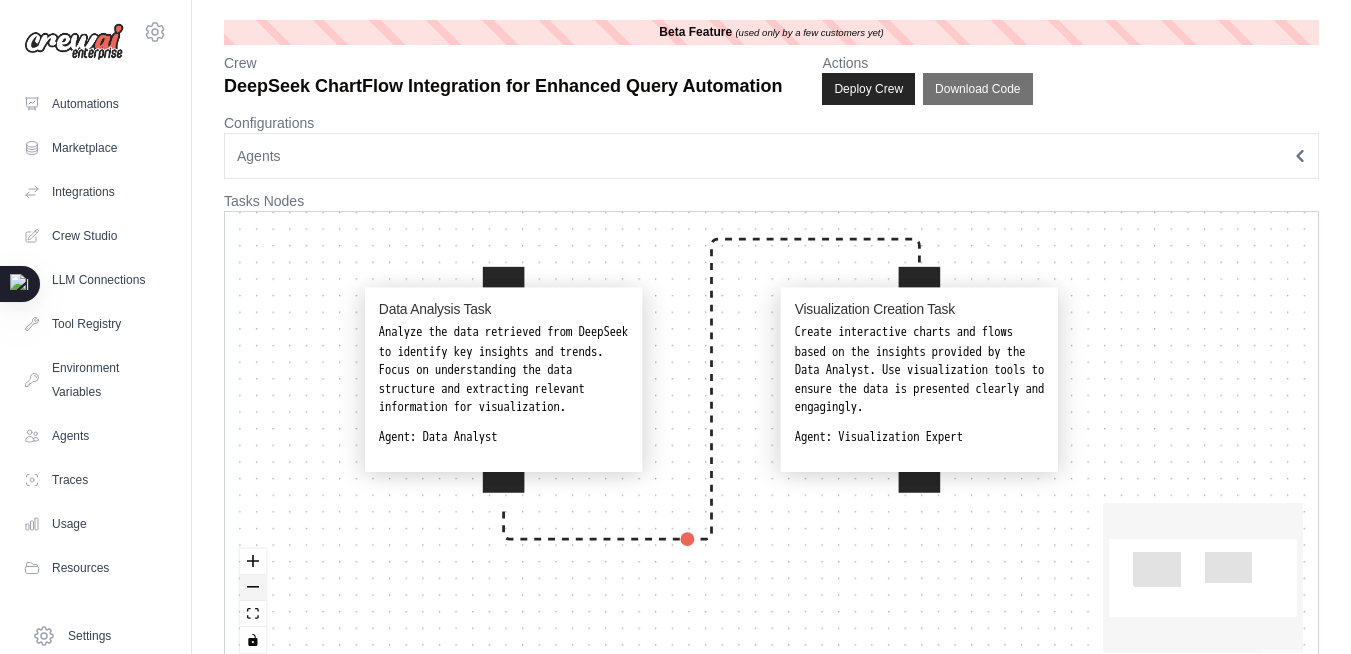 click 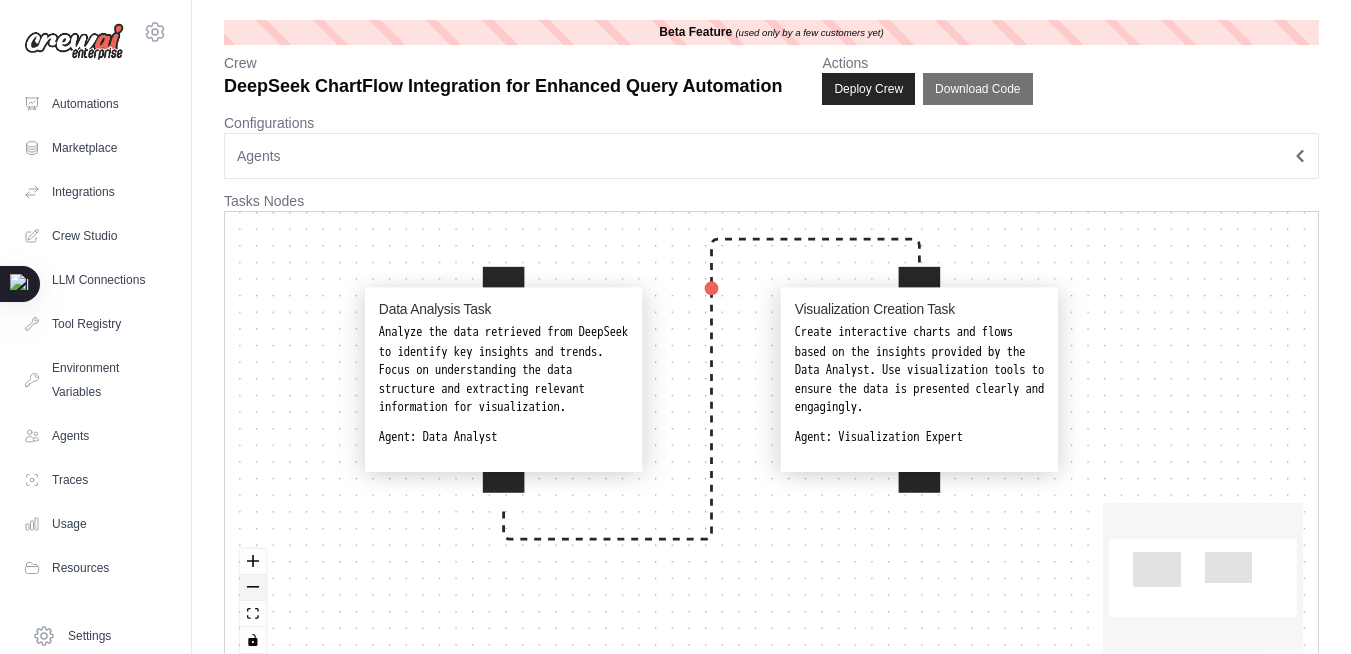 click 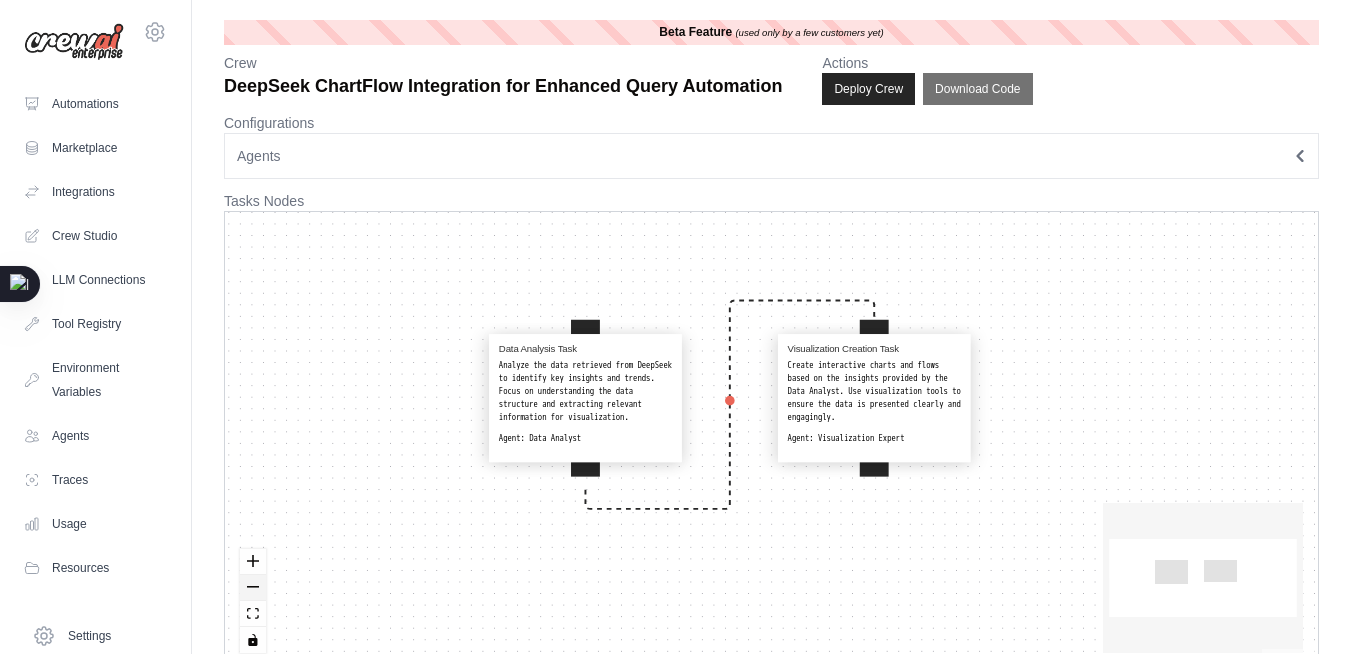 click 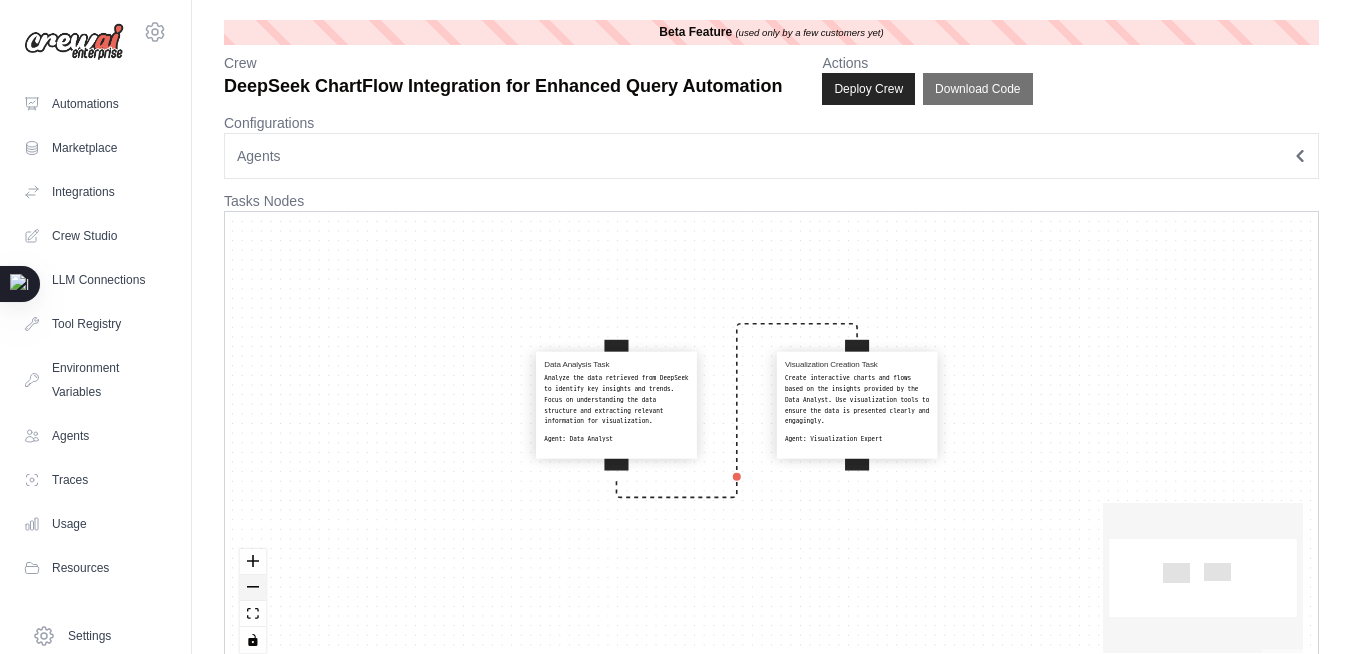 click 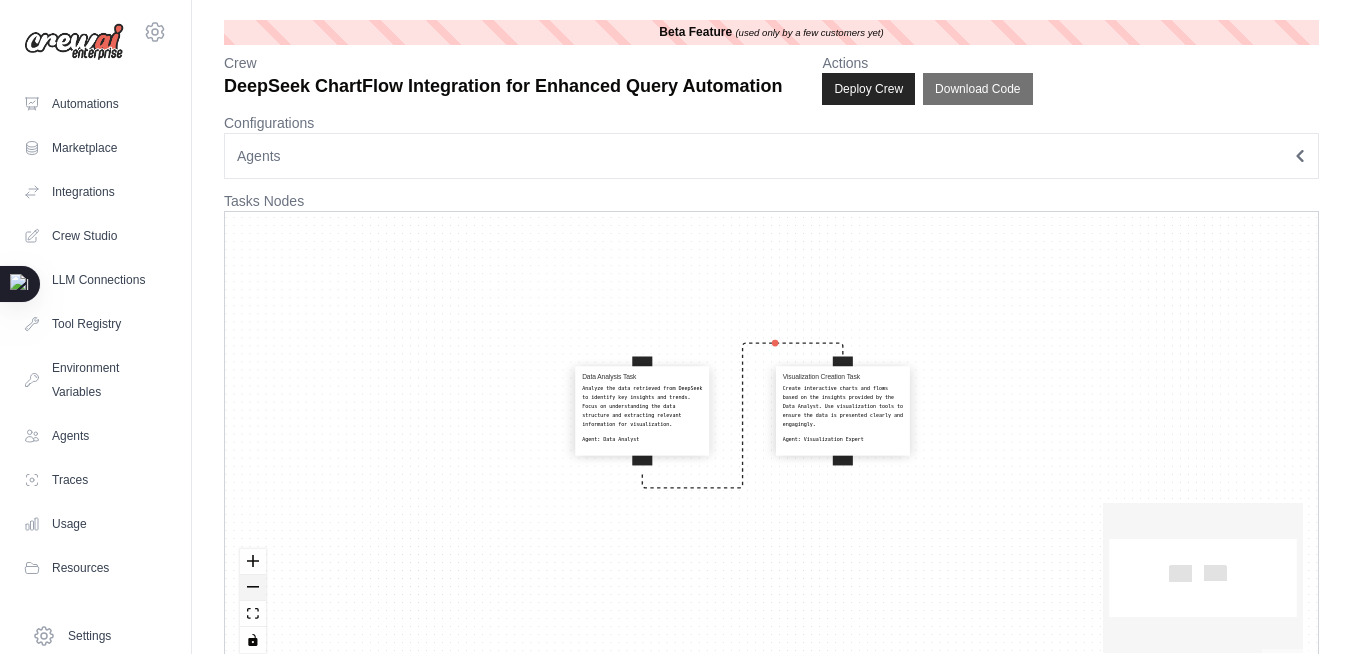 click 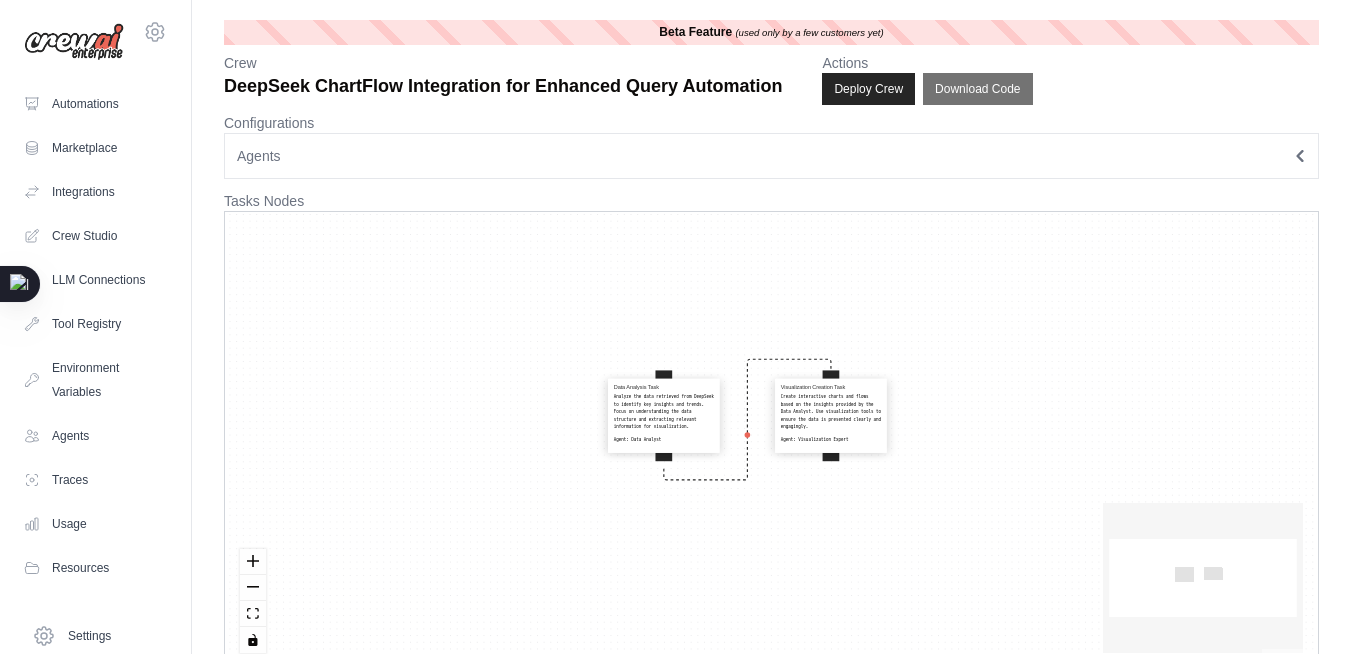 click on "Data Analysis Task Analyze the data retrieved from DeepSeek to identify key insights and trends. Focus on understanding the data structure and extracting relevant information for visualization. Agent:   Data Analyst Visualization Creation Task Create interactive charts and flows based on the insights provided by the Data Analyst. Use visualization tools to ensure the data is presented clearly and engagingly. Agent:   Visualization Expert" at bounding box center (771, 440) 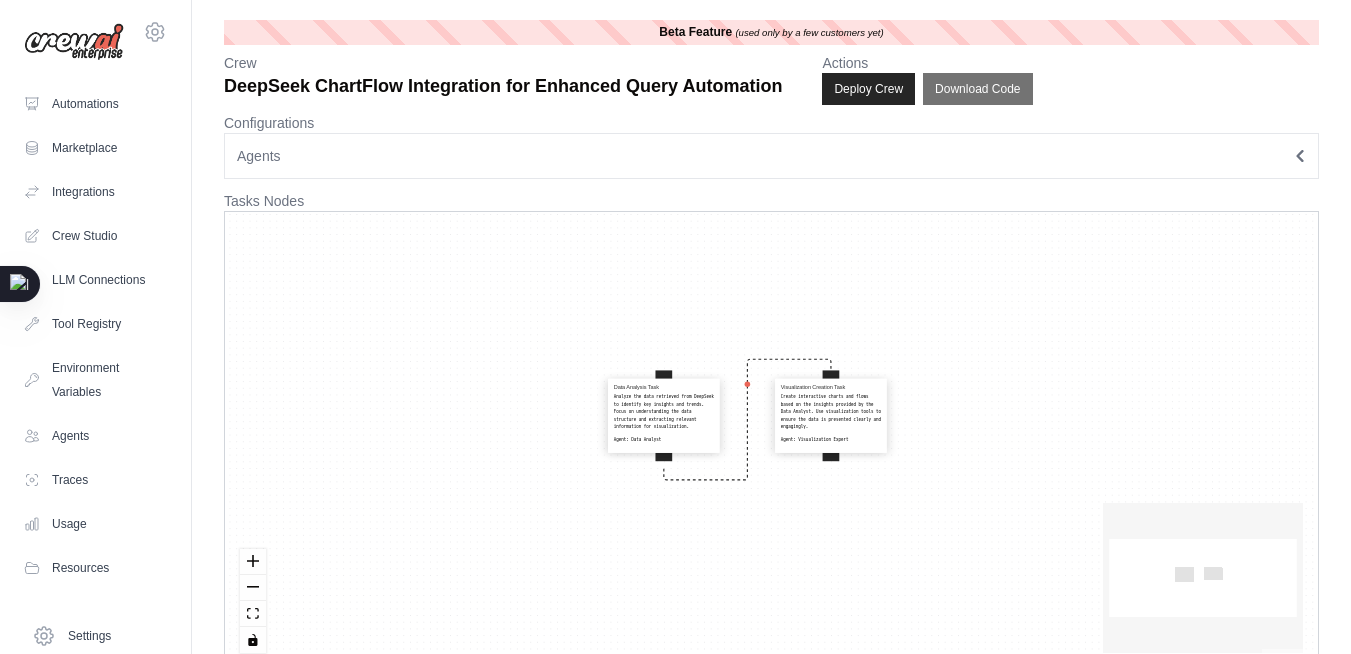 click on "Agents" at bounding box center (771, 156) 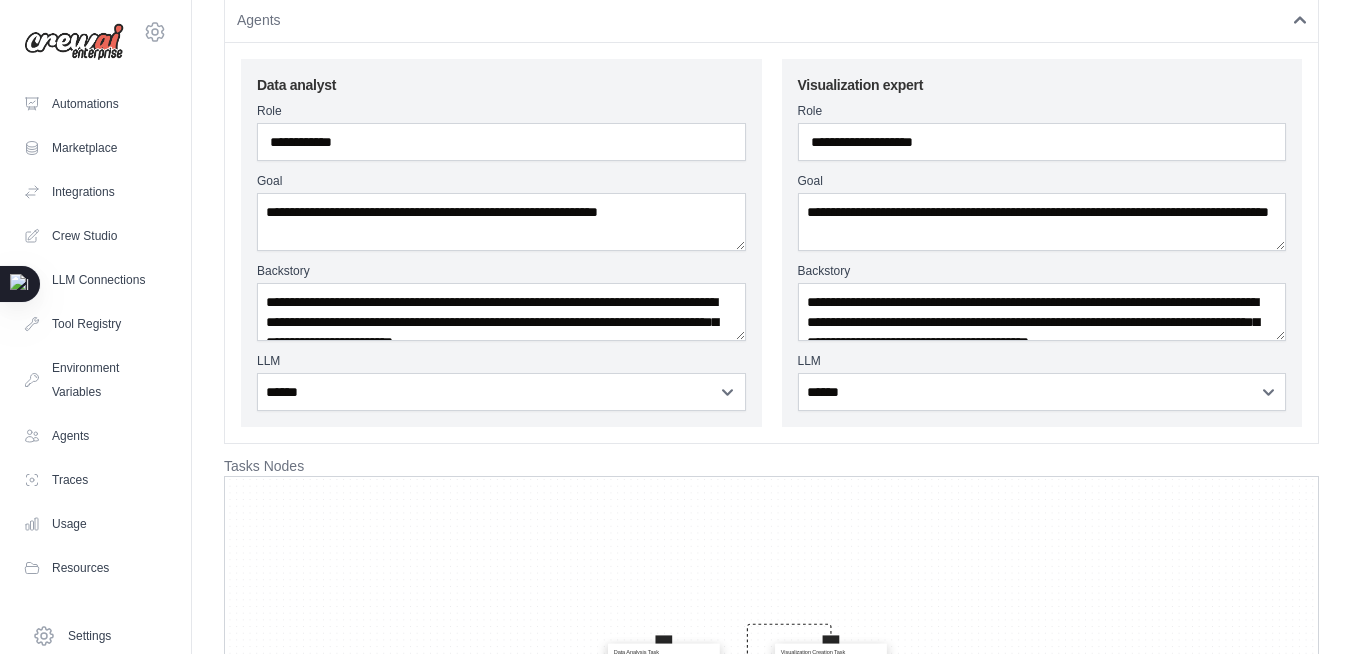 scroll, scrollTop: 138, scrollLeft: 0, axis: vertical 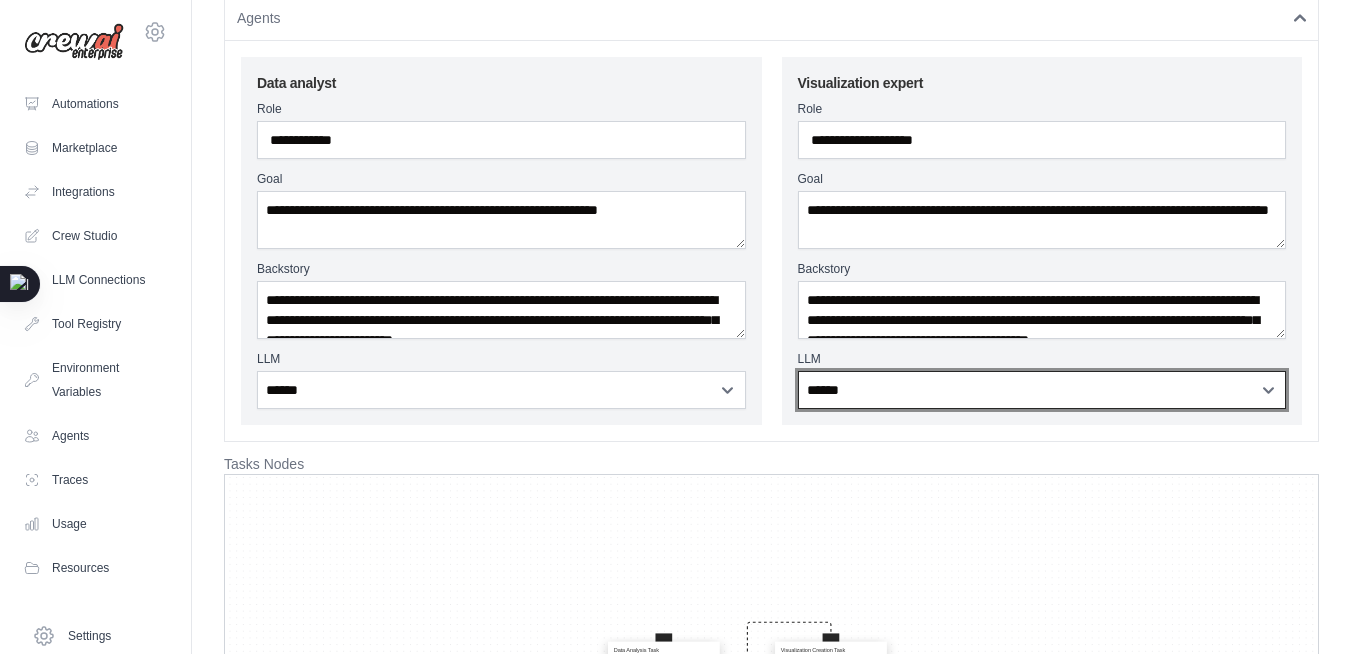 click on "**********" at bounding box center (1042, 390) 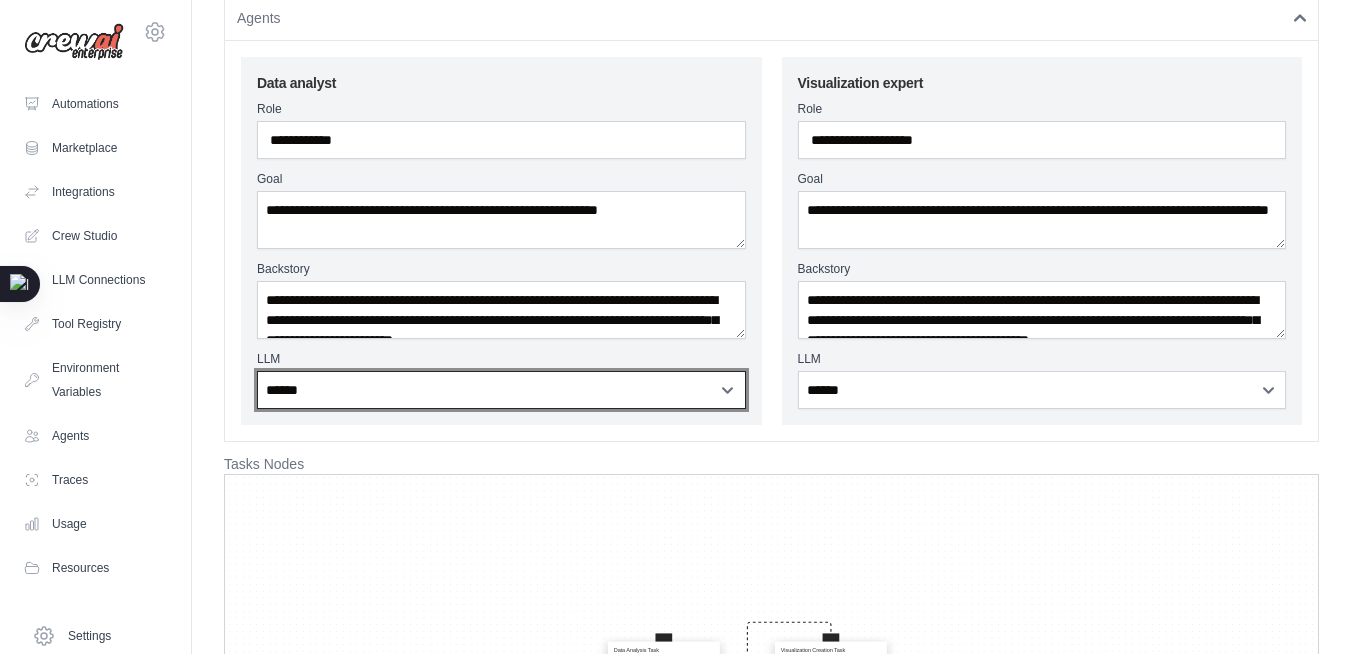 click on "**********" at bounding box center (501, 390) 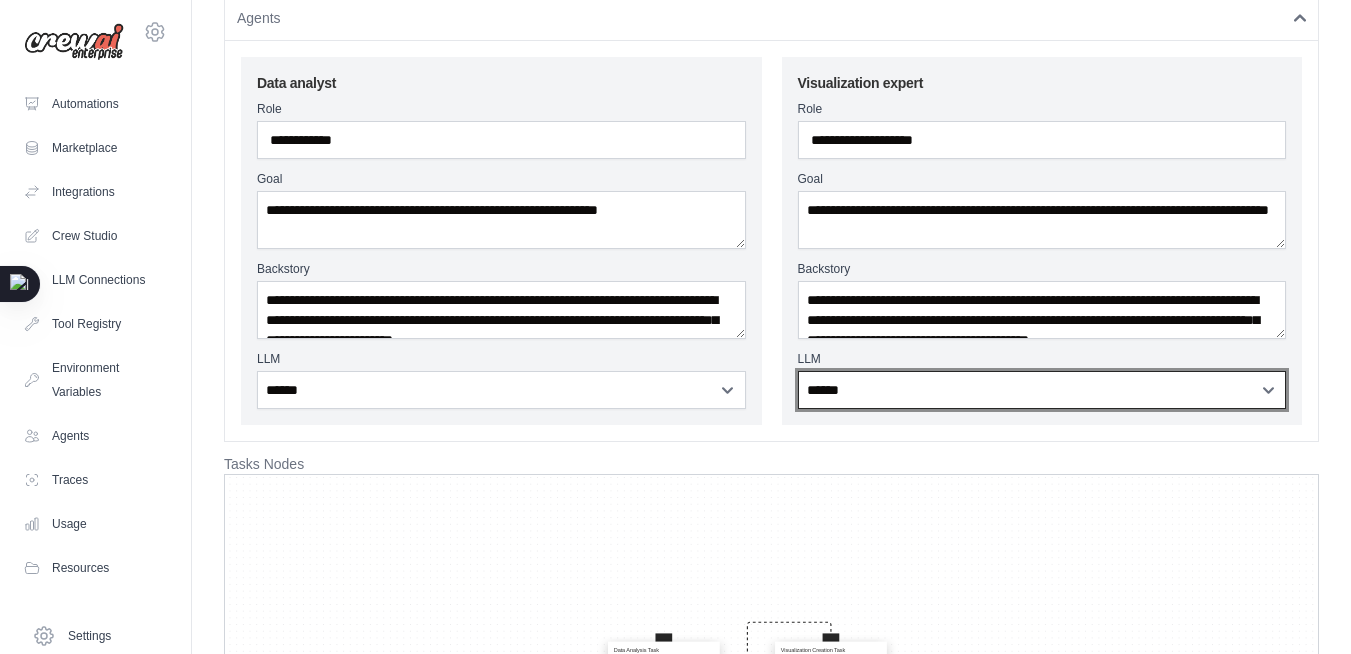 click on "**********" at bounding box center (1042, 390) 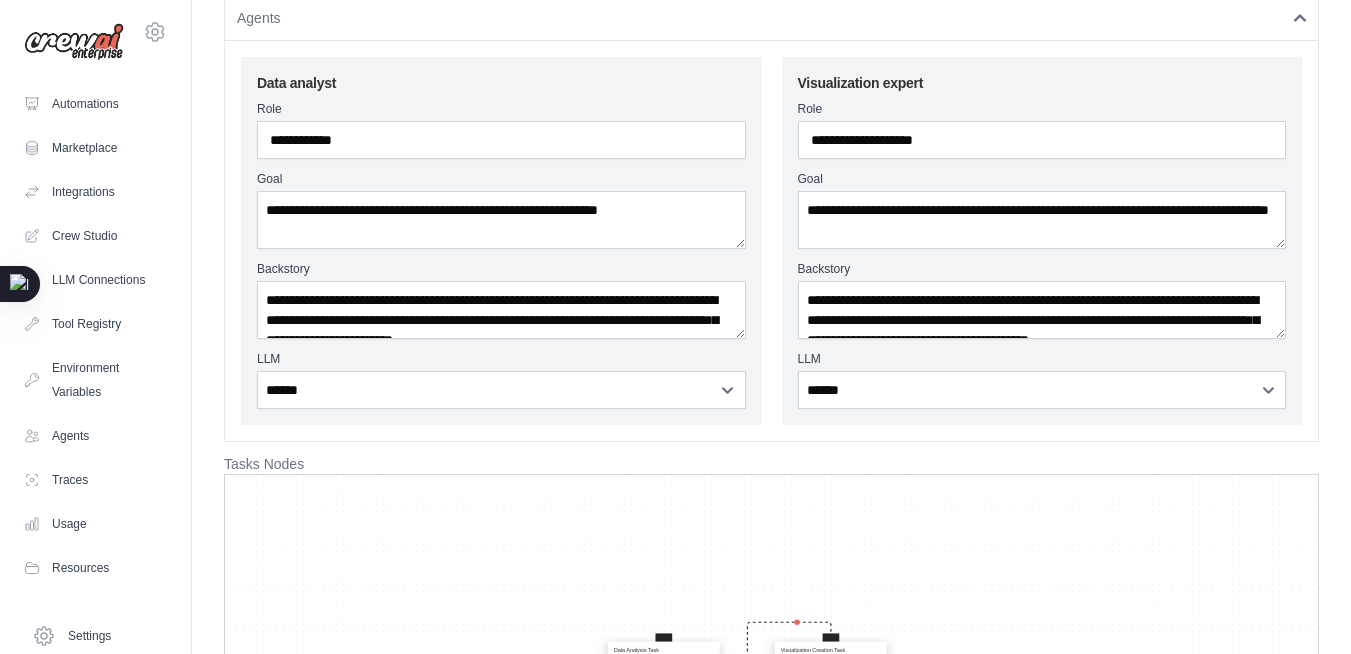 click on "Data Analysis Task Analyze the data retrieved from DeepSeek to identify key insights and trends. Focus on understanding the data structure and extracting relevant information for visualization. Agent:   Data Analyst Visualization Creation Task Create interactive charts and flows based on the insights provided by the Data Analyst. Use visualization tools to ensure the data is presented clearly and engagingly. Agent:   Visualization Expert" at bounding box center [771, 703] 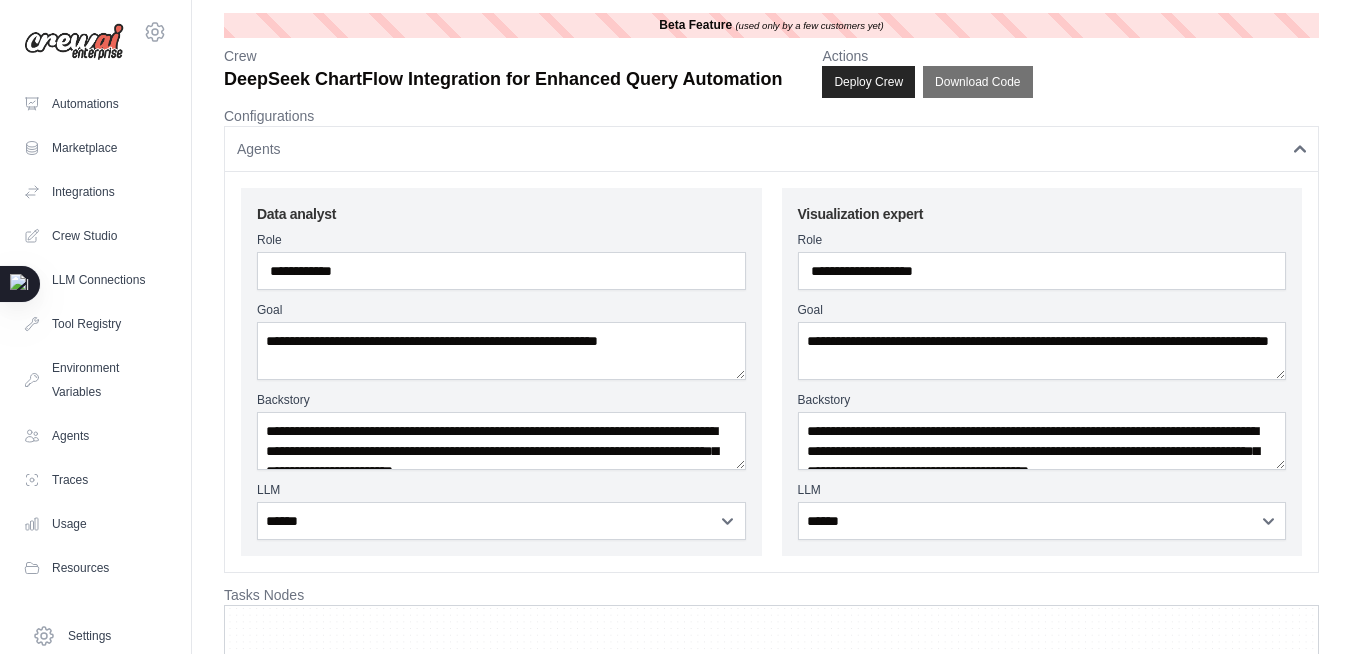 scroll, scrollTop: 0, scrollLeft: 0, axis: both 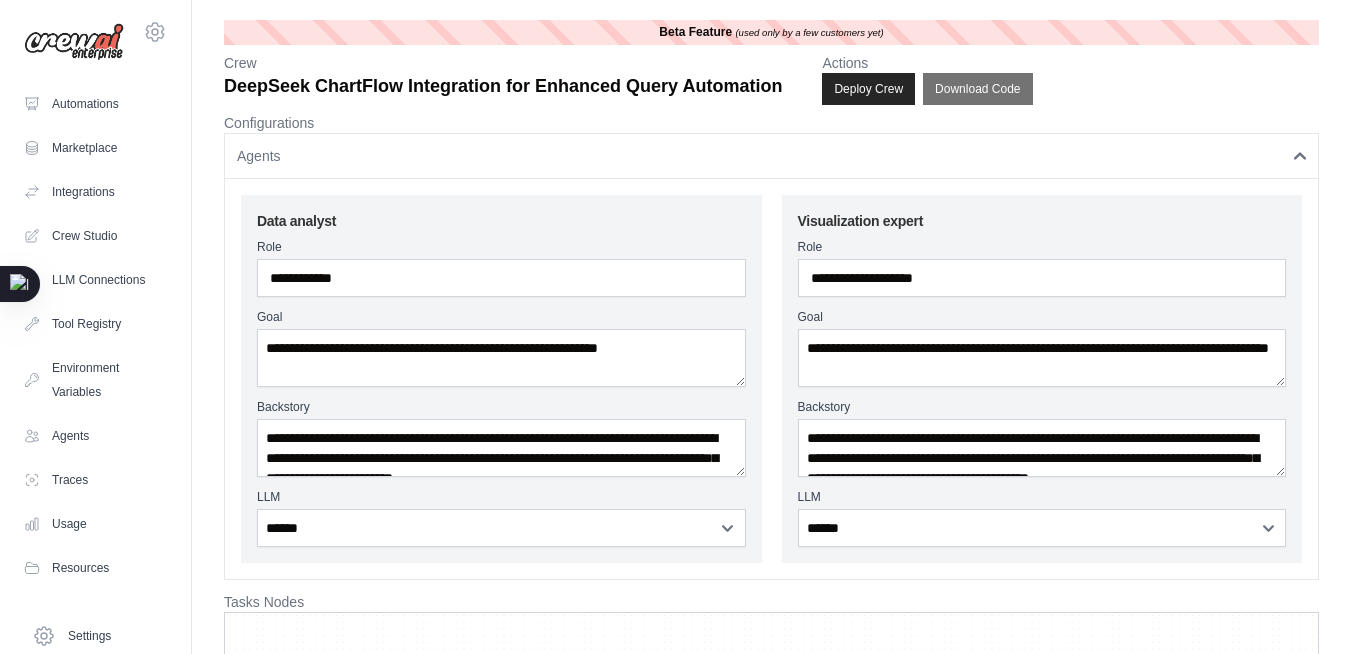 click on "Agents" at bounding box center [771, 156] 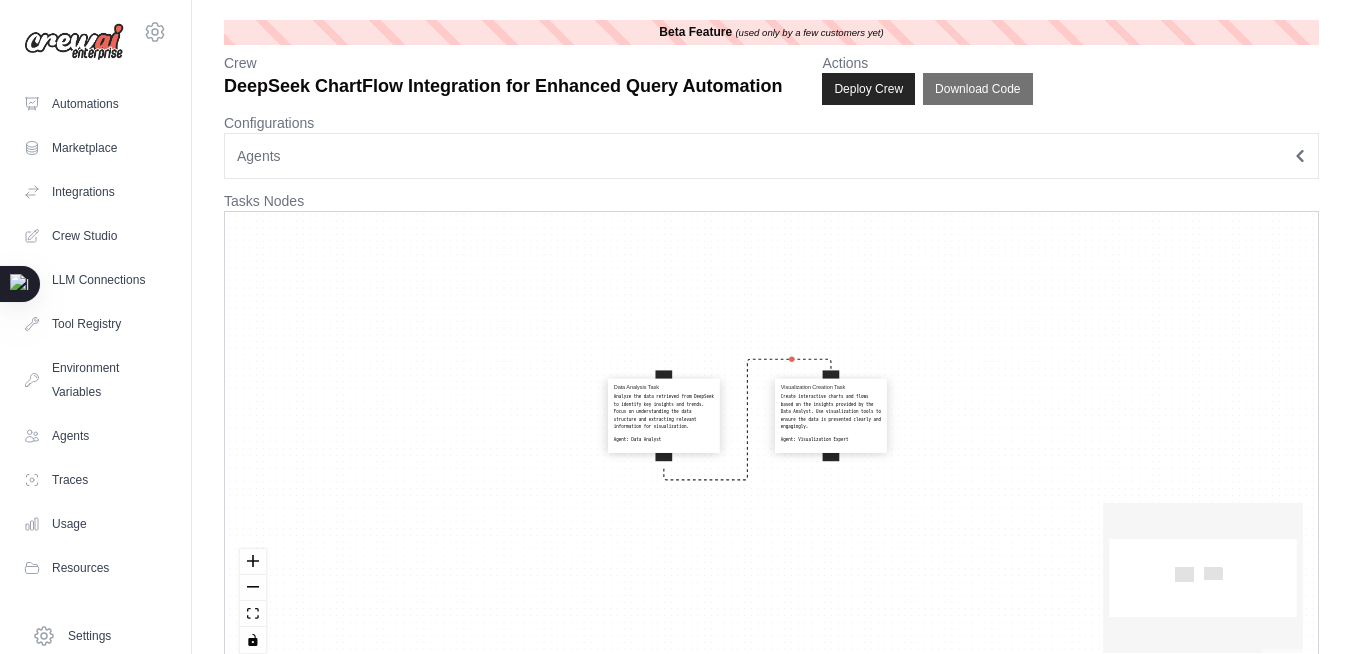 click on "Agents" at bounding box center (771, 156) 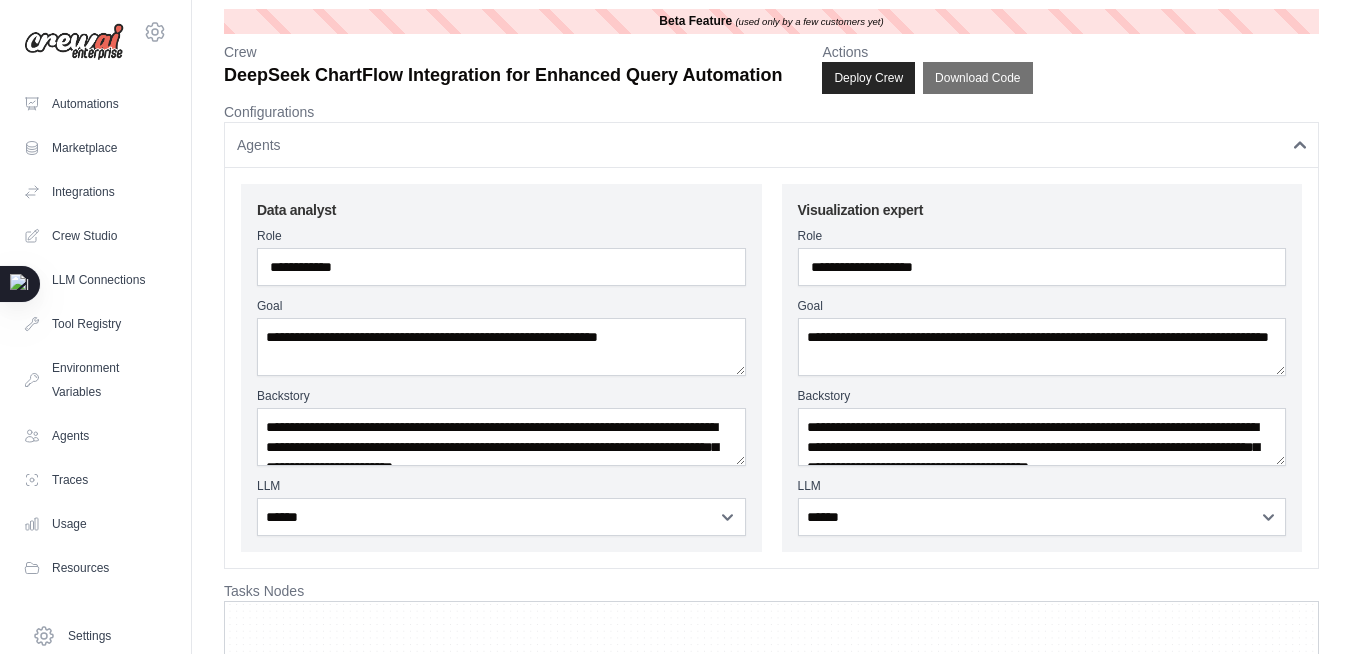 scroll, scrollTop: 0, scrollLeft: 0, axis: both 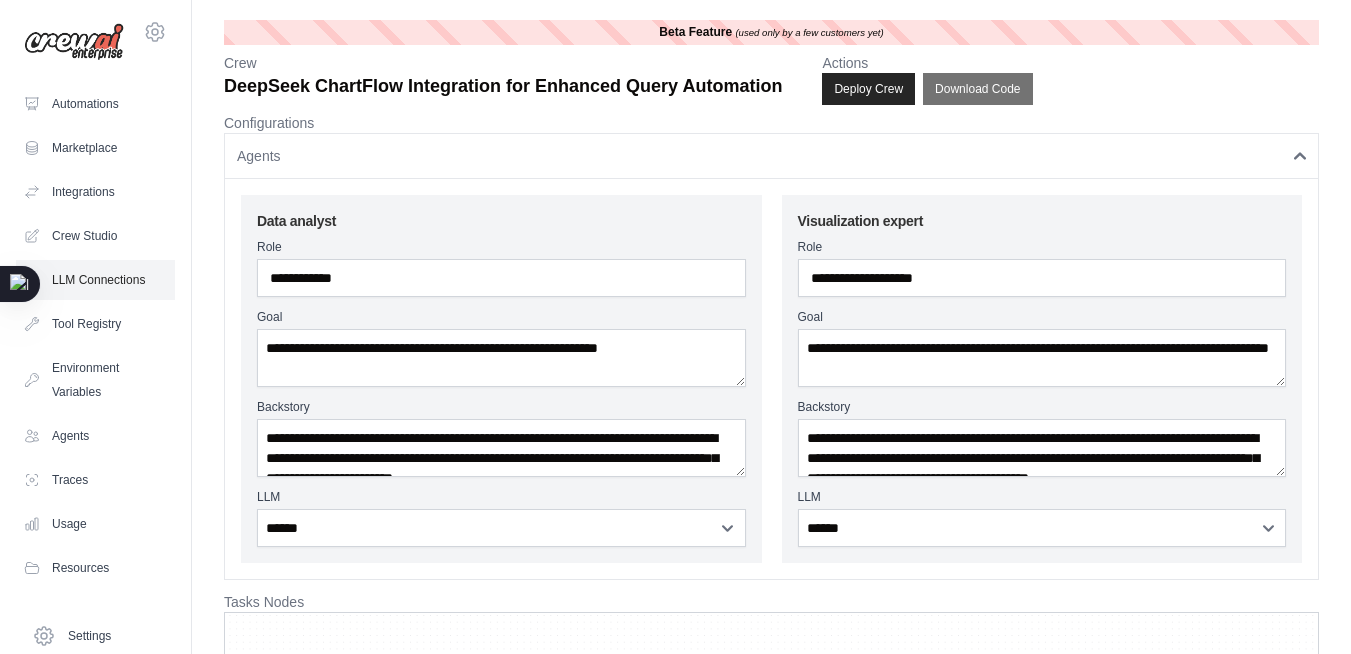 click on "LLM Connections" at bounding box center [95, 280] 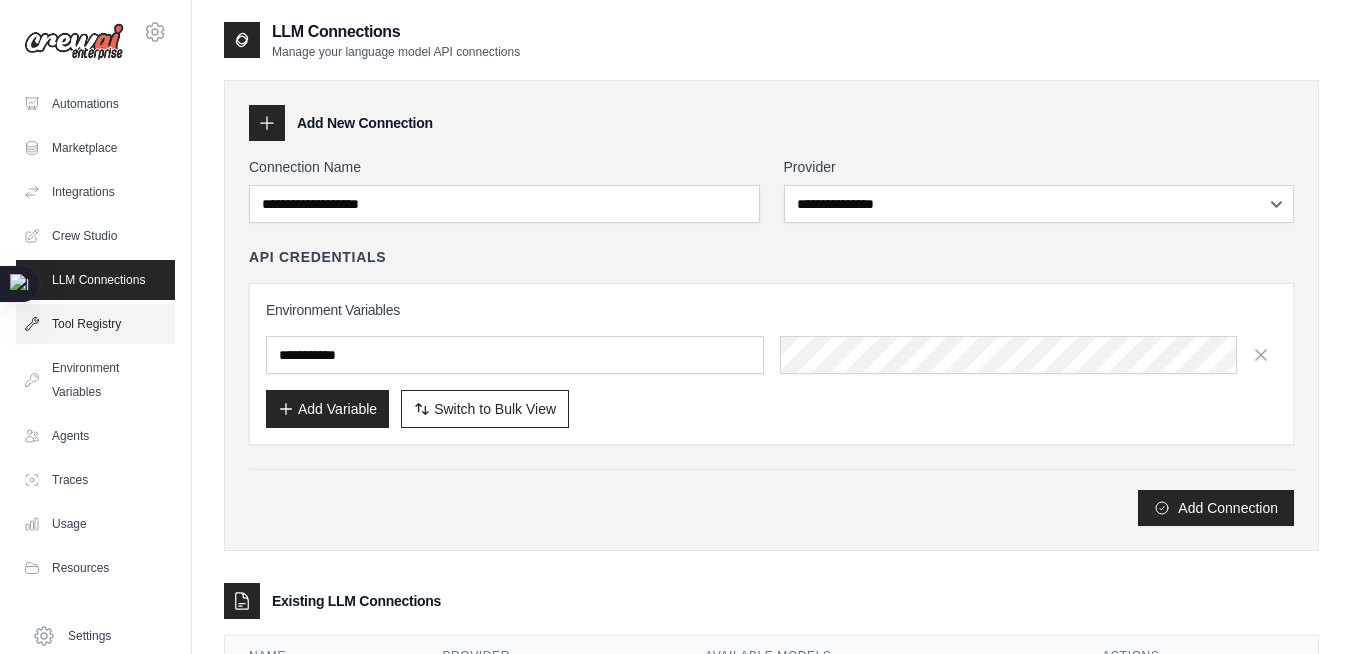 click on "Tool Registry" at bounding box center (95, 324) 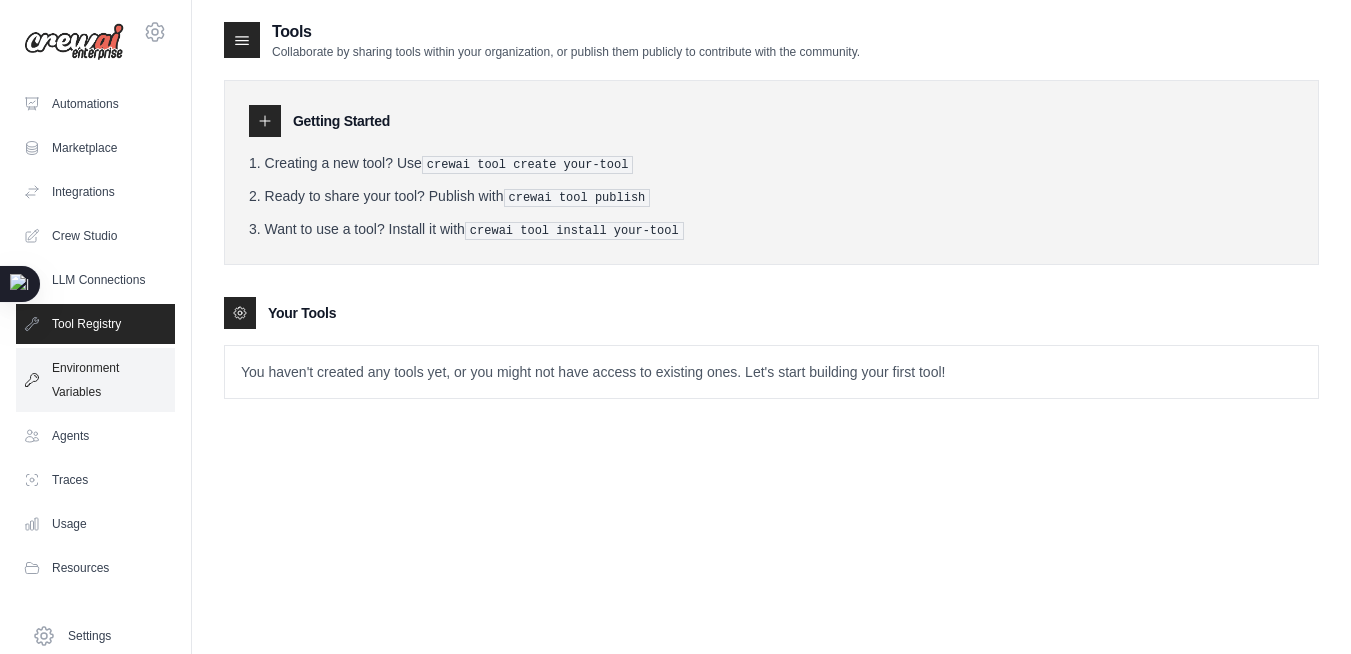 click on "Environment Variables" at bounding box center [95, 380] 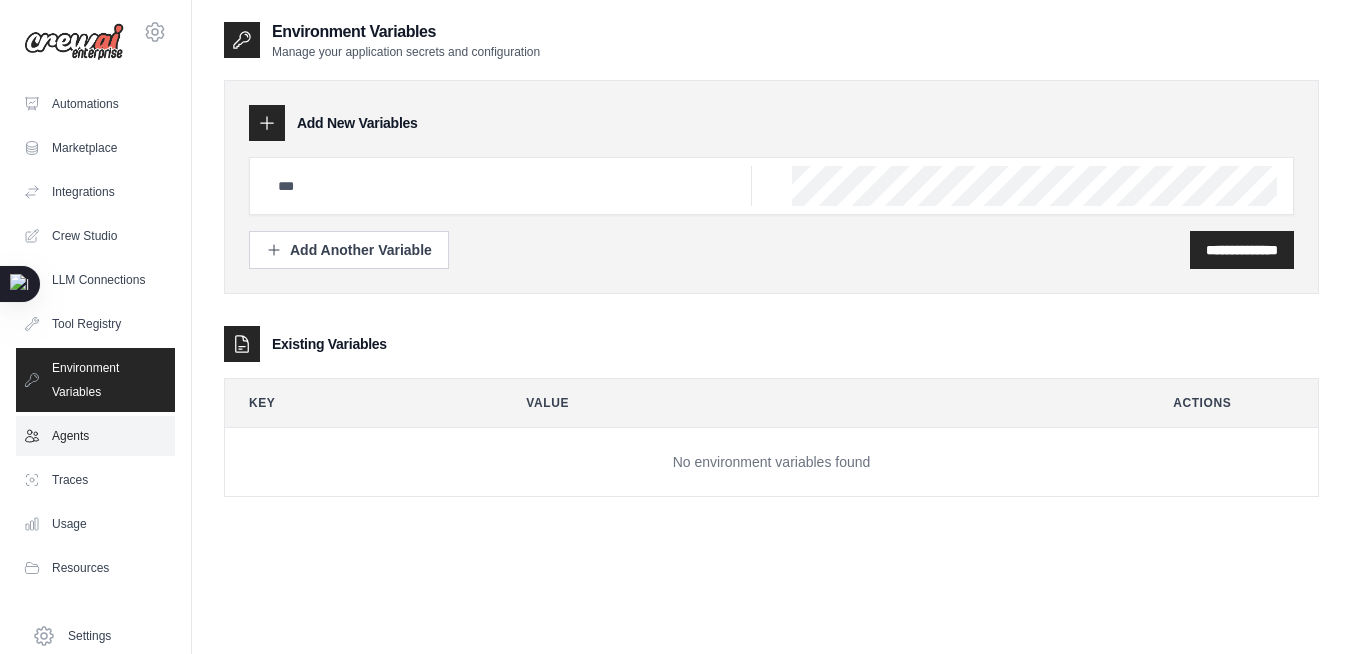 click on "Agents" at bounding box center (95, 436) 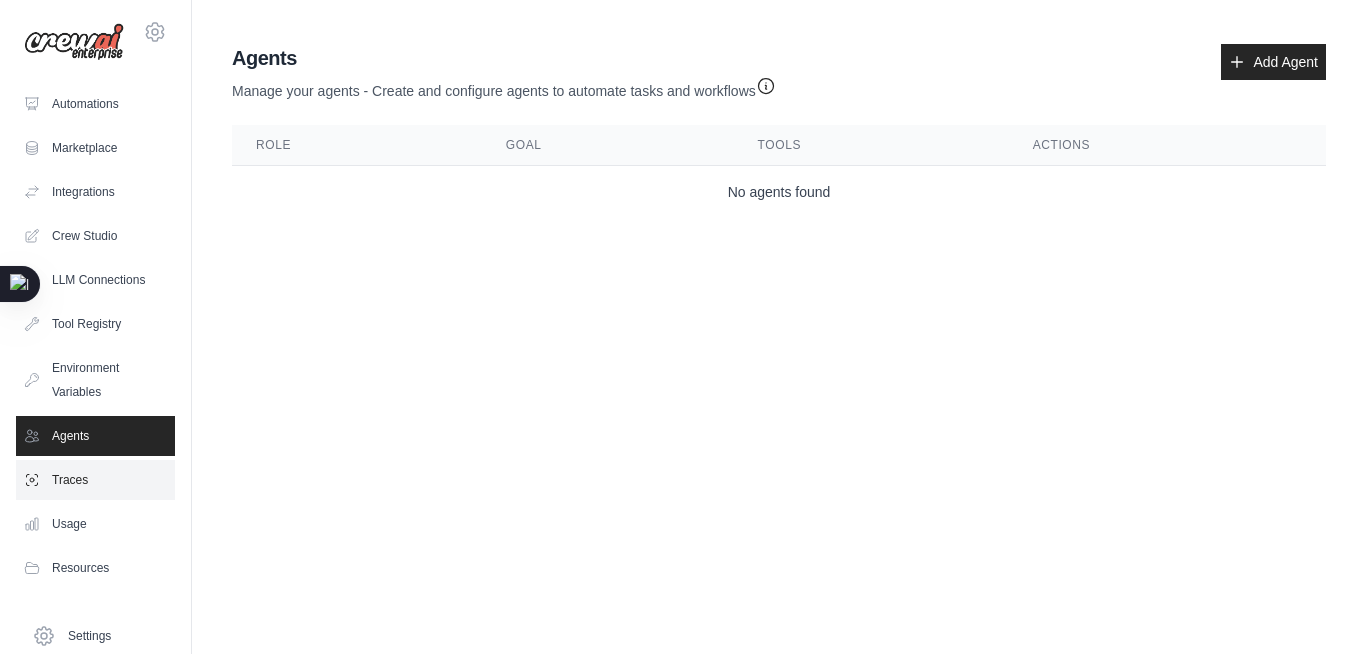 click on "Traces" at bounding box center [95, 480] 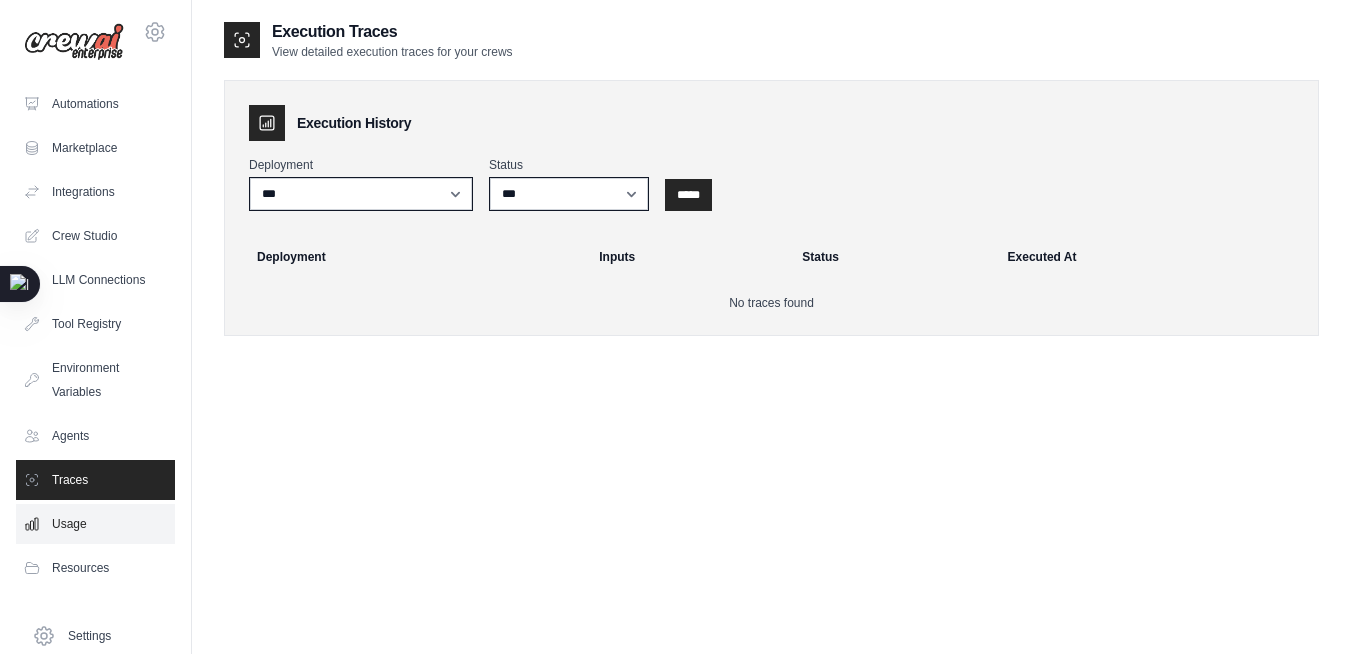 click on "Usage" at bounding box center [95, 524] 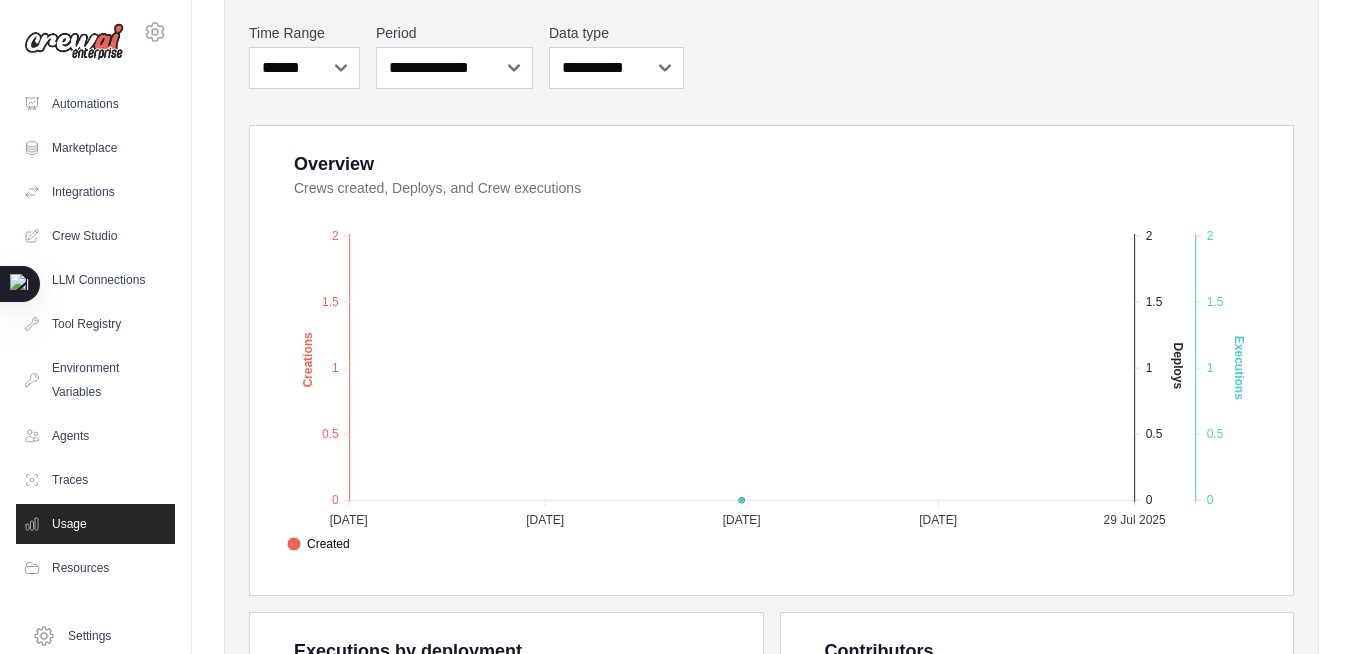 scroll, scrollTop: 212, scrollLeft: 0, axis: vertical 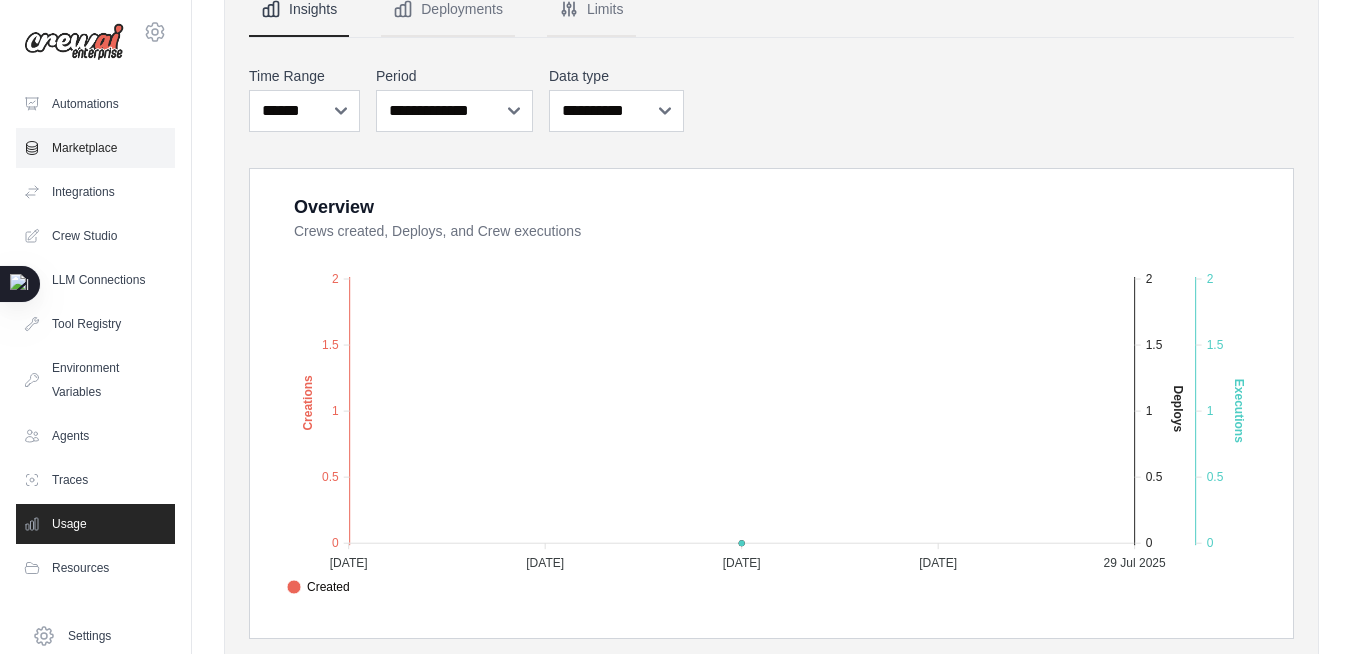 click on "Marketplace" at bounding box center (95, 148) 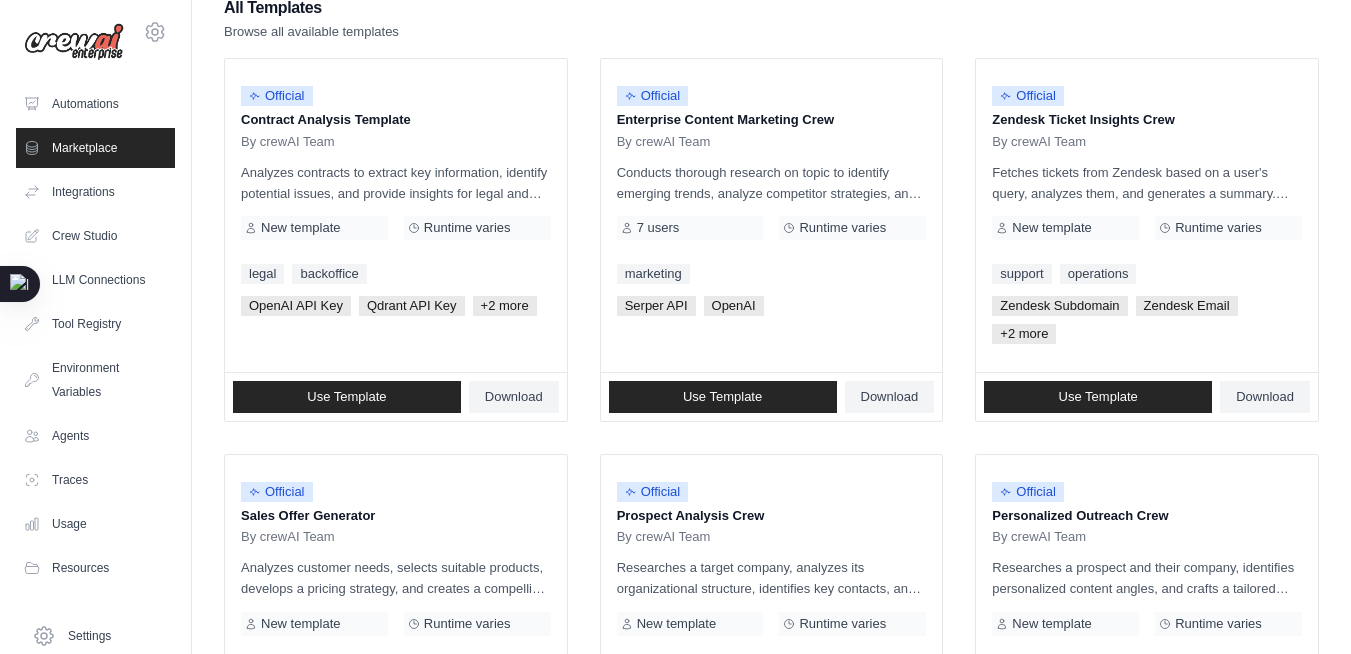scroll, scrollTop: 0, scrollLeft: 0, axis: both 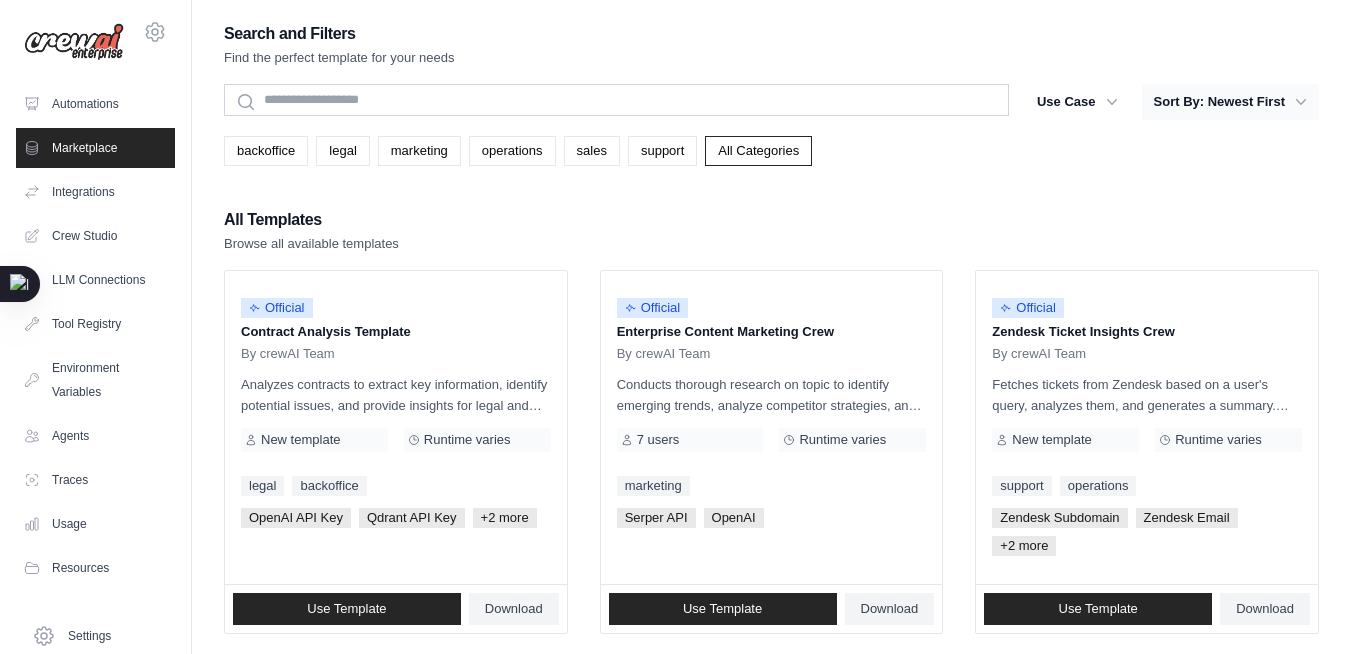click on "Sort By:
Newest First" at bounding box center [1230, 102] 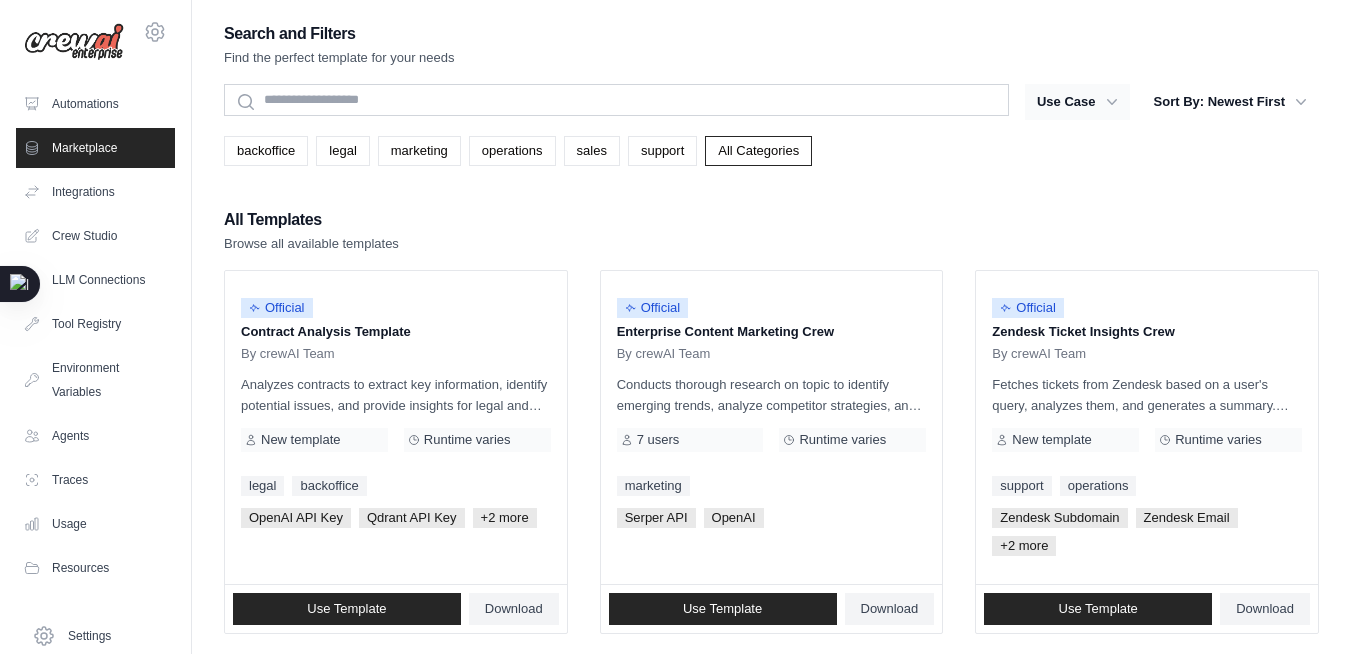 click 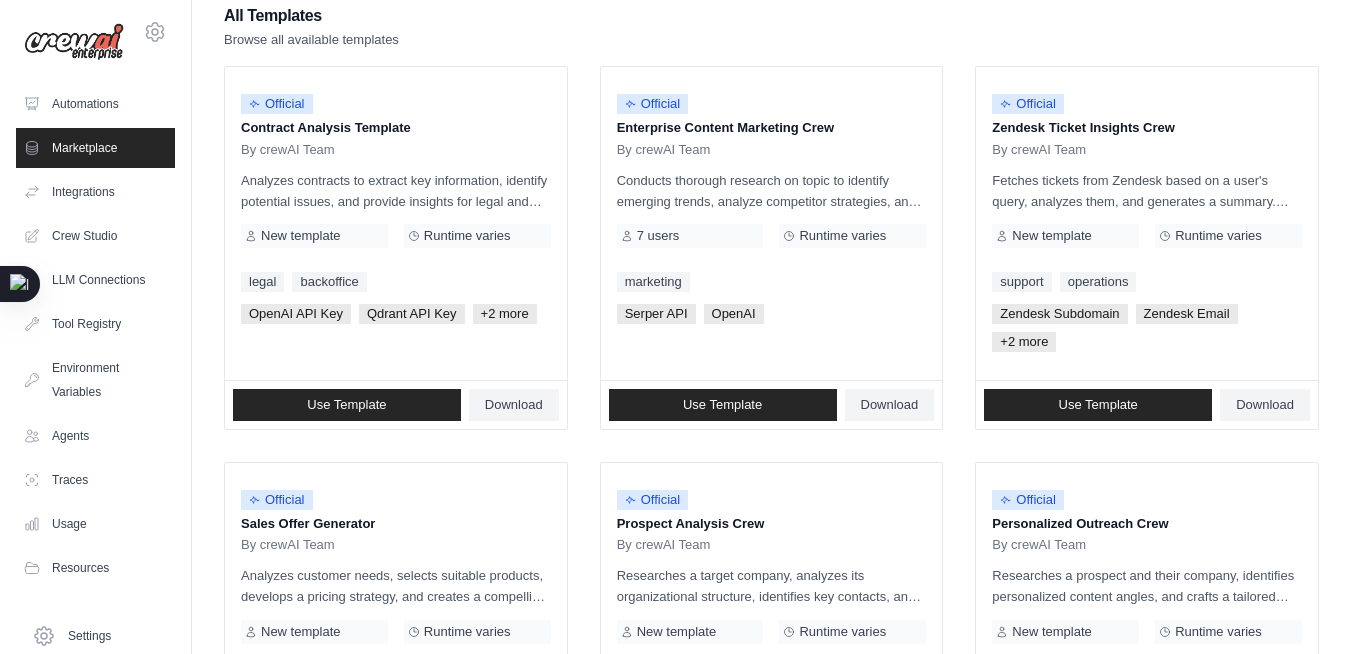 scroll, scrollTop: 223, scrollLeft: 0, axis: vertical 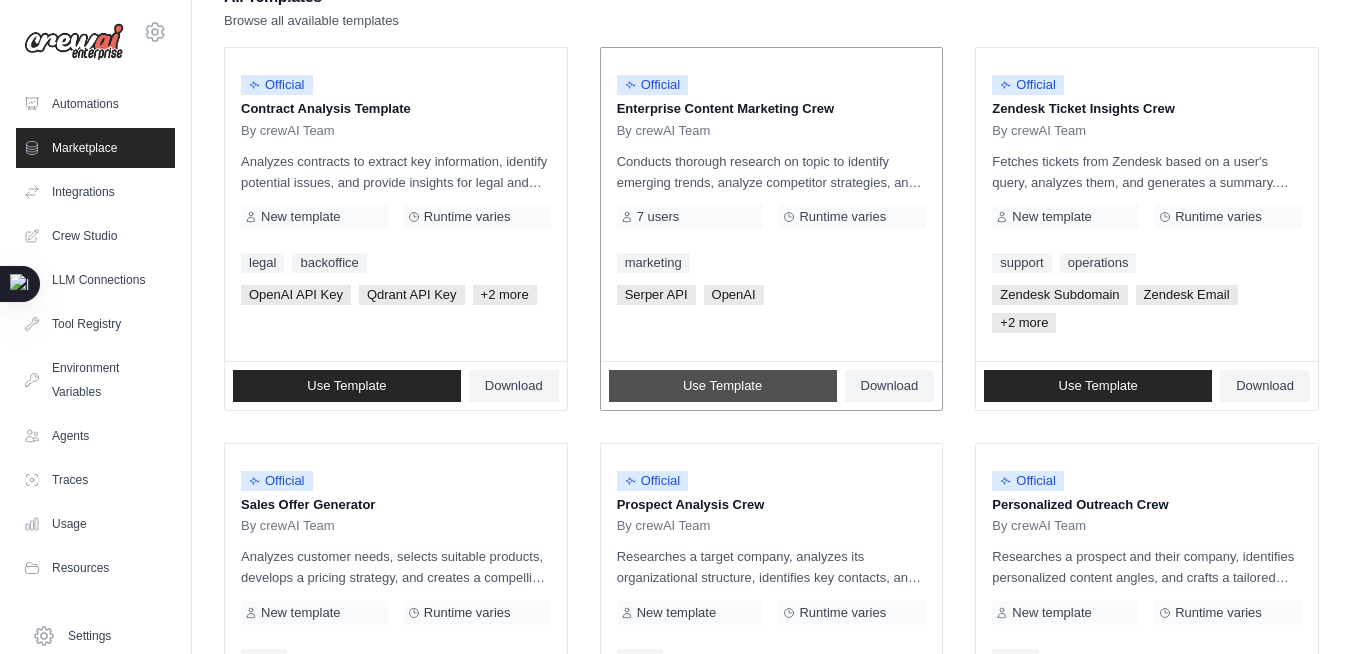 click on "Use Template" at bounding box center (723, 386) 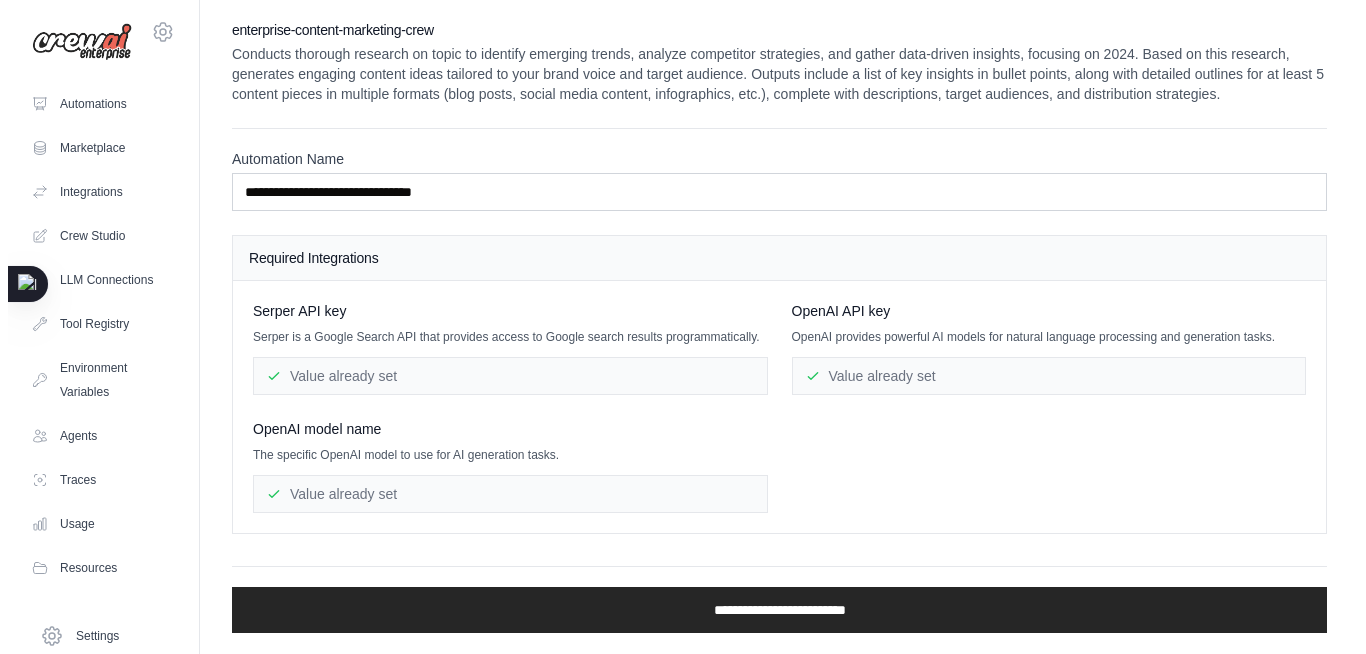 scroll, scrollTop: 0, scrollLeft: 0, axis: both 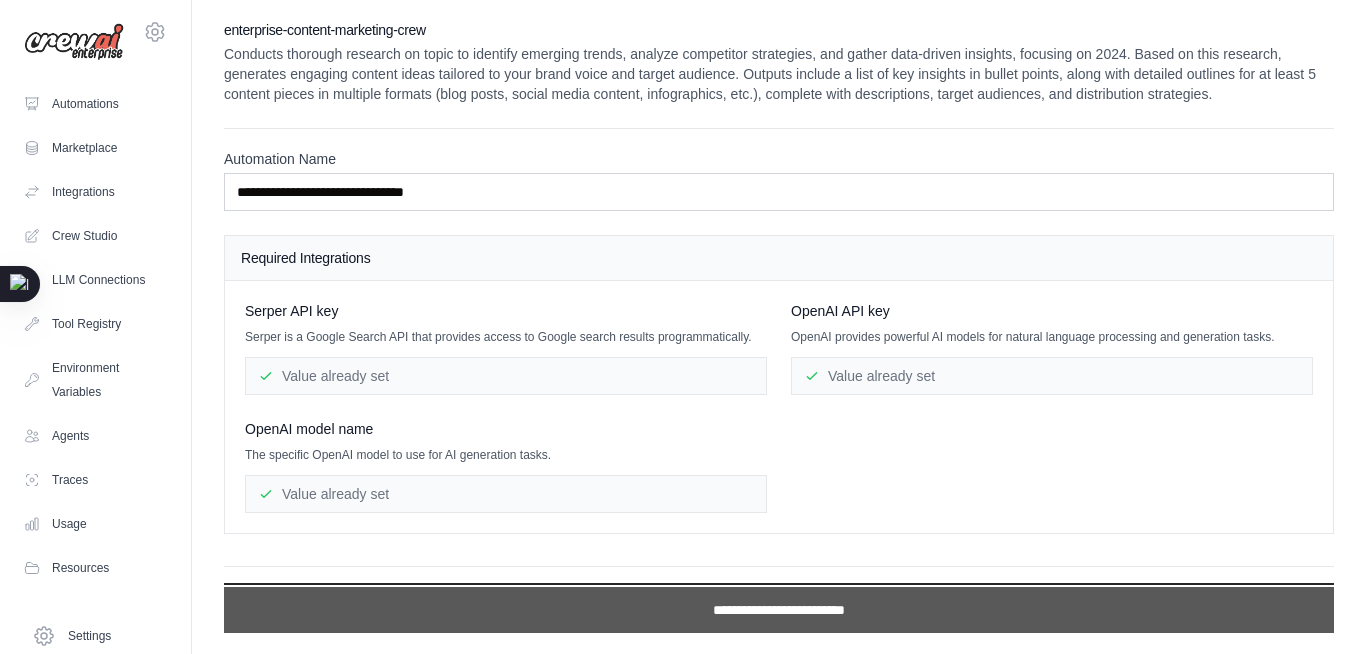 click on "**********" at bounding box center (779, 610) 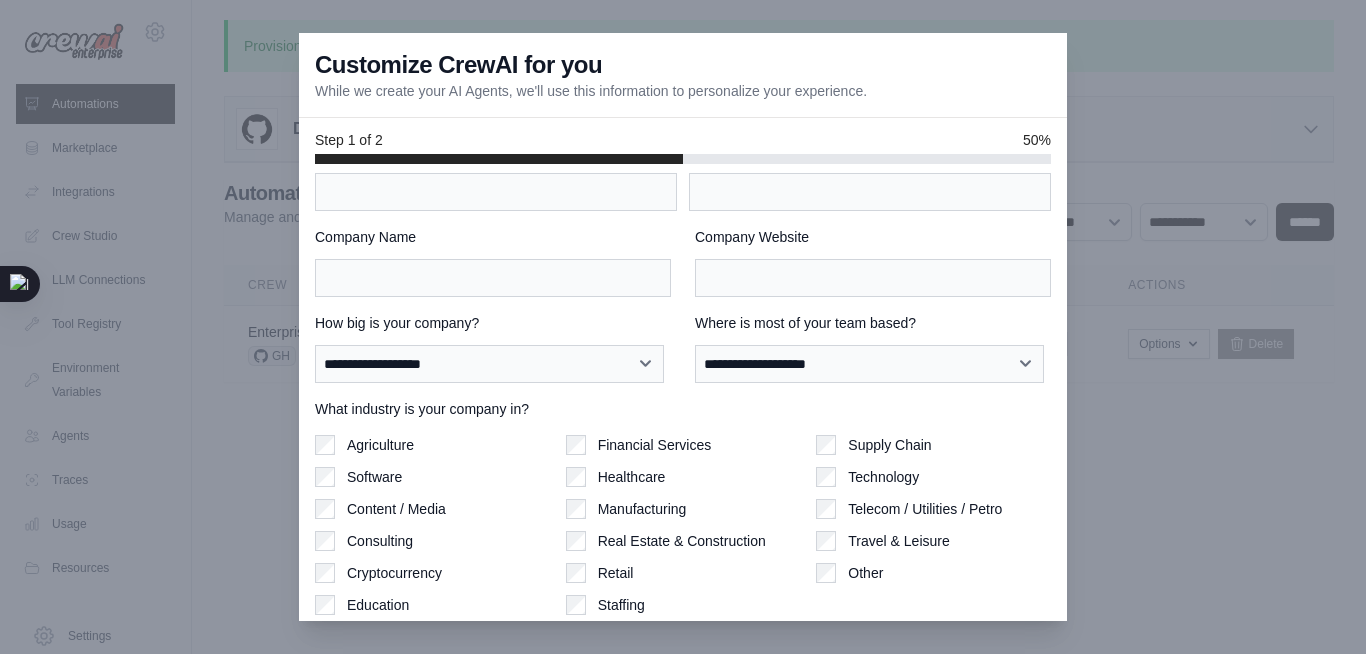 scroll, scrollTop: 116, scrollLeft: 0, axis: vertical 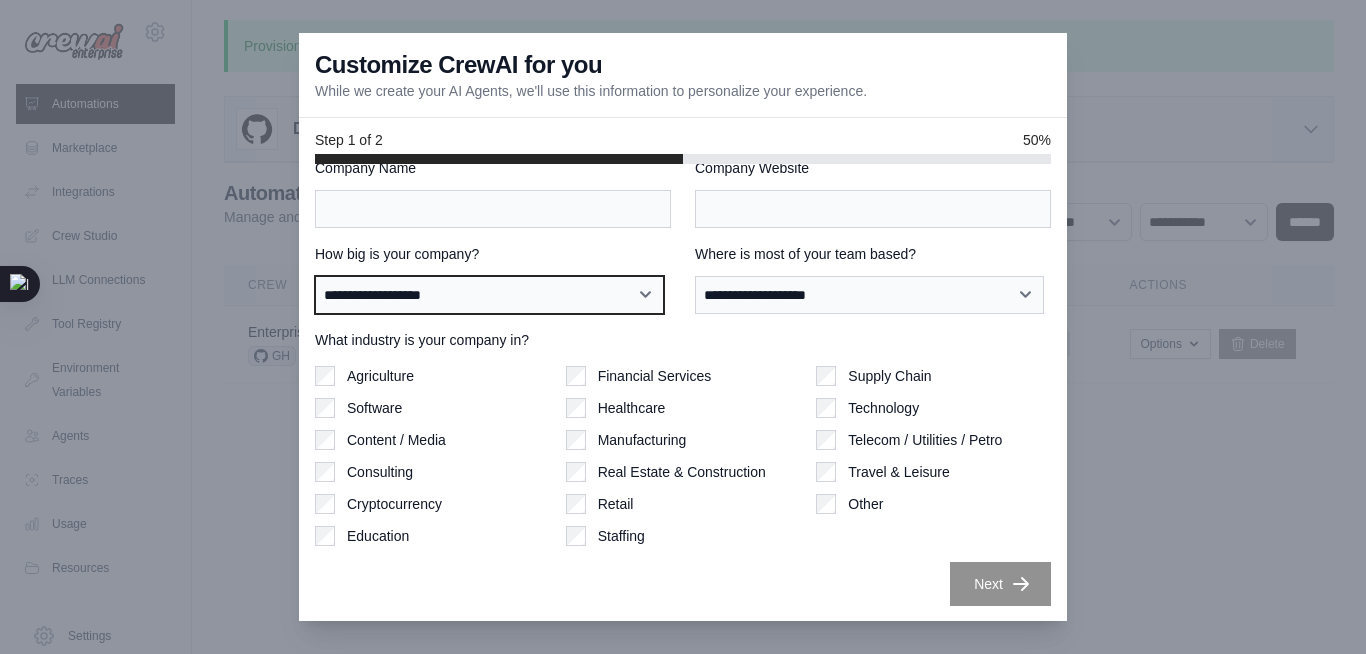 click on "**********" at bounding box center (489, 295) 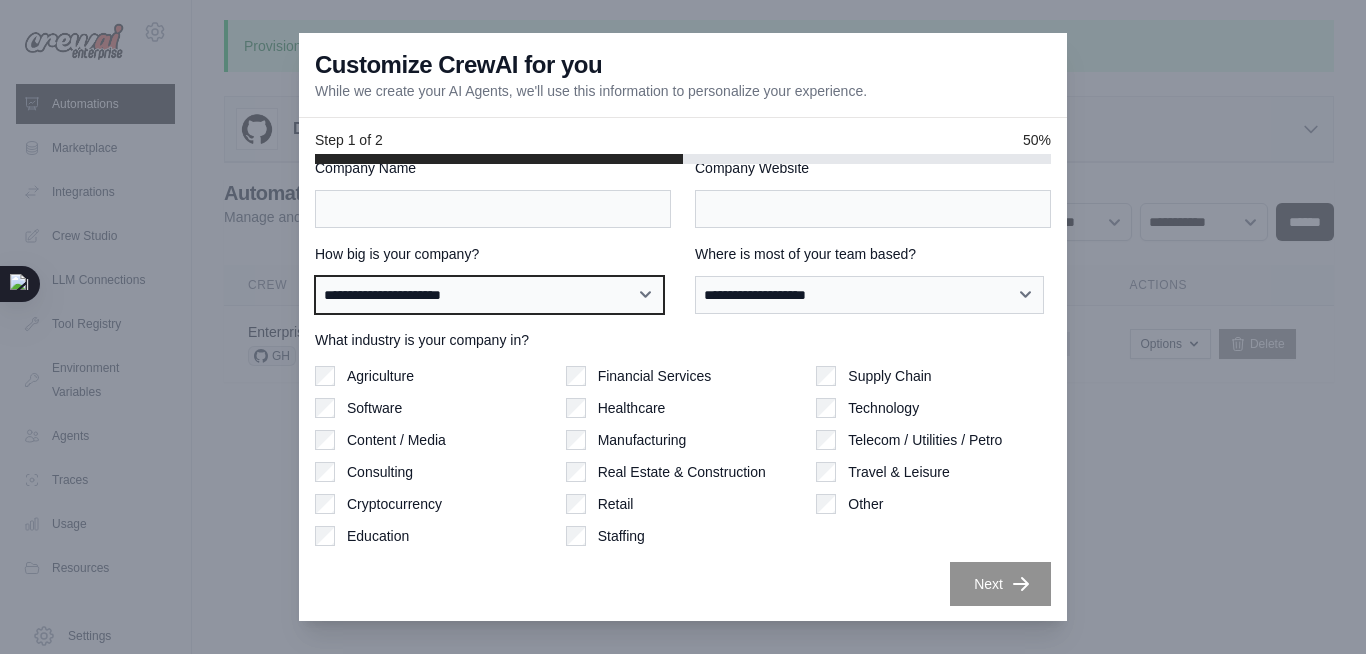 click on "**********" at bounding box center [489, 295] 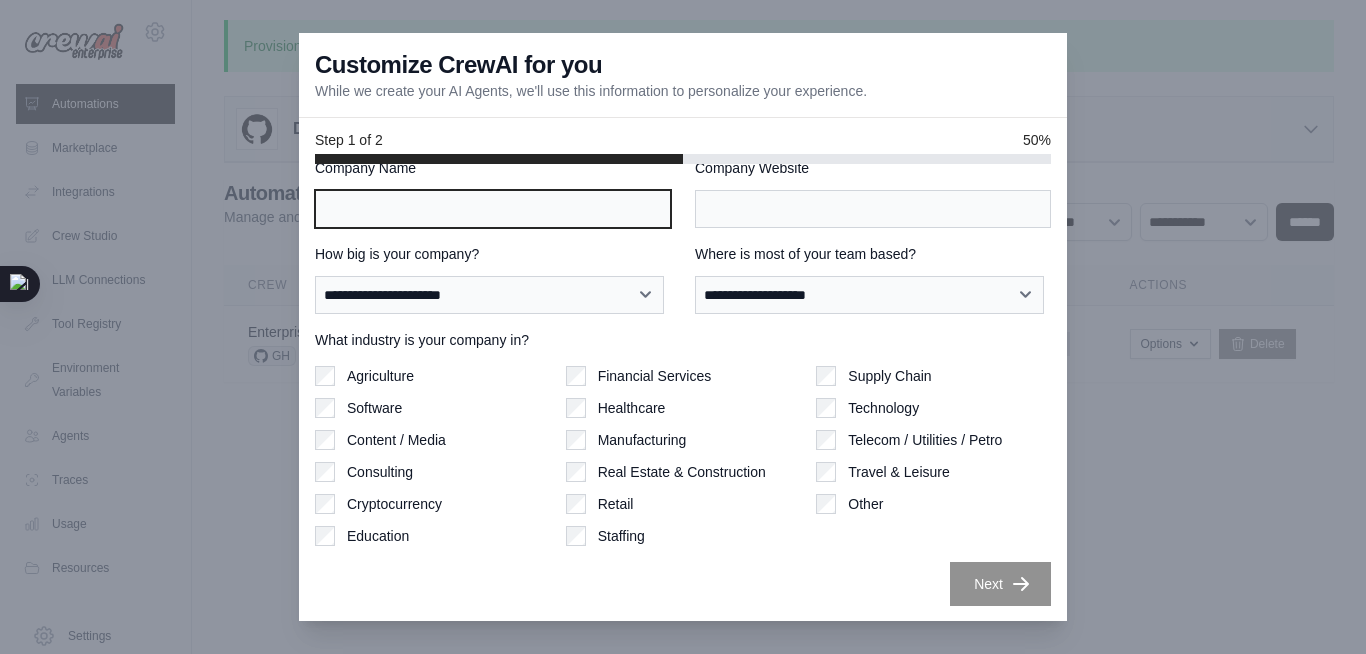 click on "Company Name" at bounding box center [493, 209] 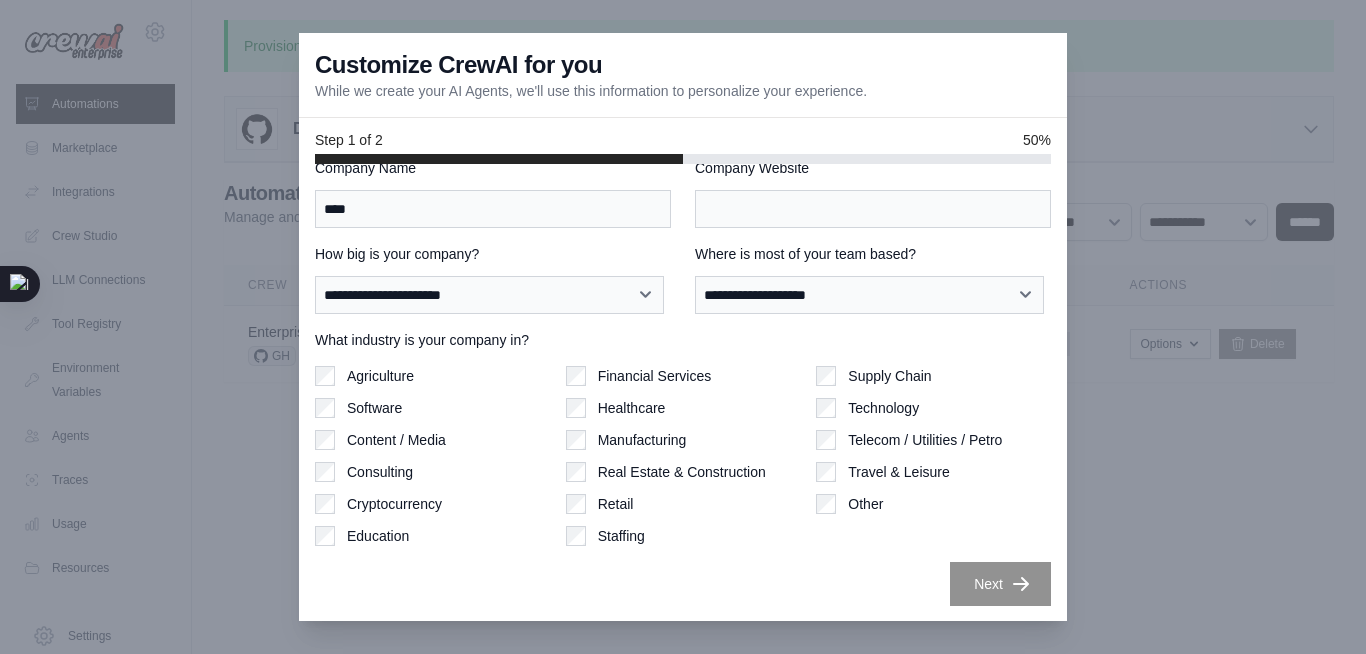 type on "**********" 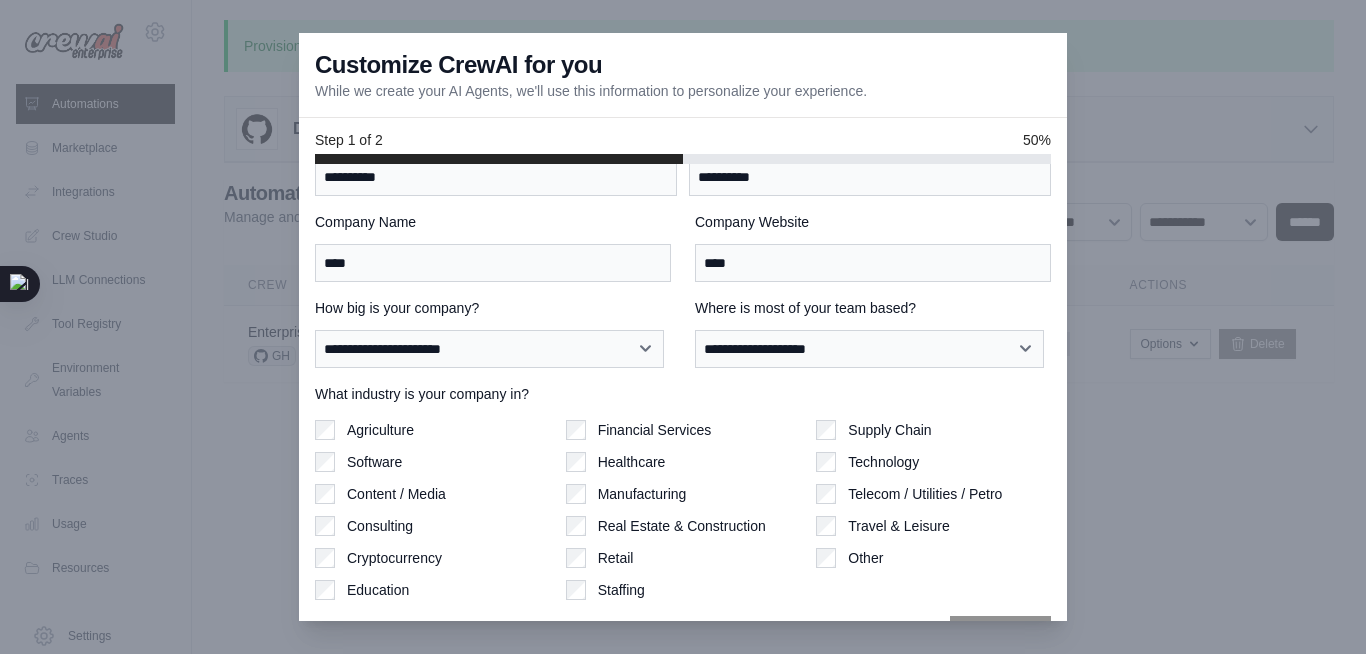 scroll, scrollTop: 116, scrollLeft: 0, axis: vertical 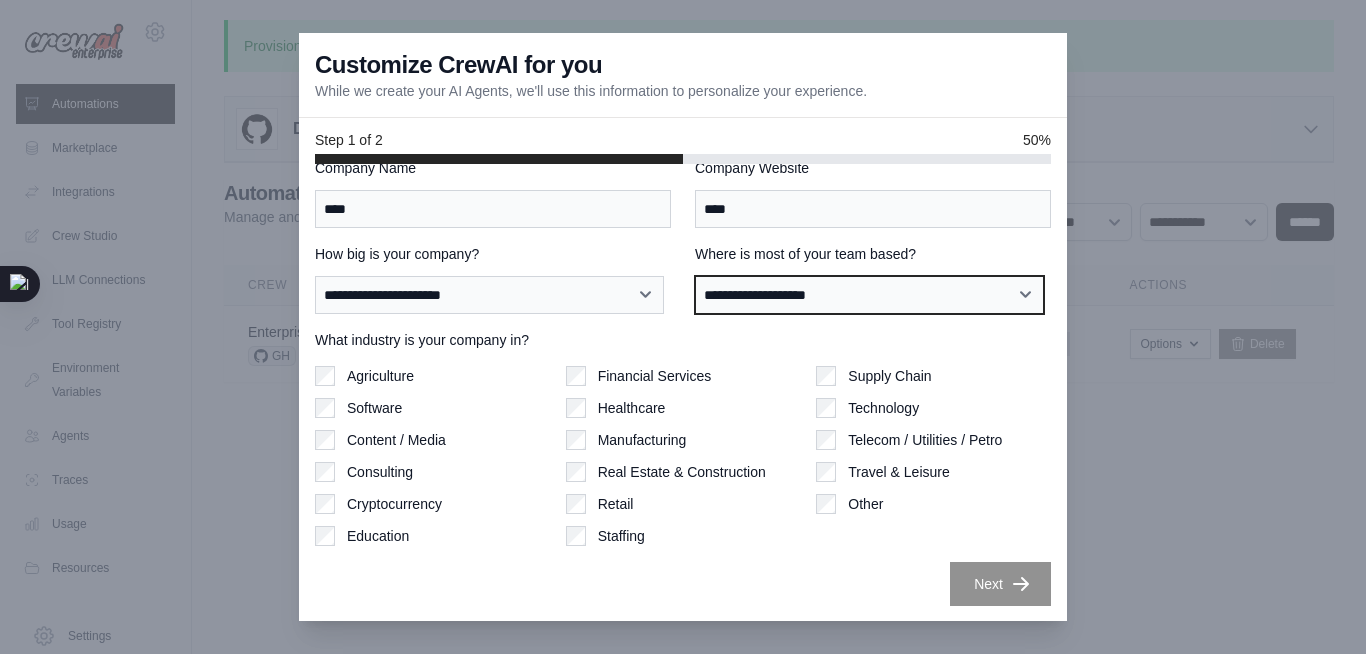 click on "**********" at bounding box center [869, 295] 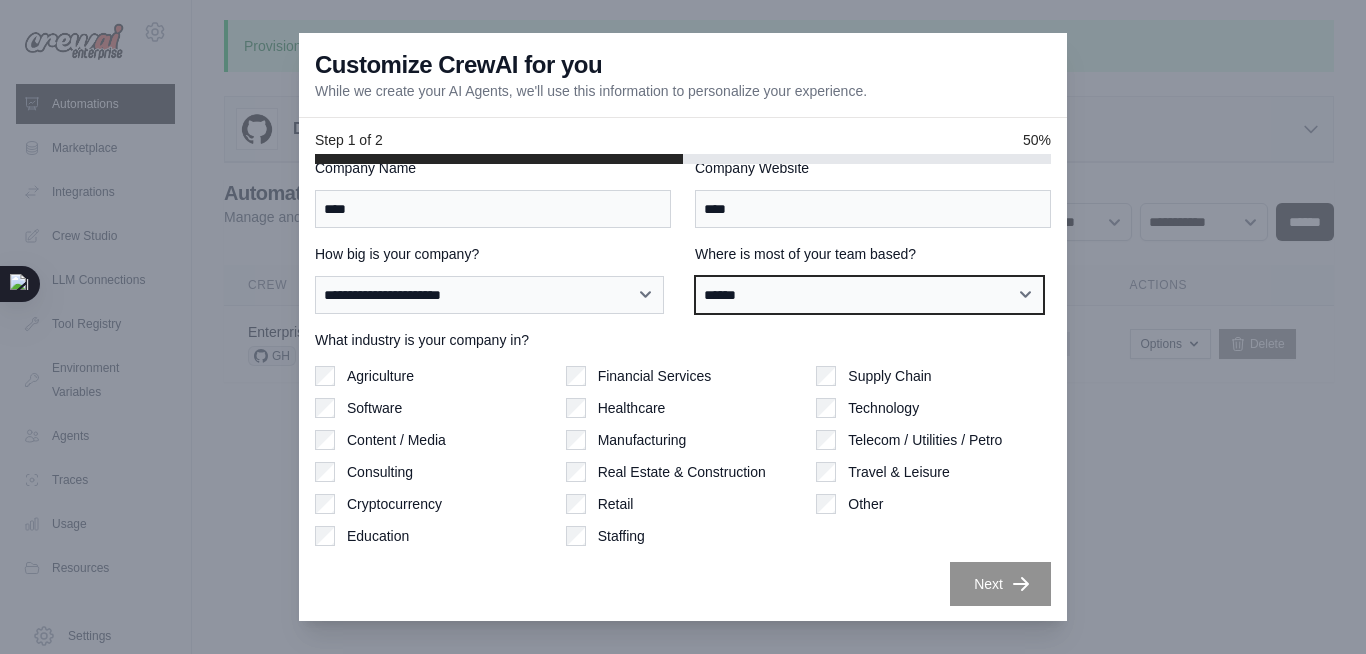 click on "**********" at bounding box center (869, 295) 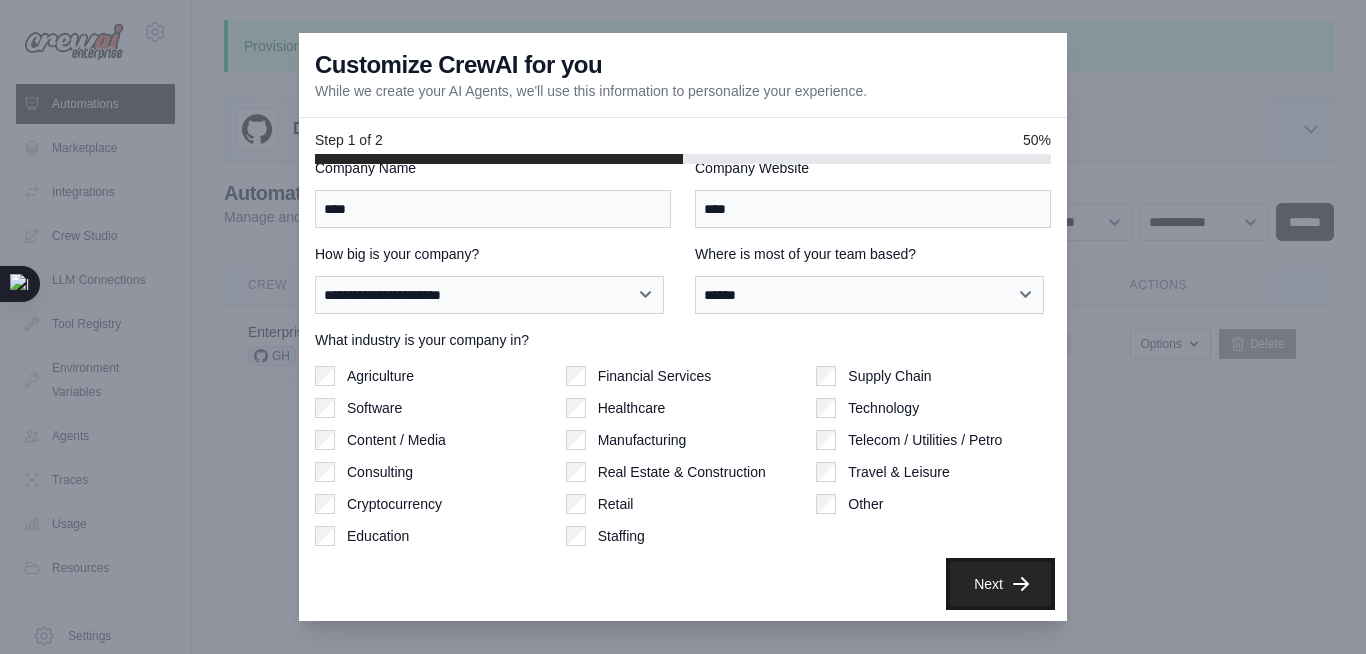 click on "Next" at bounding box center (1000, 584) 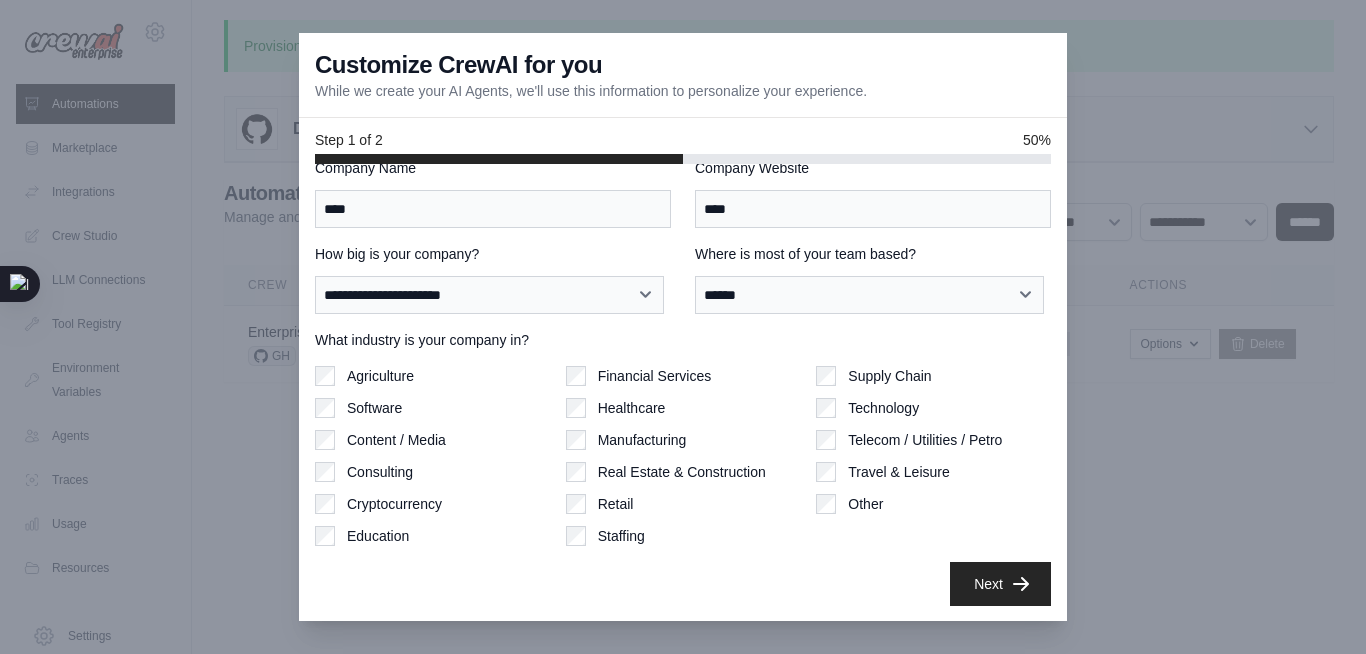 scroll, scrollTop: 24, scrollLeft: 0, axis: vertical 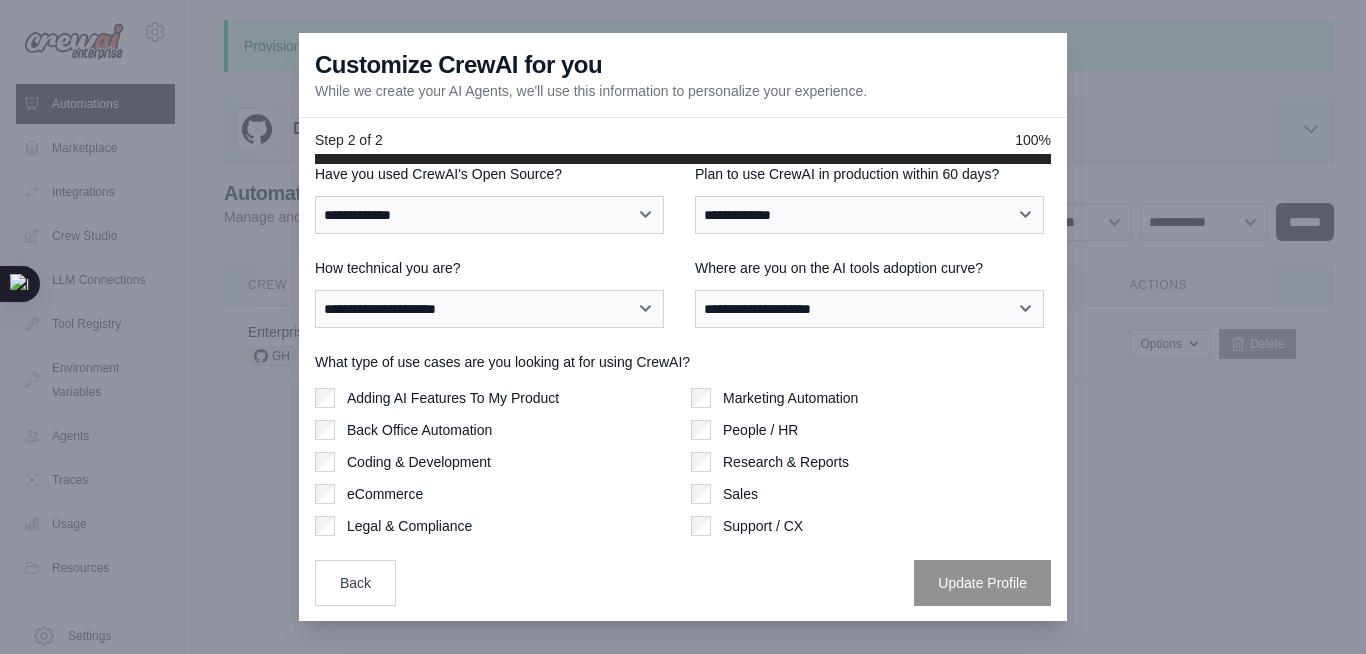 click on "Adding AI Features To My Product" at bounding box center (495, 398) 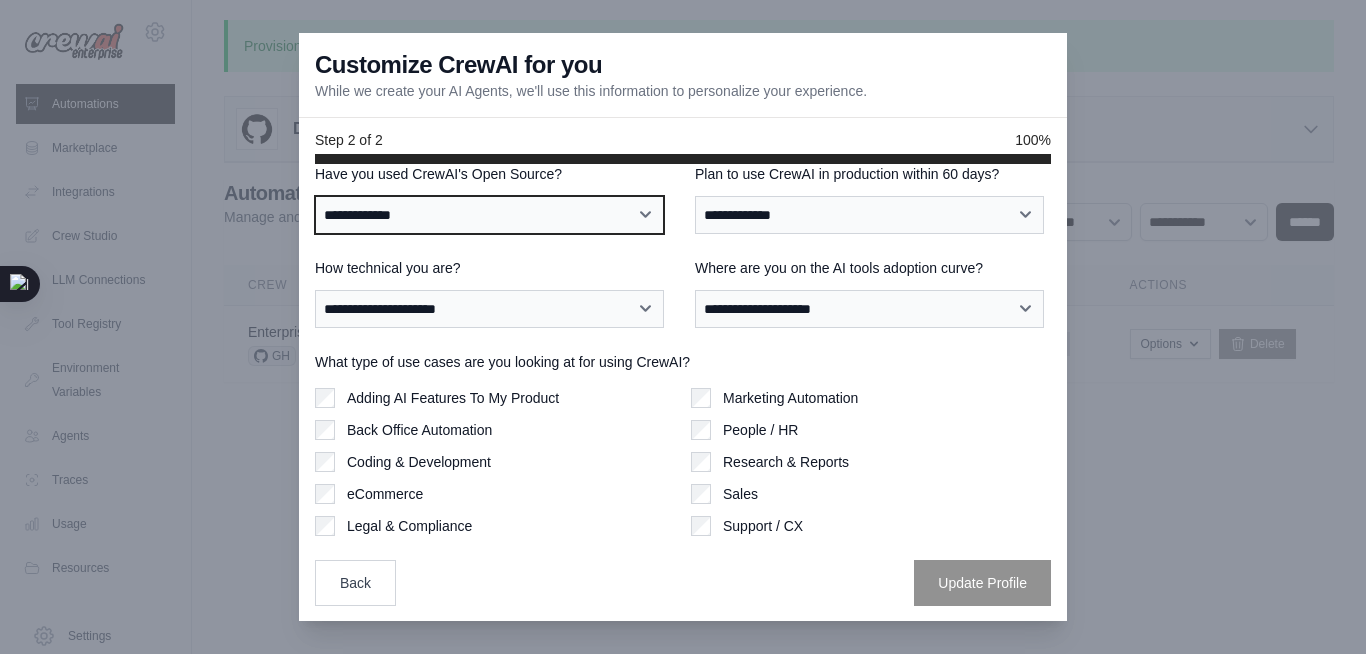 click on "**********" at bounding box center (489, 215) 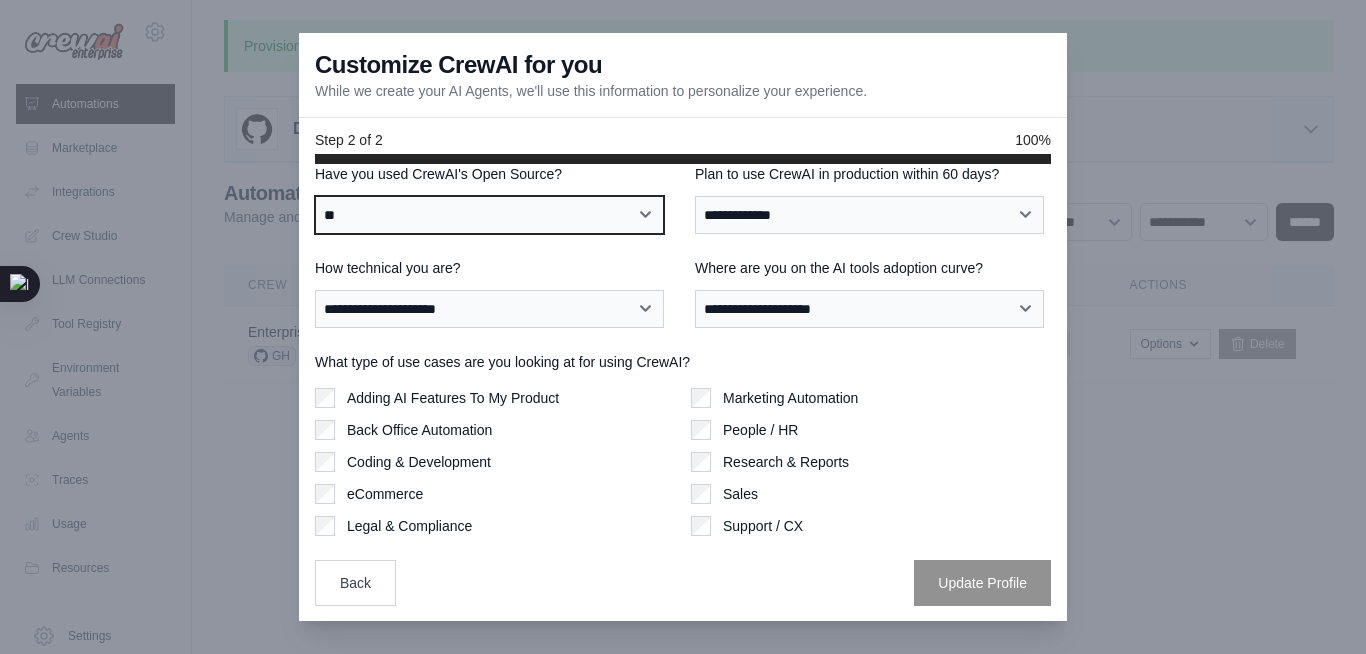 click on "**********" at bounding box center [489, 215] 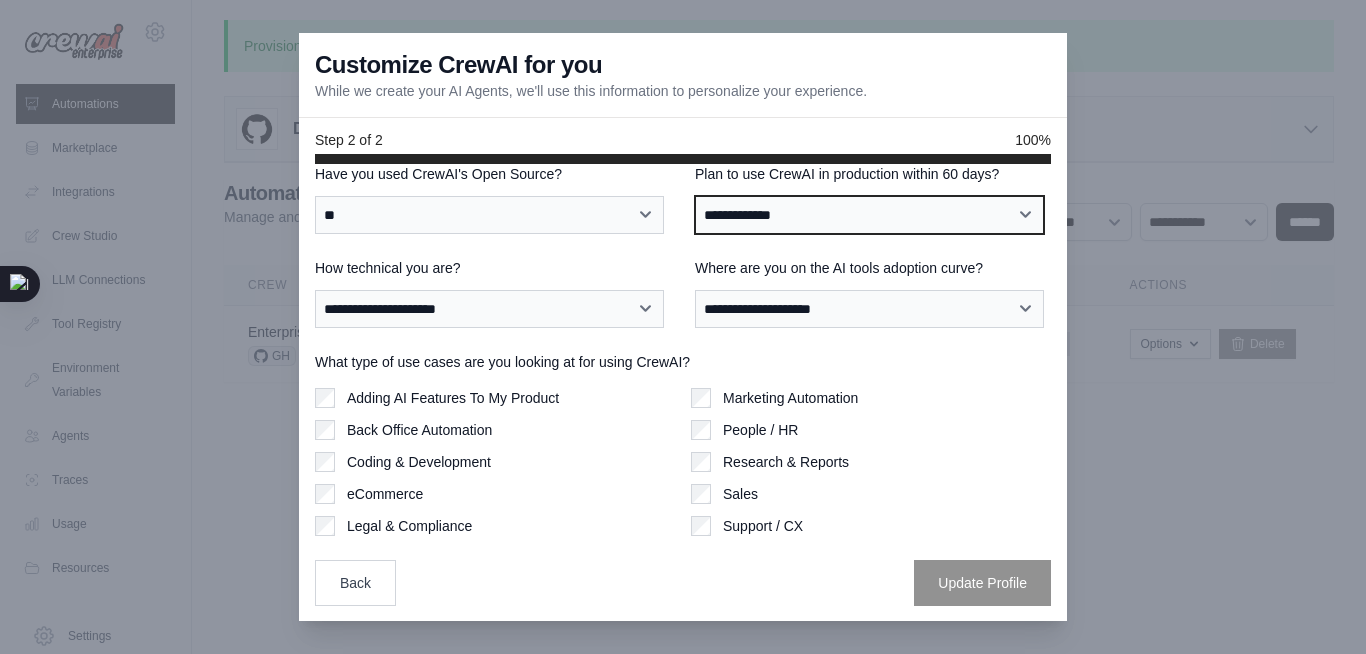 click on "**********" at bounding box center [869, 215] 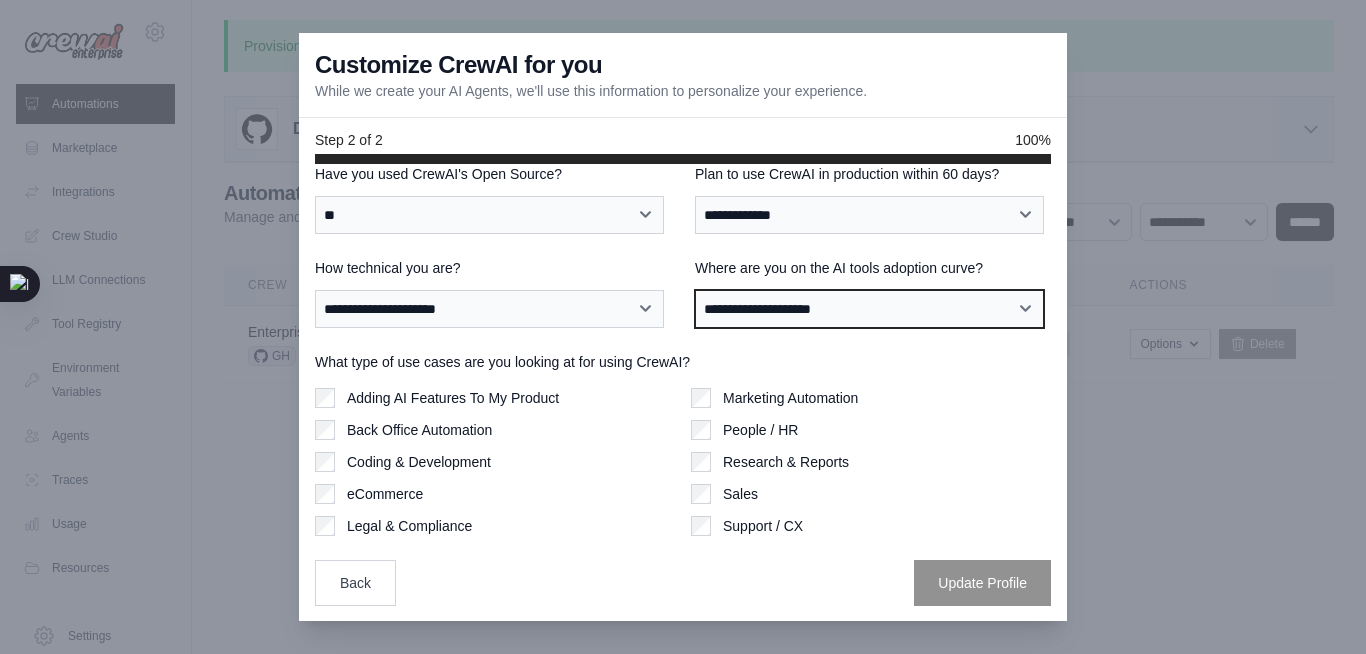 click on "**********" at bounding box center (869, 309) 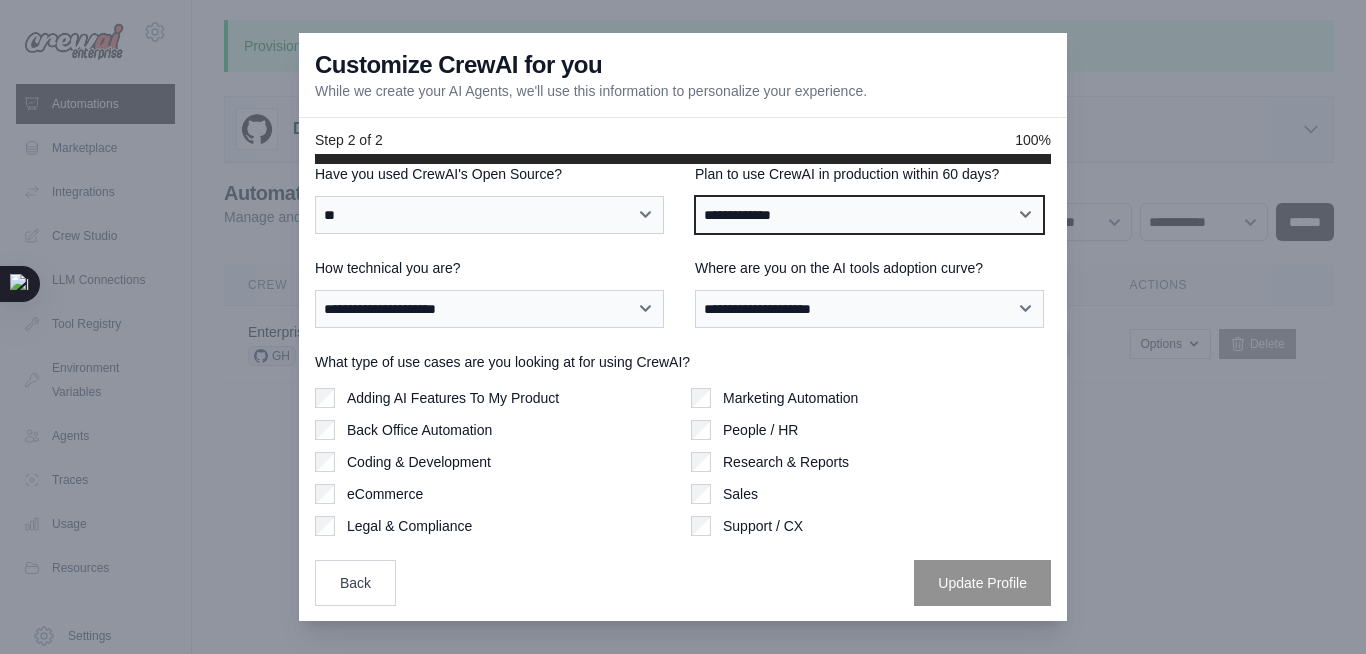 click on "**********" at bounding box center (869, 215) 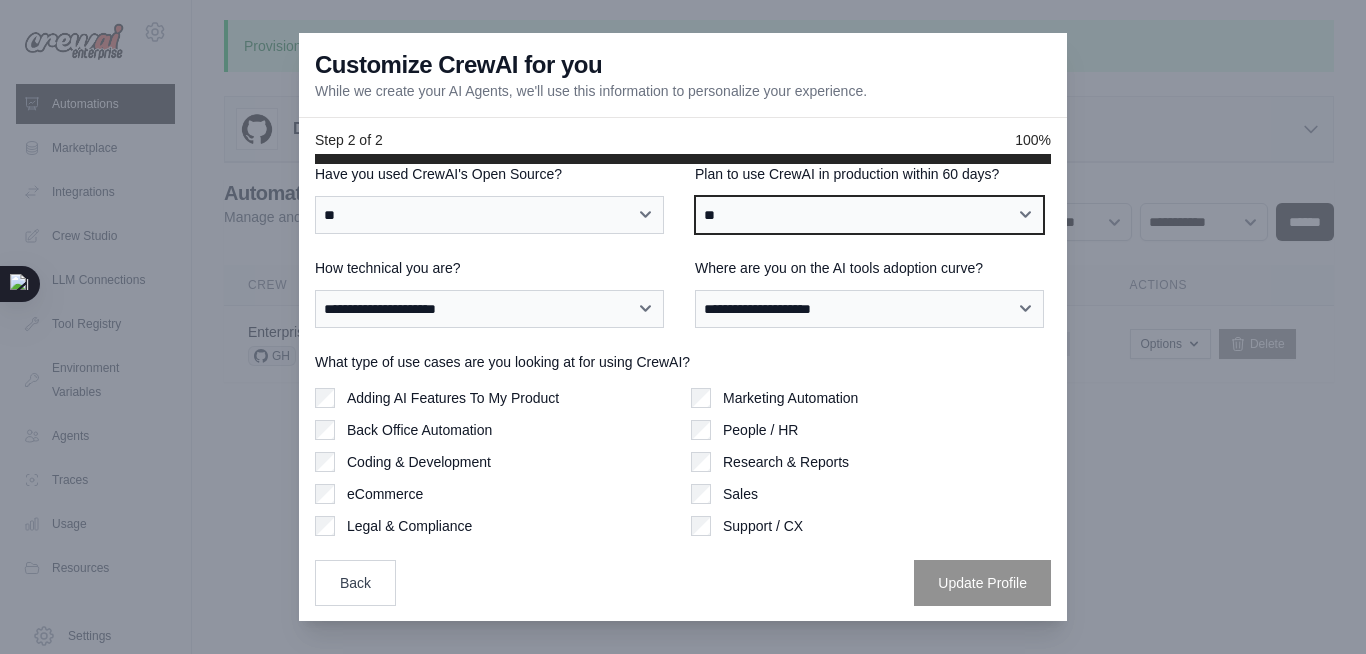 click on "**********" at bounding box center [869, 215] 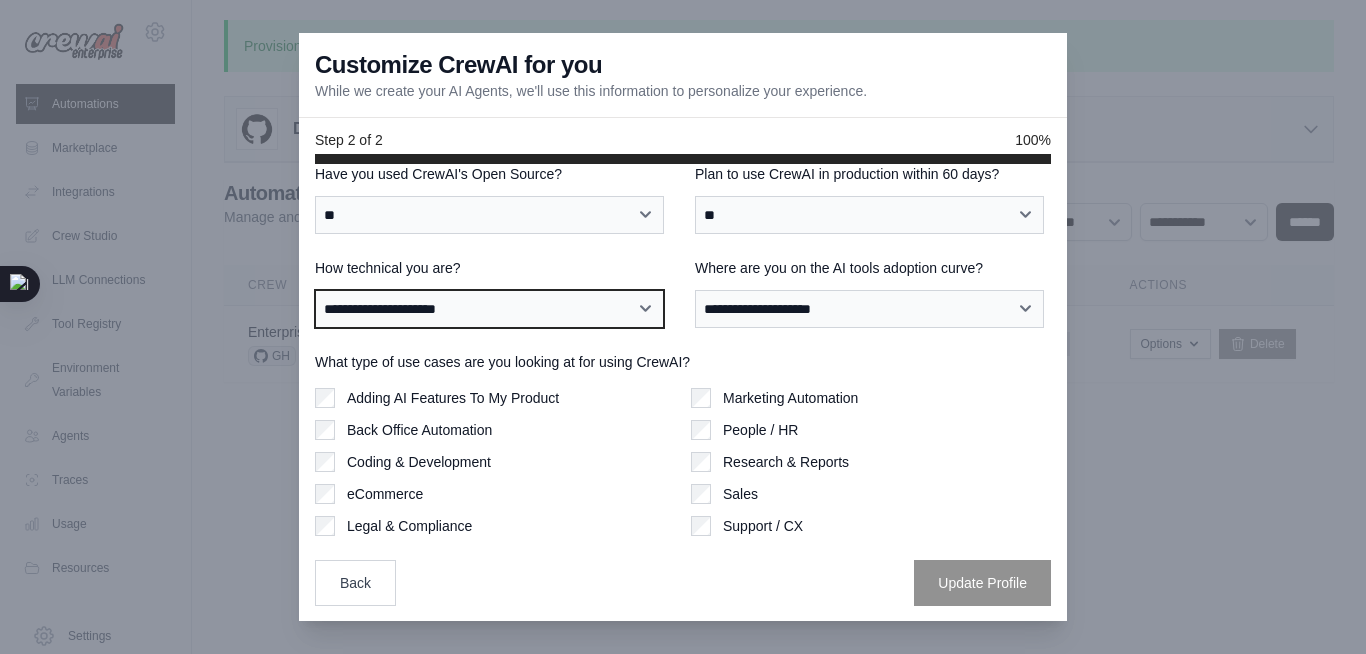 click on "**********" at bounding box center [489, 309] 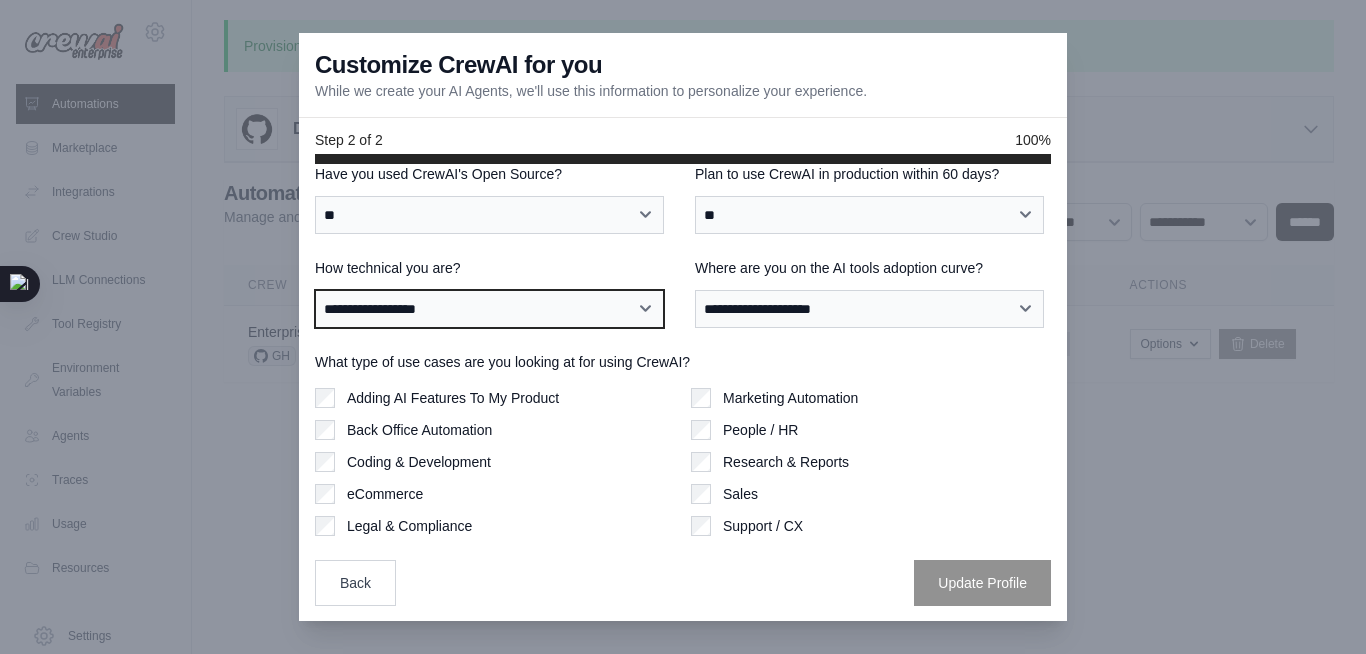 click on "**********" at bounding box center [489, 309] 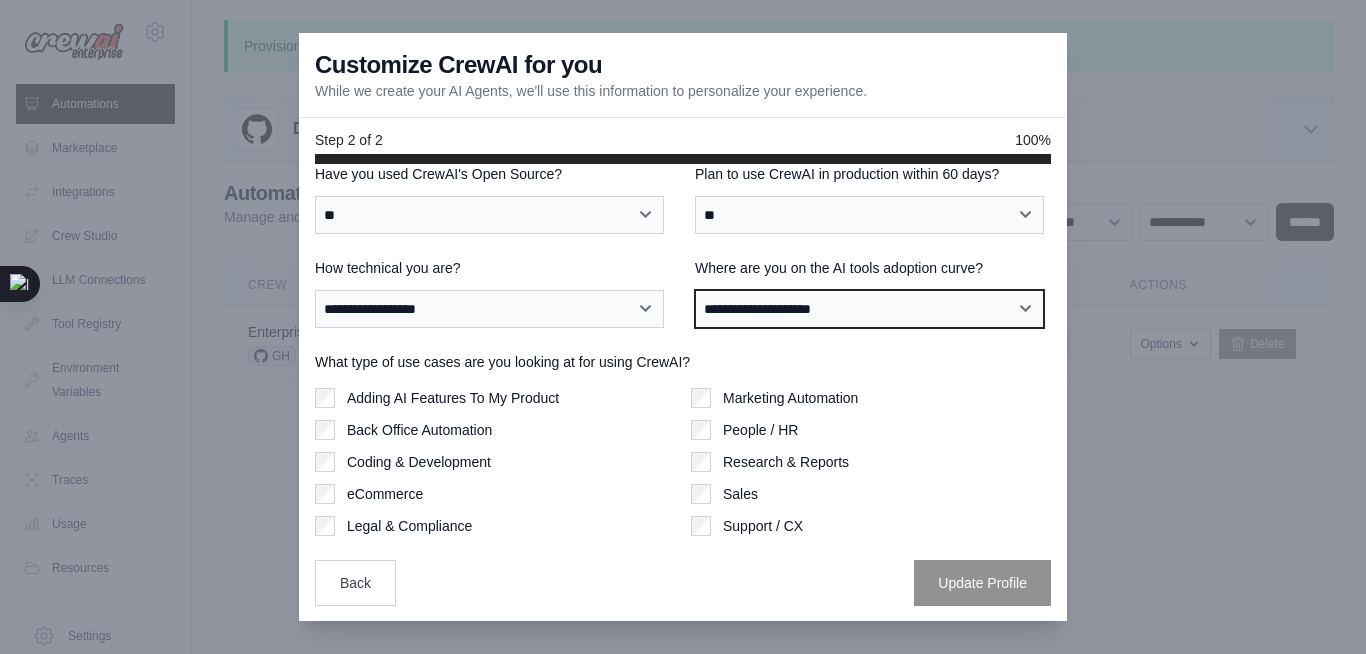 click on "**********" at bounding box center [869, 309] 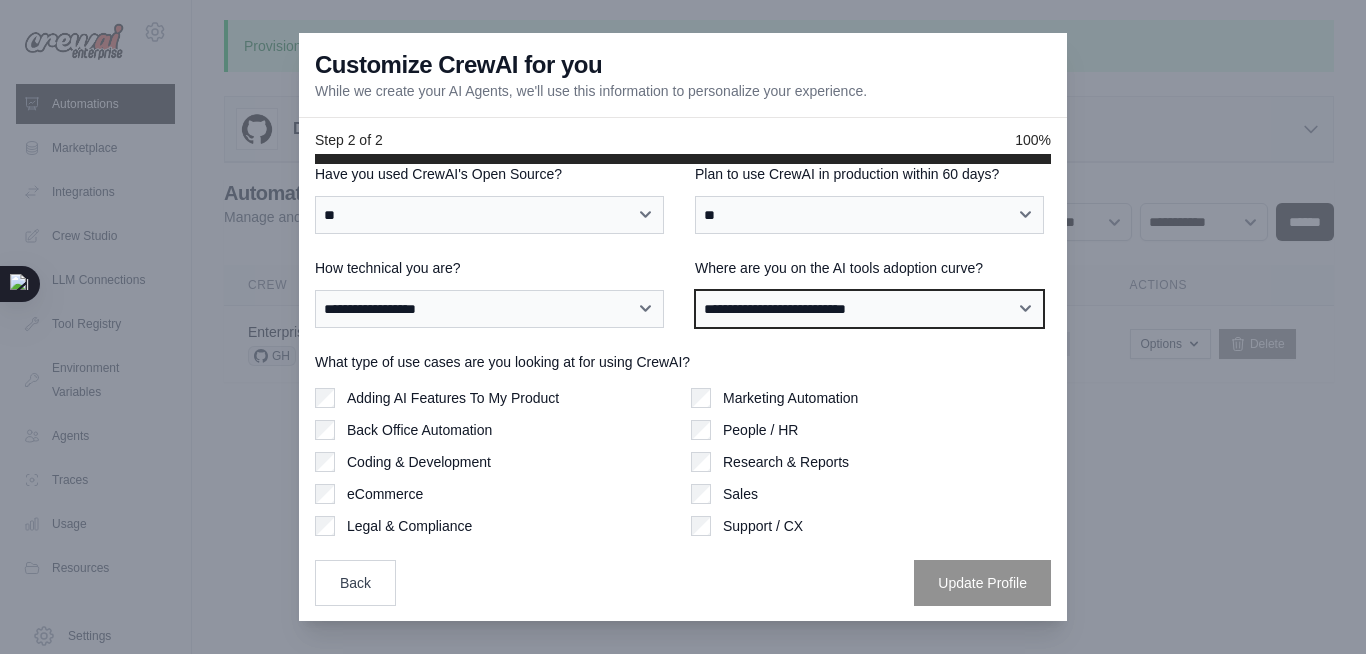 click on "**********" at bounding box center [869, 309] 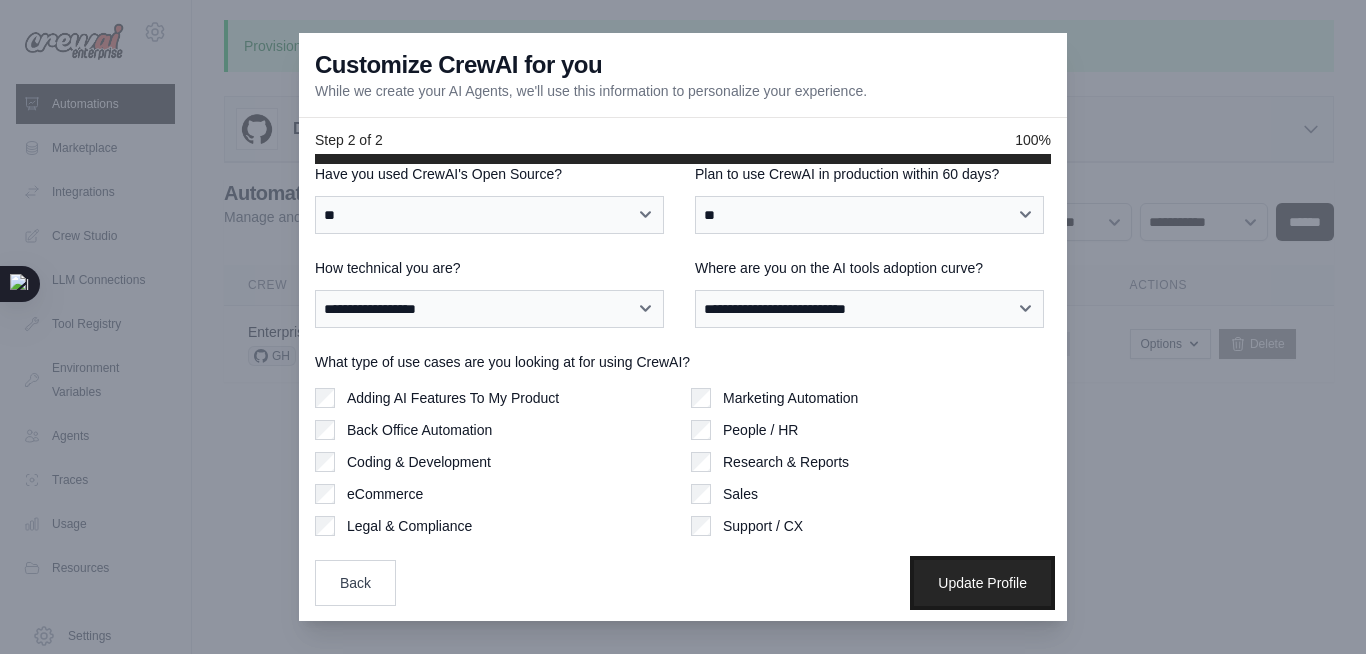 click on "Update Profile" at bounding box center (982, 583) 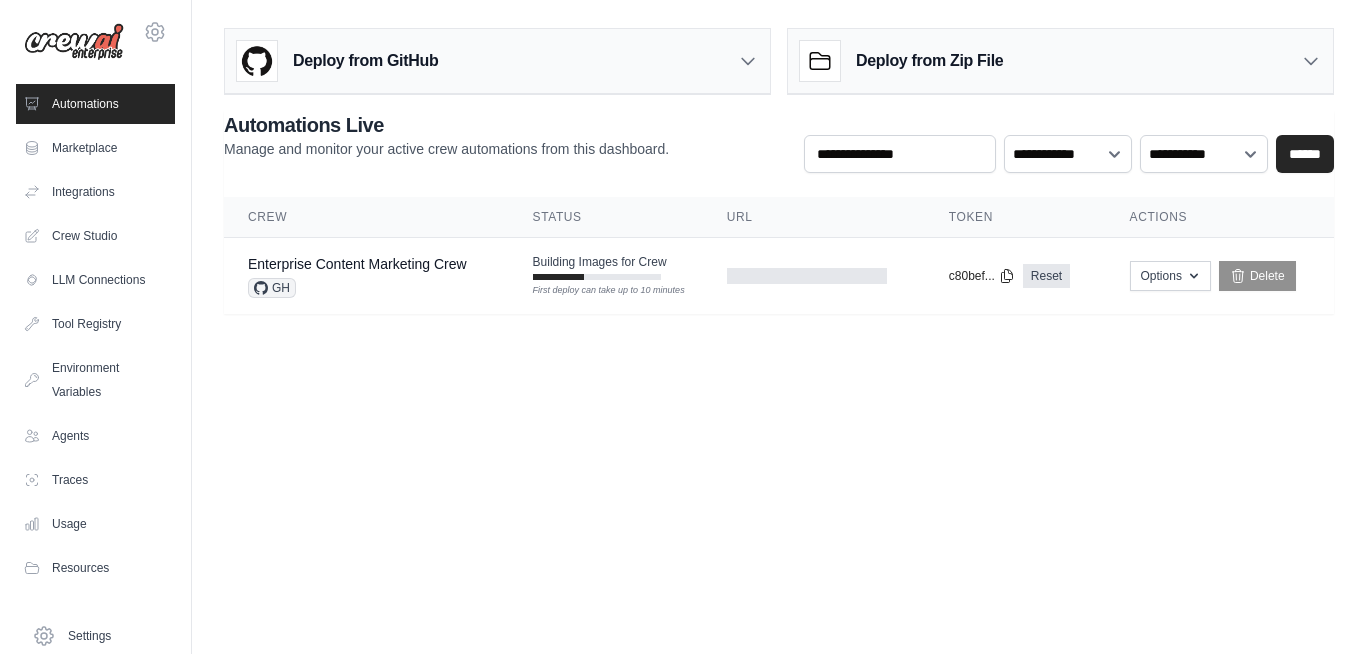 scroll, scrollTop: 0, scrollLeft: 0, axis: both 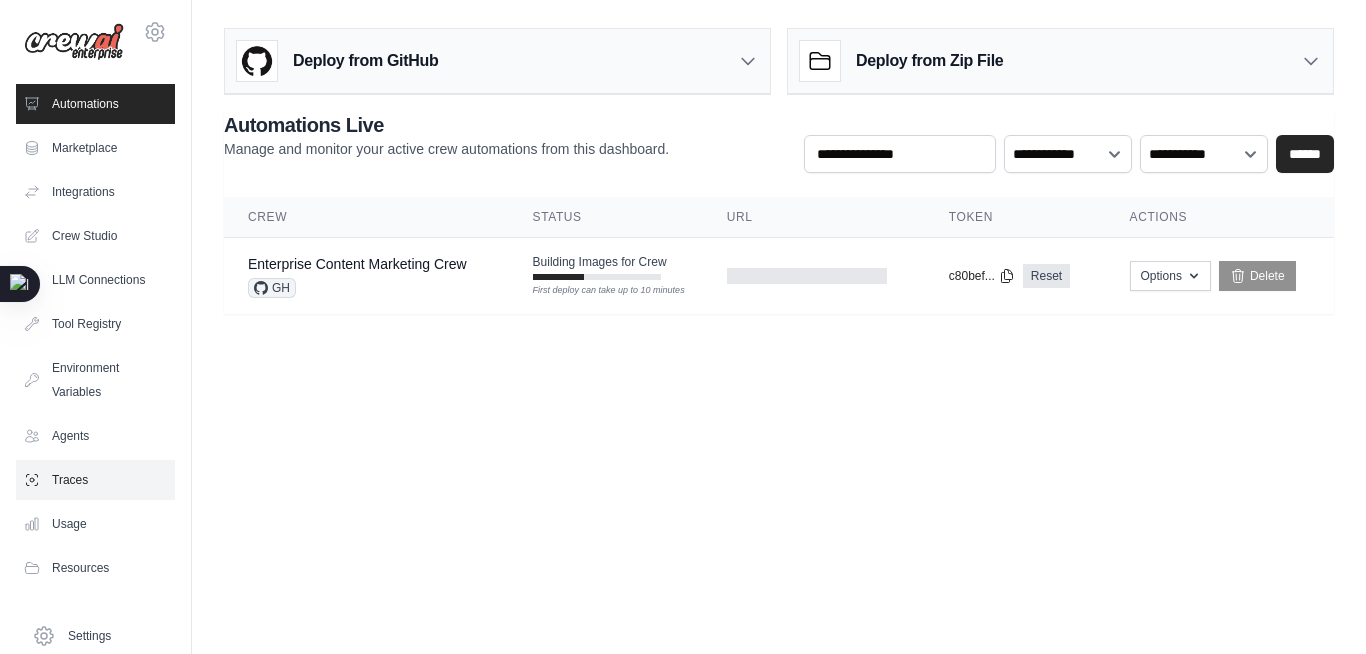 click on "Traces" at bounding box center (95, 480) 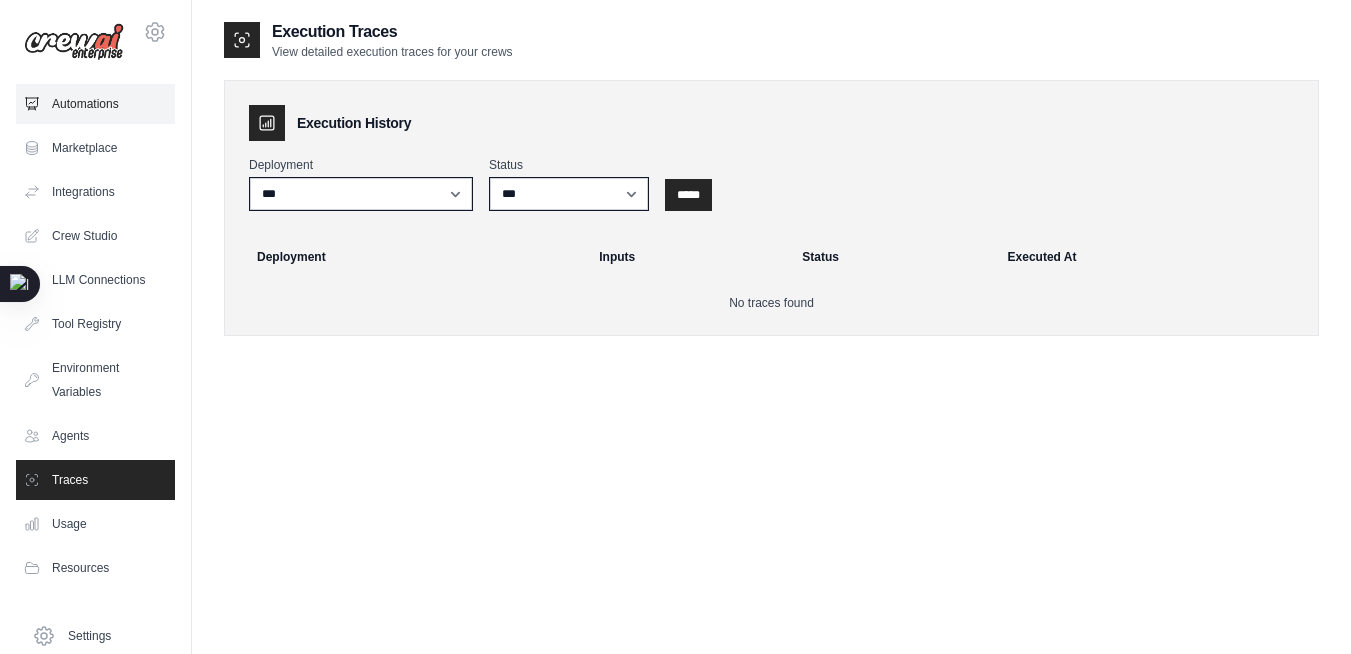 click on "Automations" at bounding box center (95, 104) 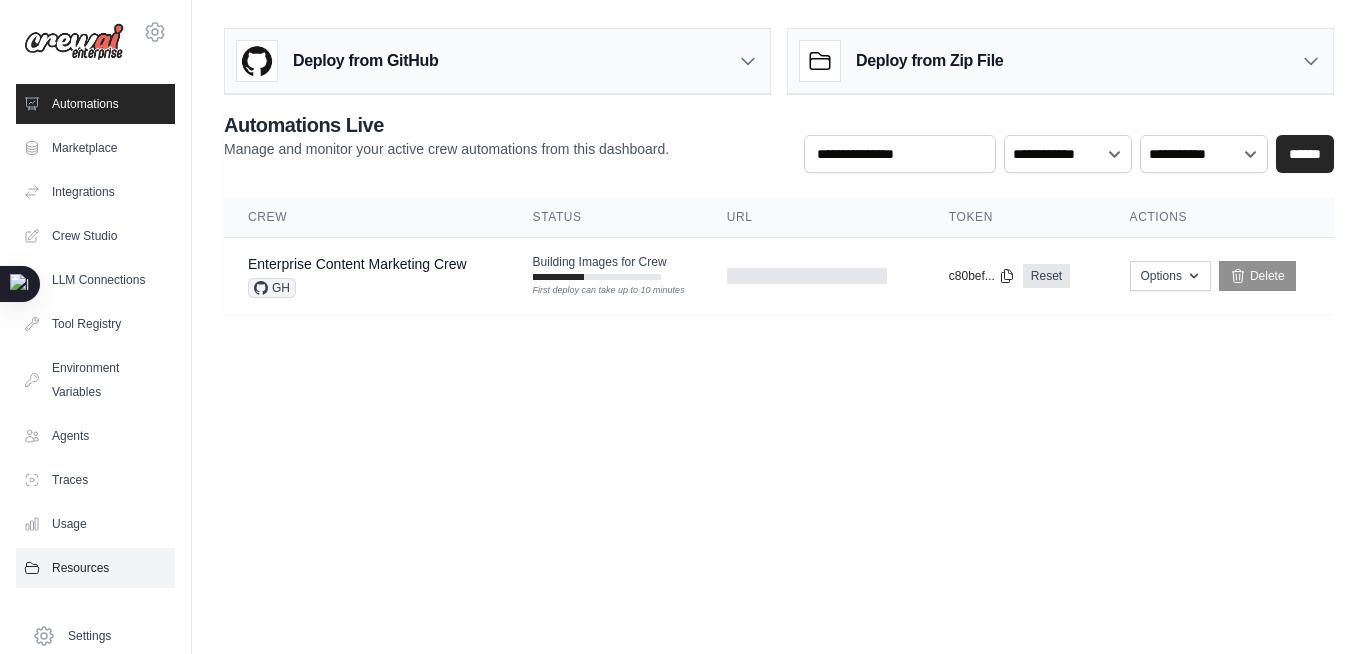 click on "Resources" at bounding box center (95, 568) 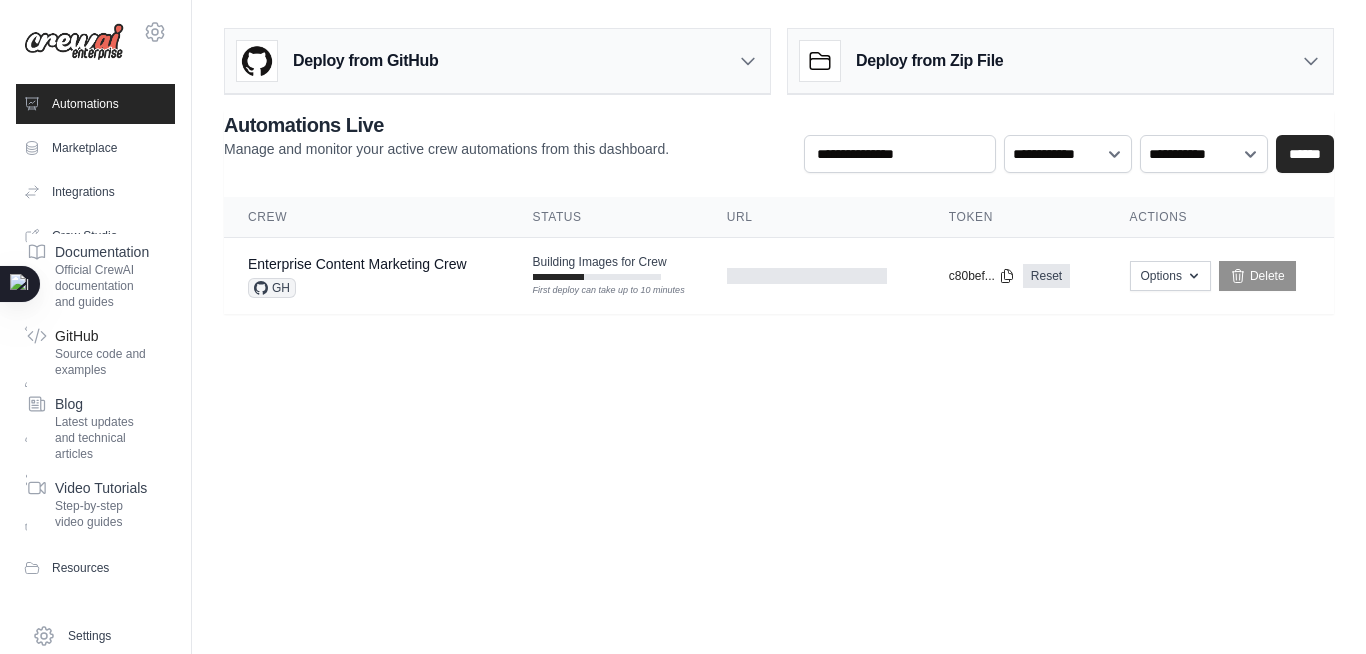 click on "Source code and examples" at bounding box center (102, 362) 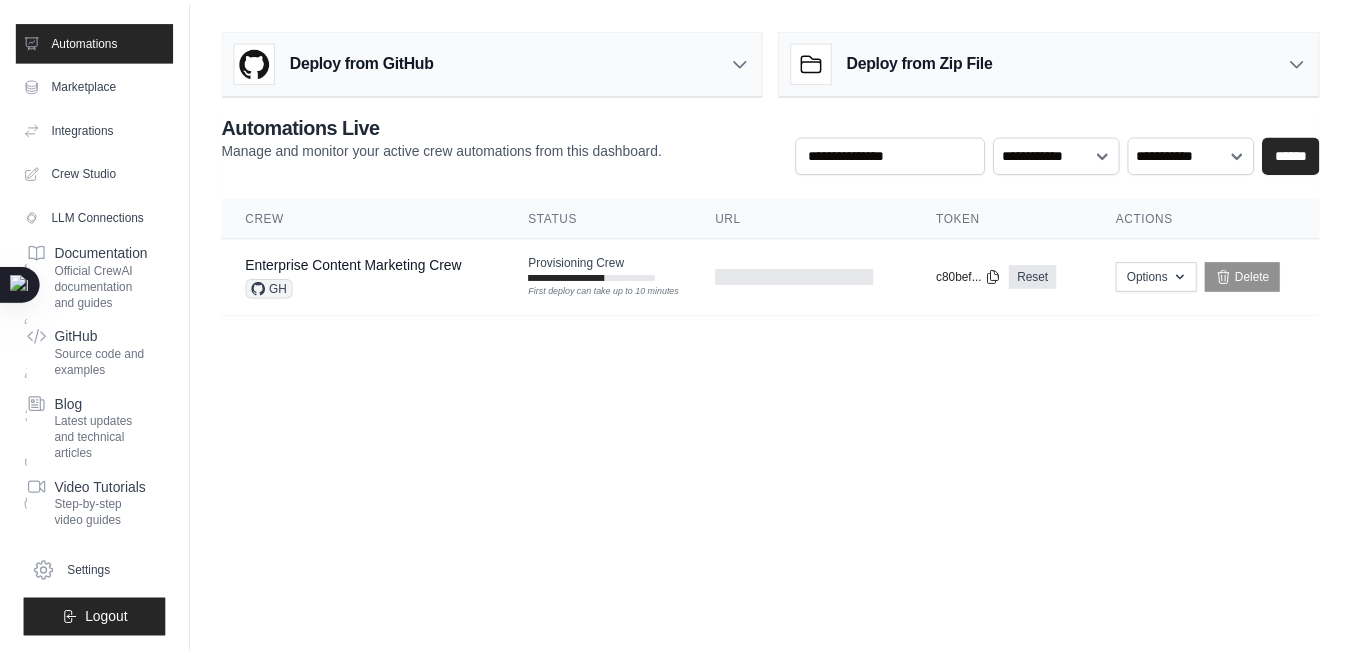 scroll, scrollTop: 0, scrollLeft: 0, axis: both 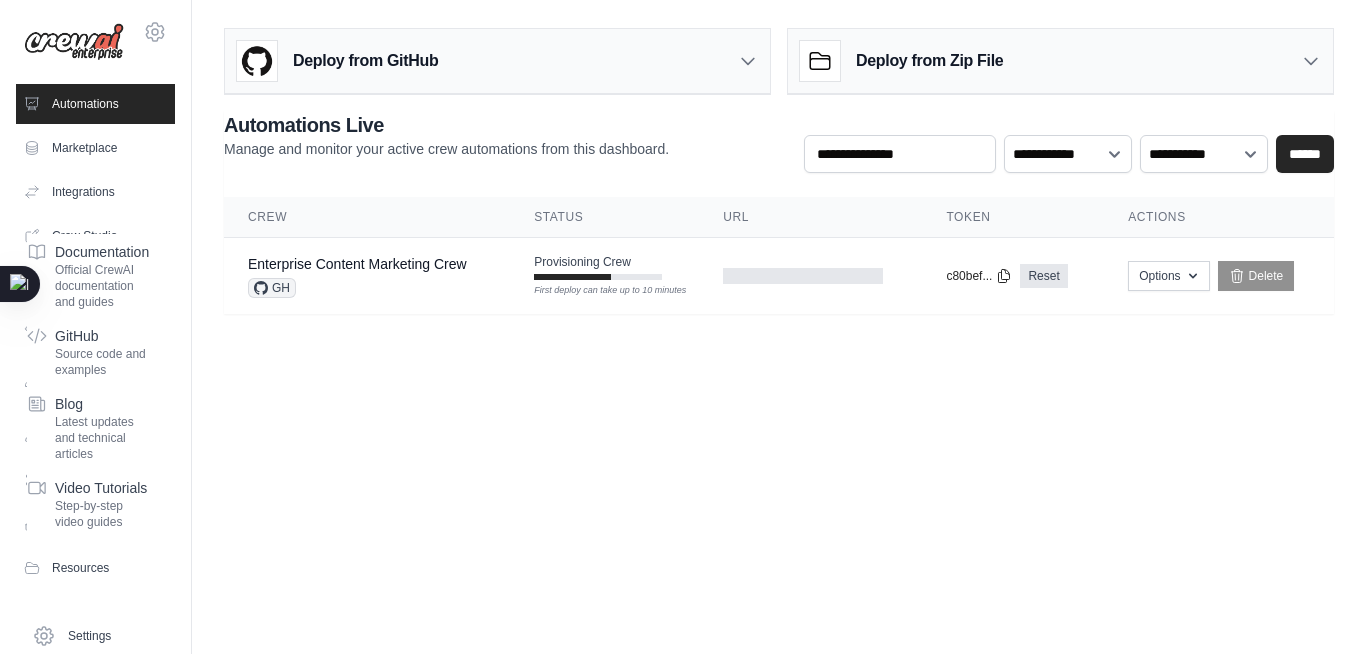 click on "[EMAIL]
Settings
Automations
Marketplace
Integrations
Documentation" at bounding box center (683, 327) 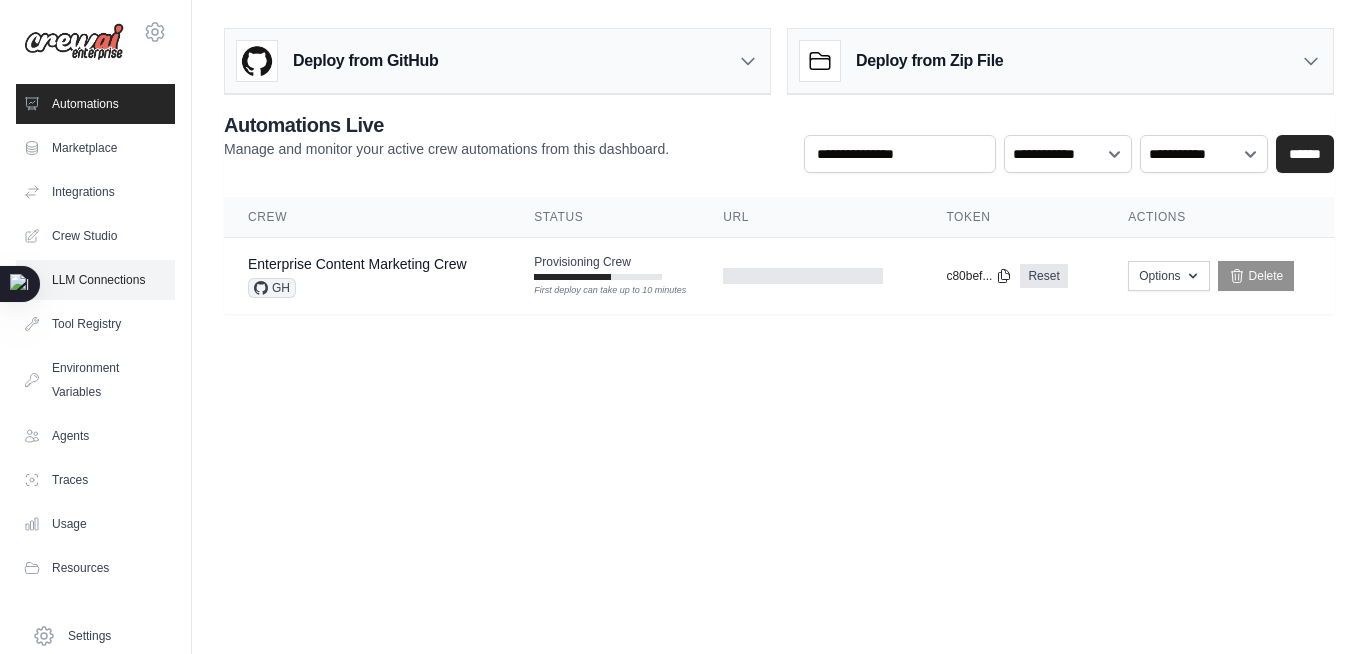 click on "LLM Connections" at bounding box center (95, 280) 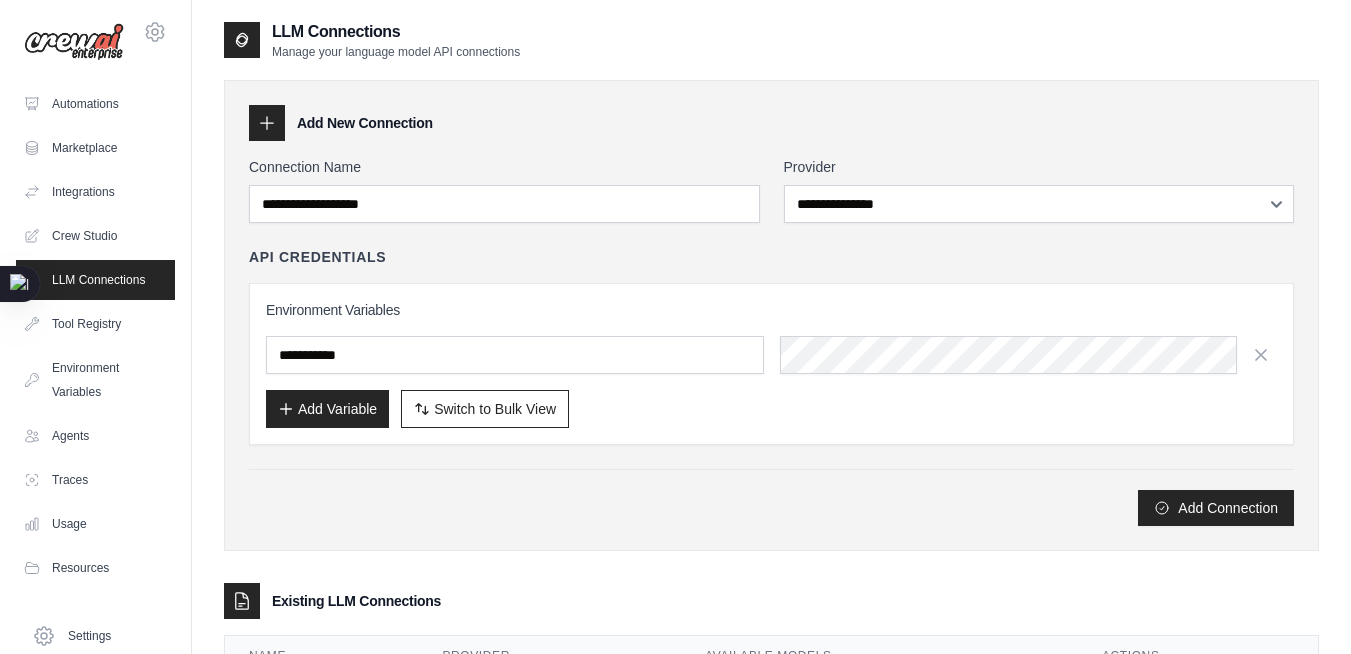 click 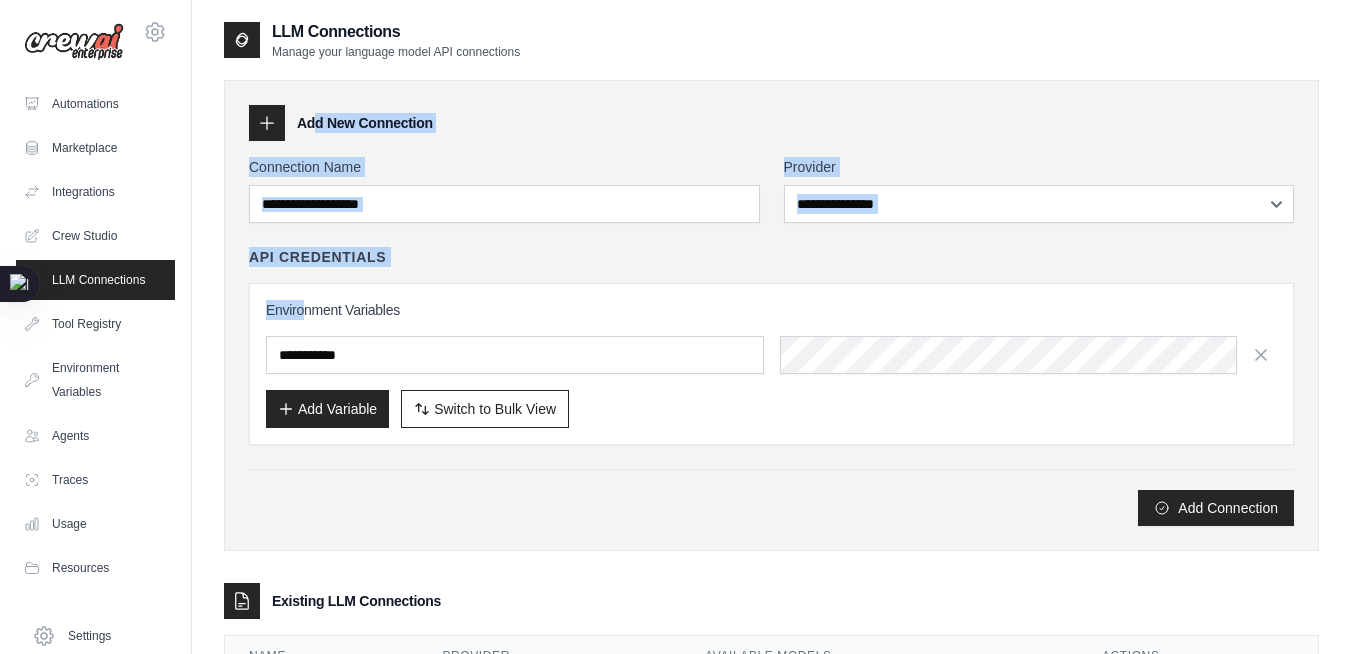 drag, startPoint x: 301, startPoint y: 295, endPoint x: 281, endPoint y: 122, distance: 174.15224 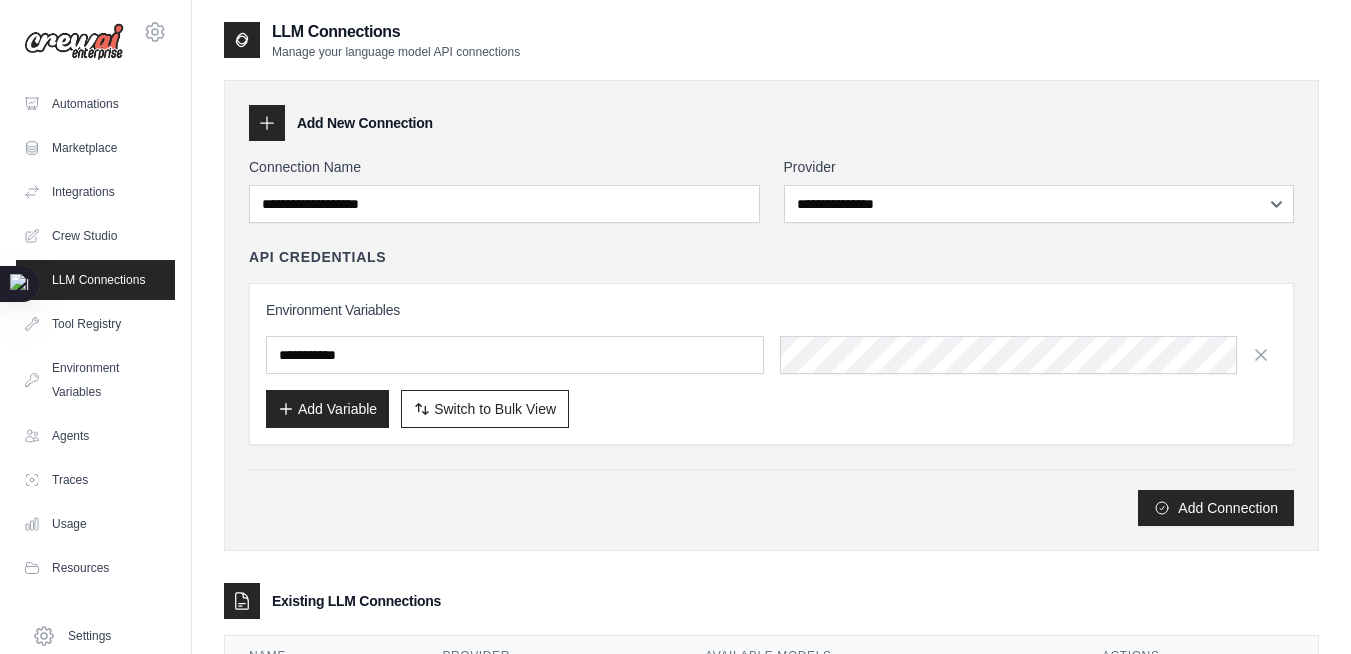 click 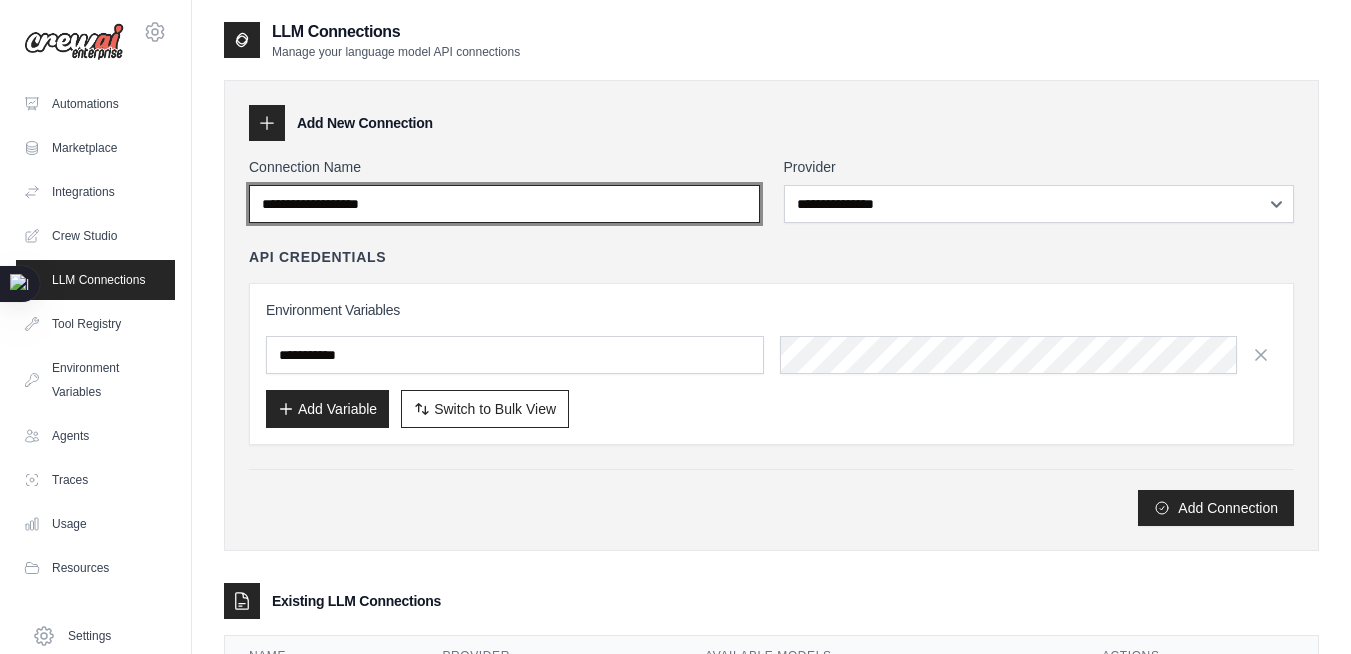 click on "Connection Name" at bounding box center [504, 204] 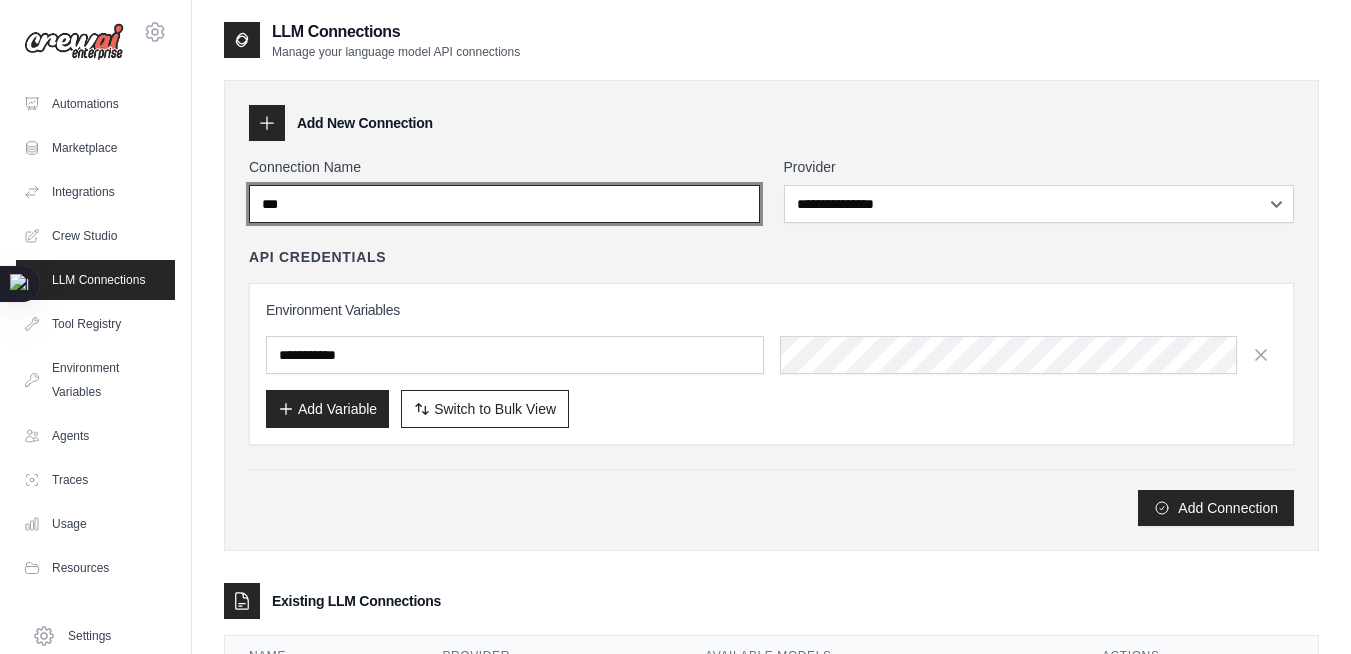 type on "***" 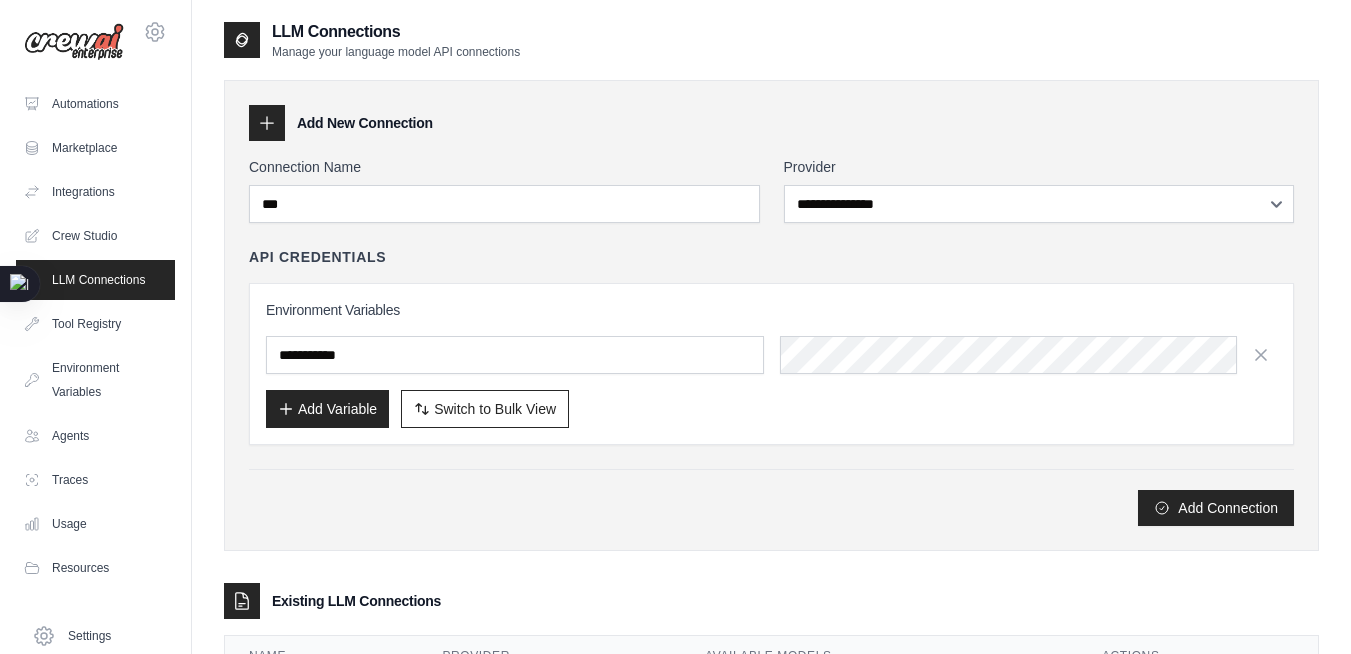 click on "**********" at bounding box center [1039, 190] 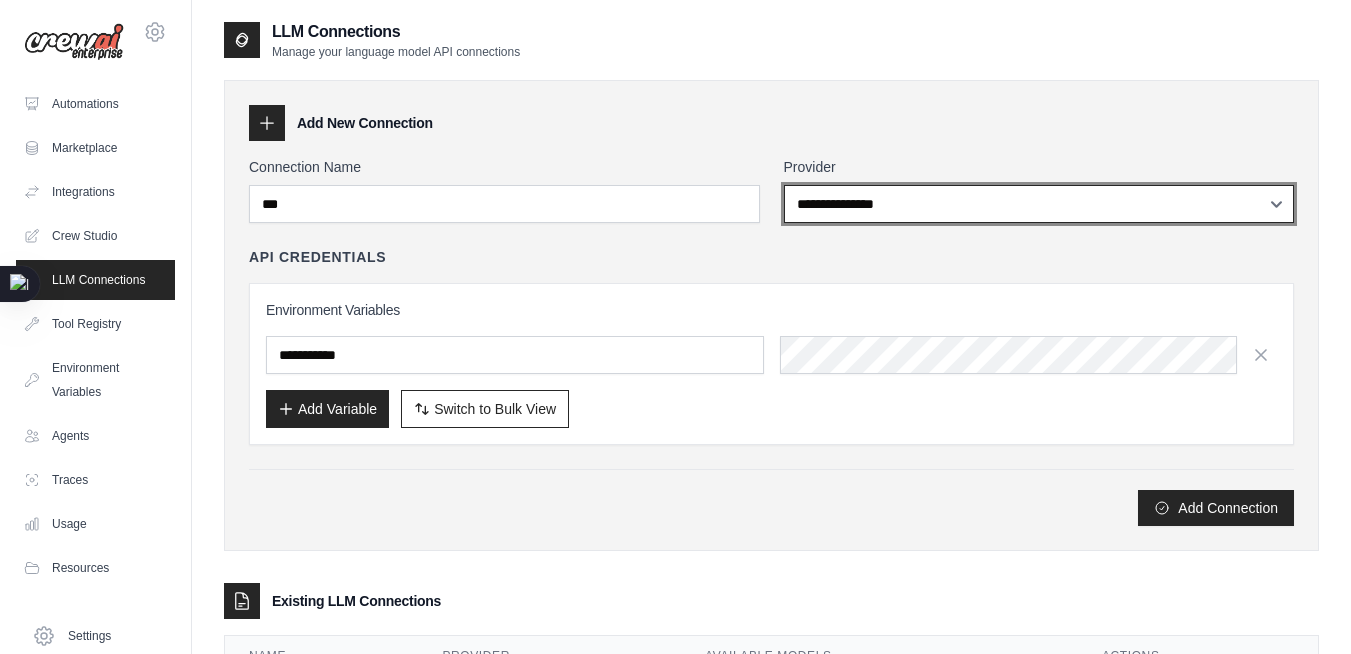 click on "**********" at bounding box center [1039, 204] 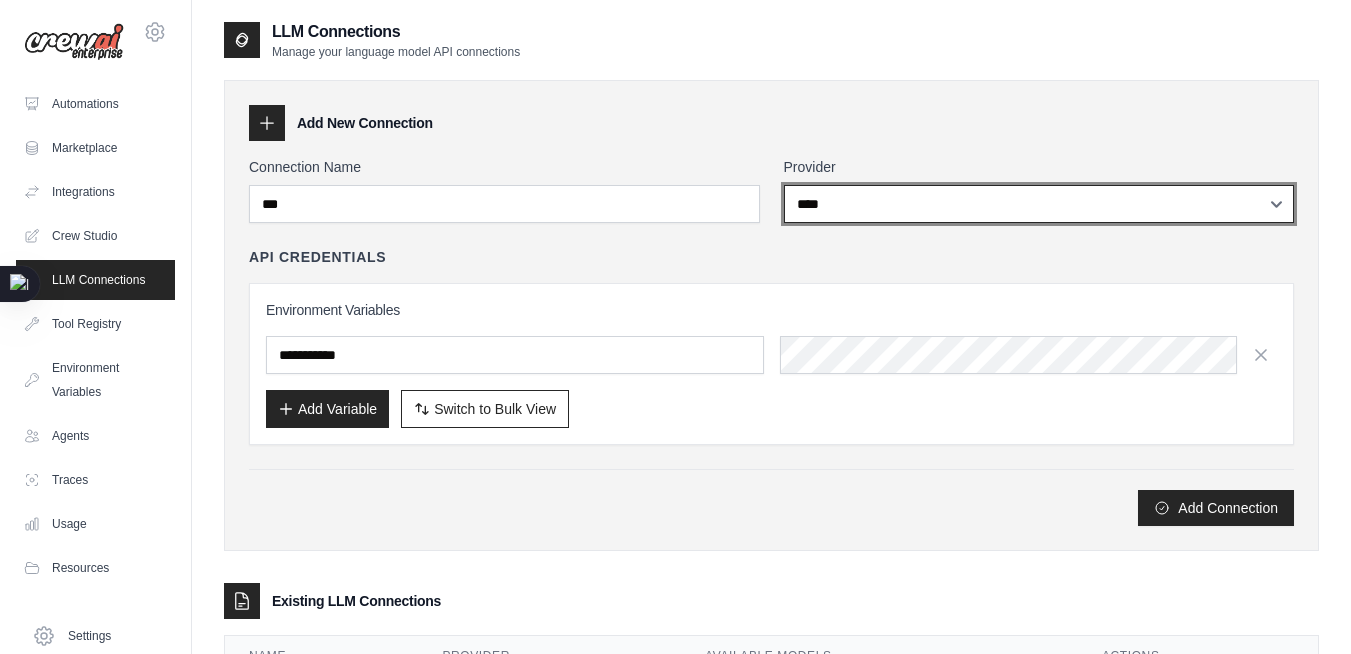click on "**********" at bounding box center [1039, 204] 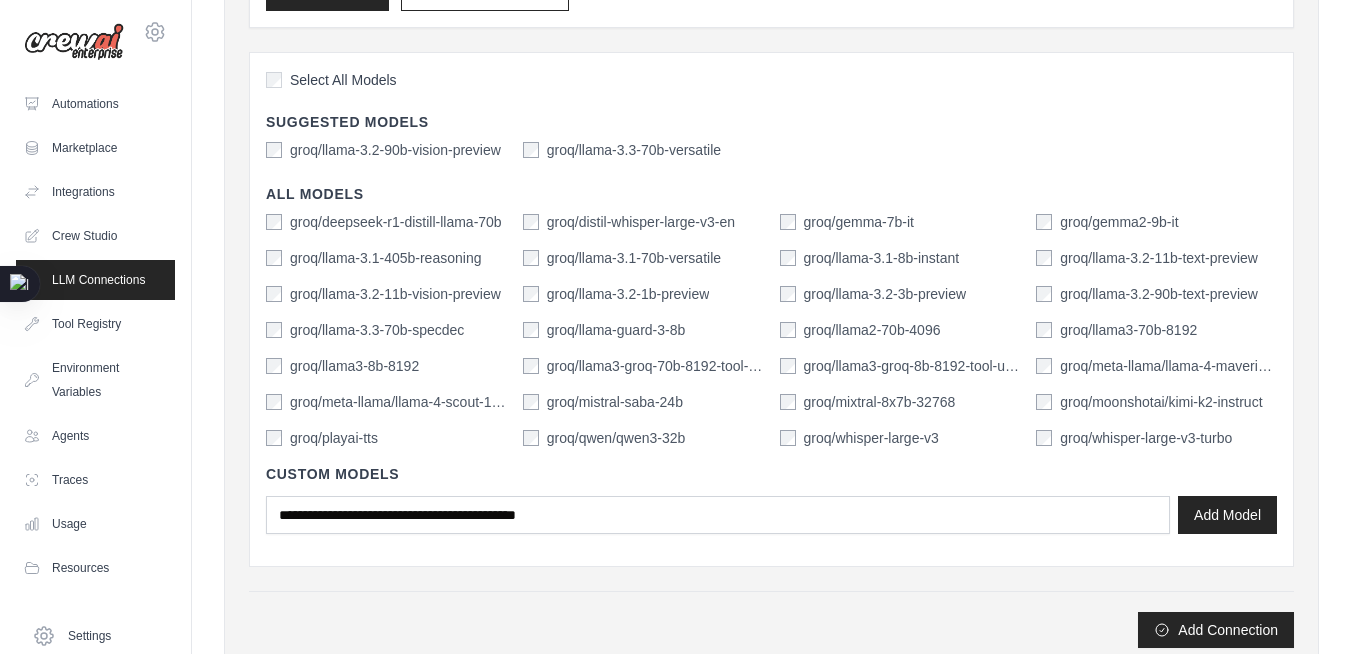 scroll, scrollTop: 419, scrollLeft: 0, axis: vertical 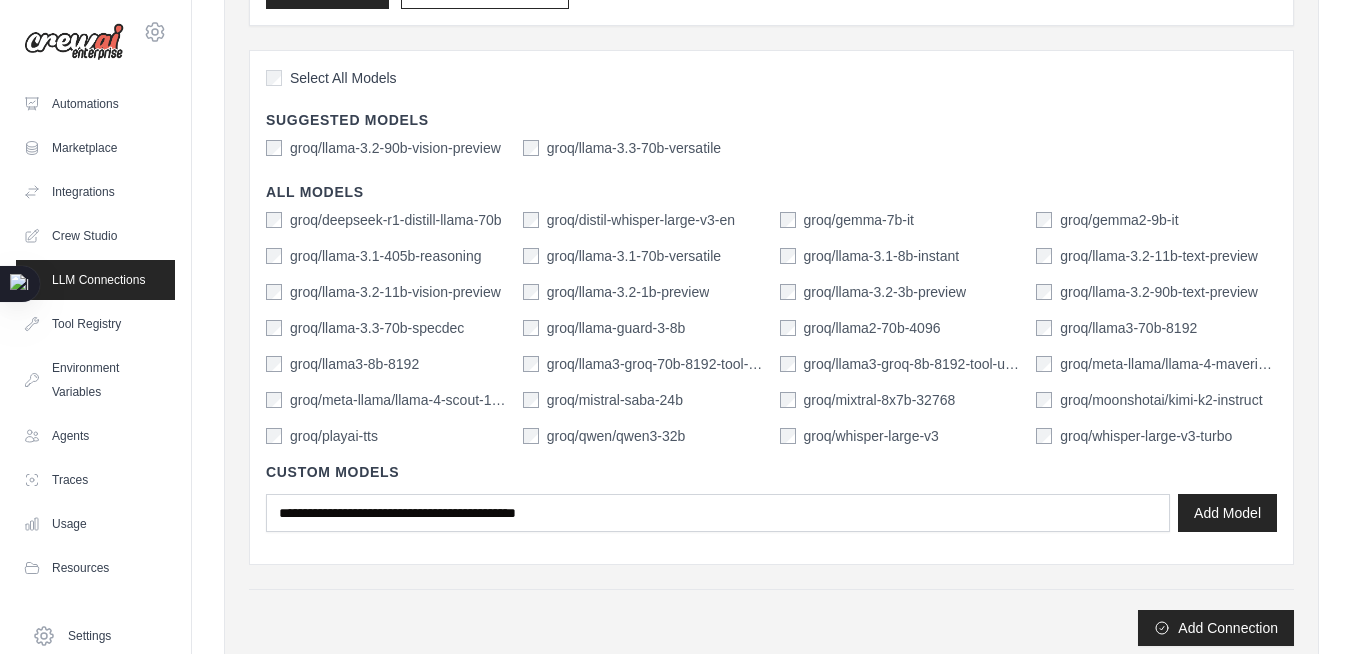click on "Select All Models
Suggested Models groq/llama-3.2-90b-vision-preview groq/llama-3.3-70b-versatile All Models groq/deepseek-r1-distill-llama-70b groq/distil-whisper-large-v3-en groq/gemma-7b-it groq/gemma2-9b-it groq/llama-3.1-405b-reasoning groq/llama-3.1-70b-versatile groq/llama-3.1-8b-instant groq/llama-3.2-11b-text-preview groq/llama-3.2-11b-vision-preview groq/llama-3.2-1b-preview groq/llama-3.2-3b-preview groq/llama-3.2-90b-text-preview groq/llama-3.3-70b-specdec groq/llama-guard-3-8b groq/llama2-70b-4096 groq/llama3-70b-8192 groq/llama3-8b-8192 groq/llama3-groq-70b-8192-tool-use-preview groq/llama3-groq-8b-8192-tool-use-preview groq/meta-llama/llama-4-maverick-17b-128e-instruct groq/meta-llama/llama-4-scout-17b-16e-instruct groq/mistral-saba-24b groq/mixtral-8x7b-32768 groq/moonshotai/kimi-k2-instruct groq/playai-tts groq/qwen/qwen3-32b groq/whisper-large-v3 groq/whisper-large-v3-turbo
Custom Models" at bounding box center [771, 307] 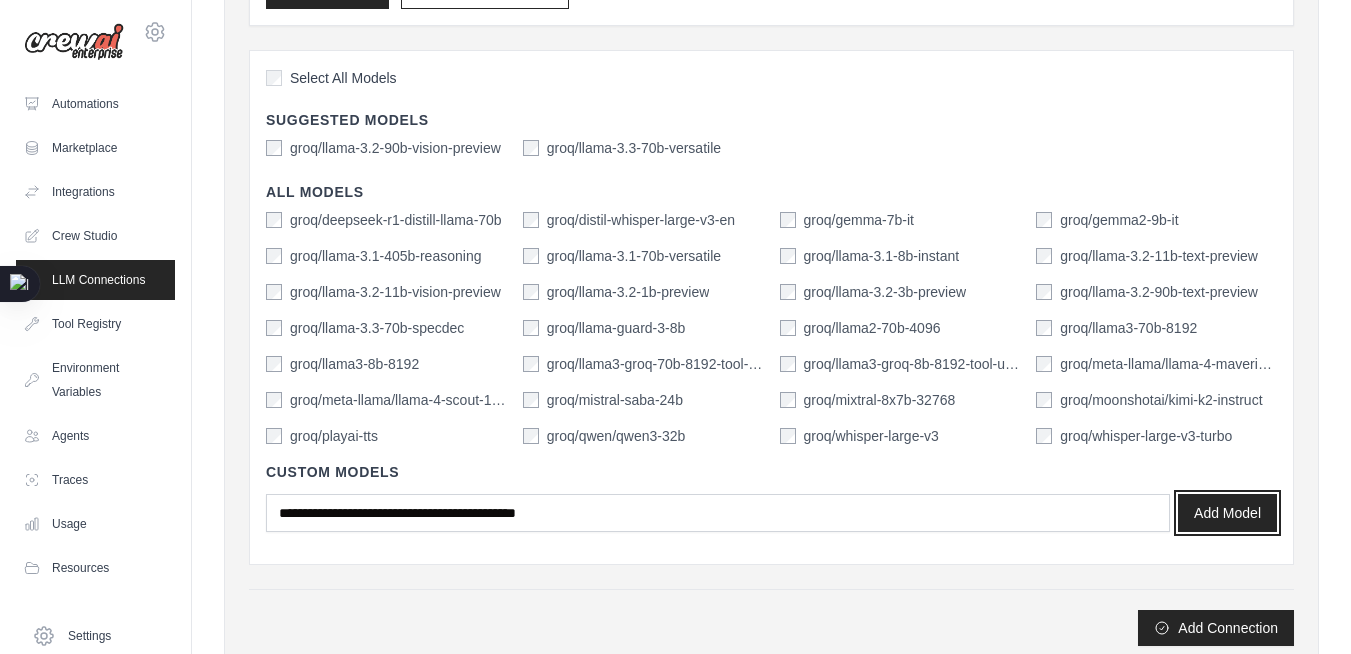 click on "Add Model" at bounding box center (1227, 513) 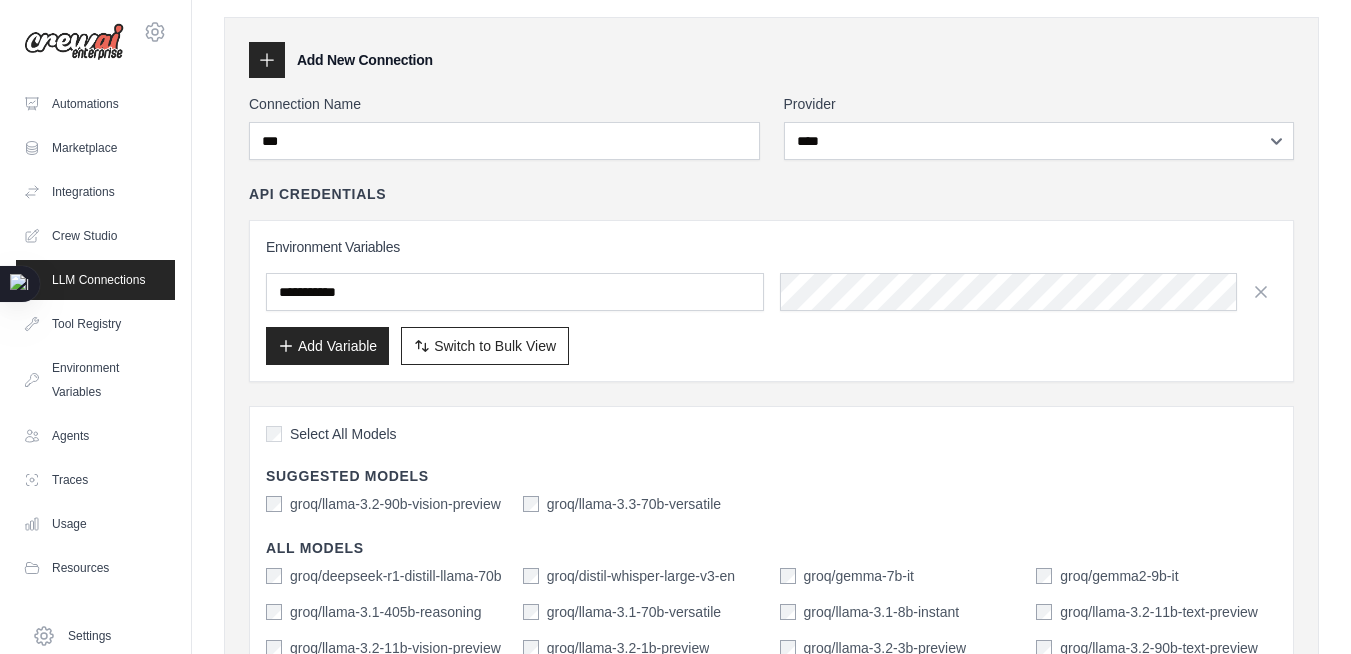 scroll, scrollTop: 65, scrollLeft: 0, axis: vertical 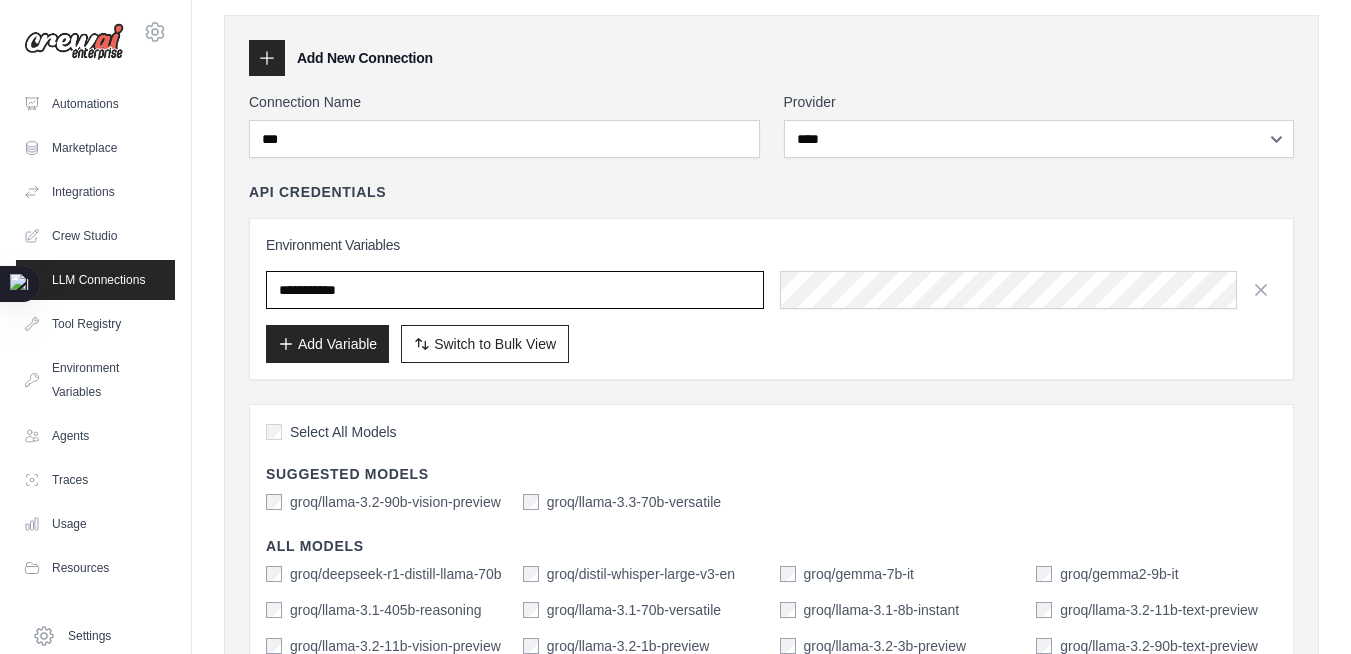 click at bounding box center [515, 290] 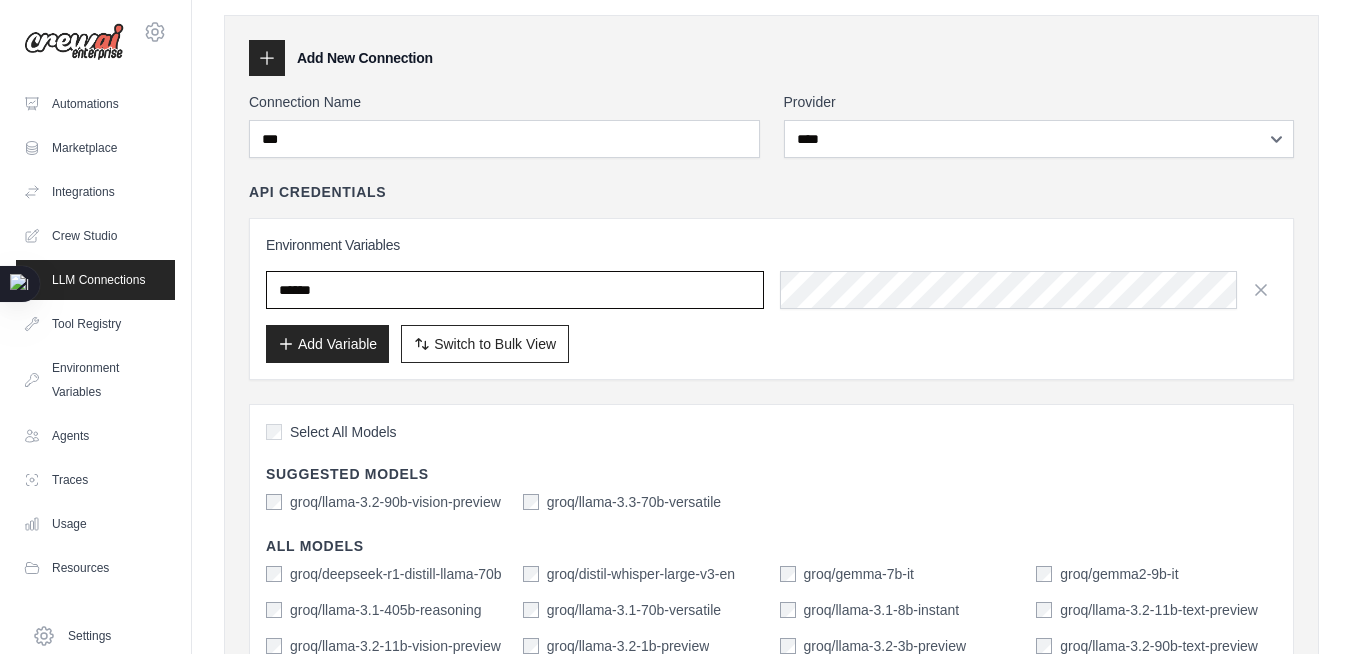 type on "******" 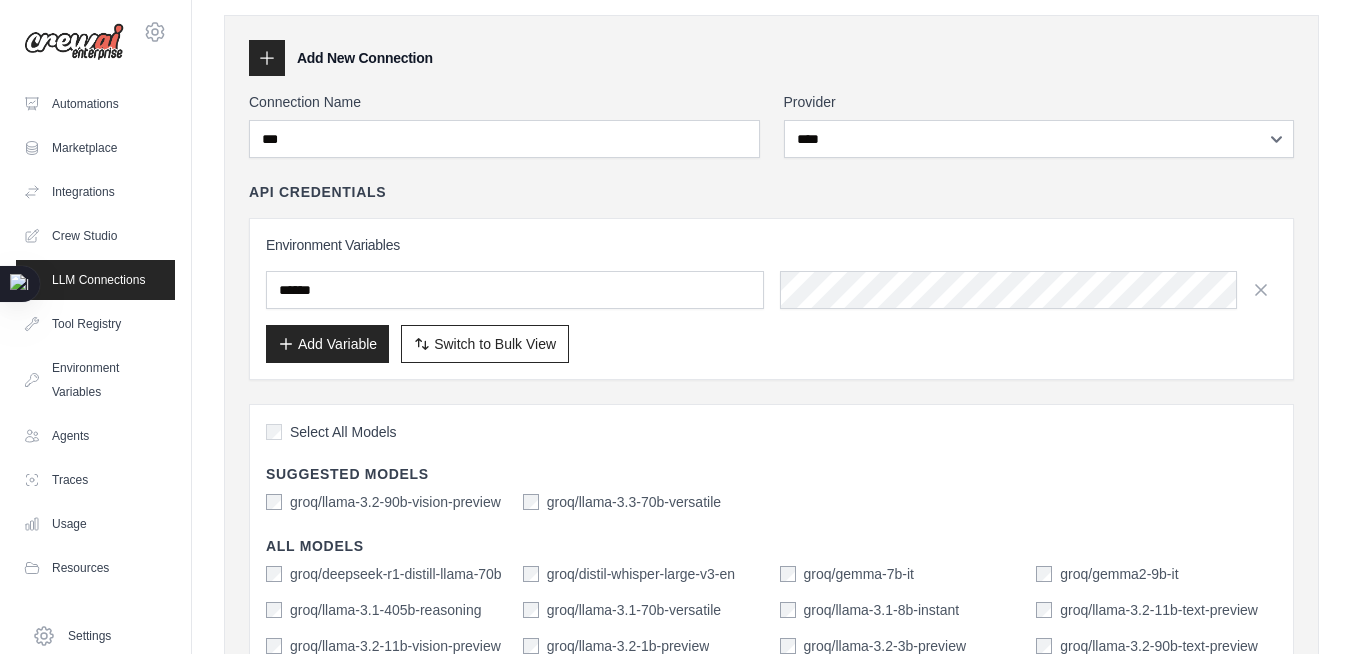 click on "**********" at bounding box center (771, 546) 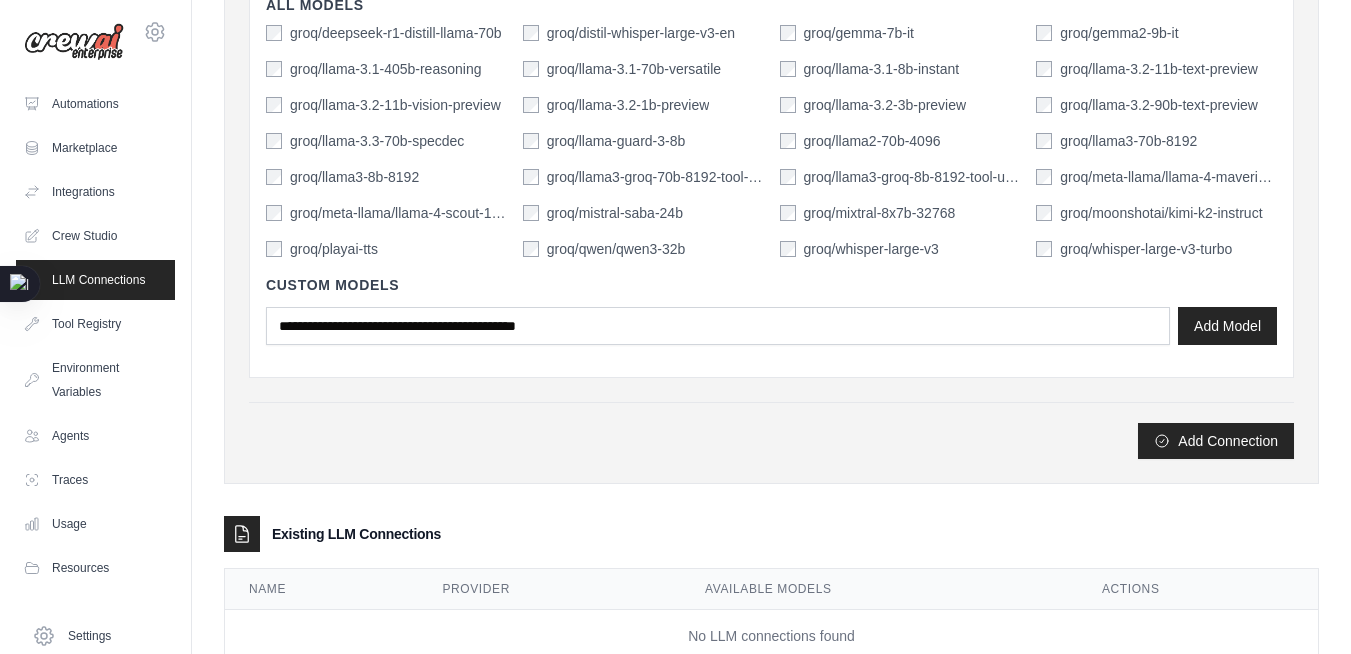 scroll, scrollTop: 637, scrollLeft: 0, axis: vertical 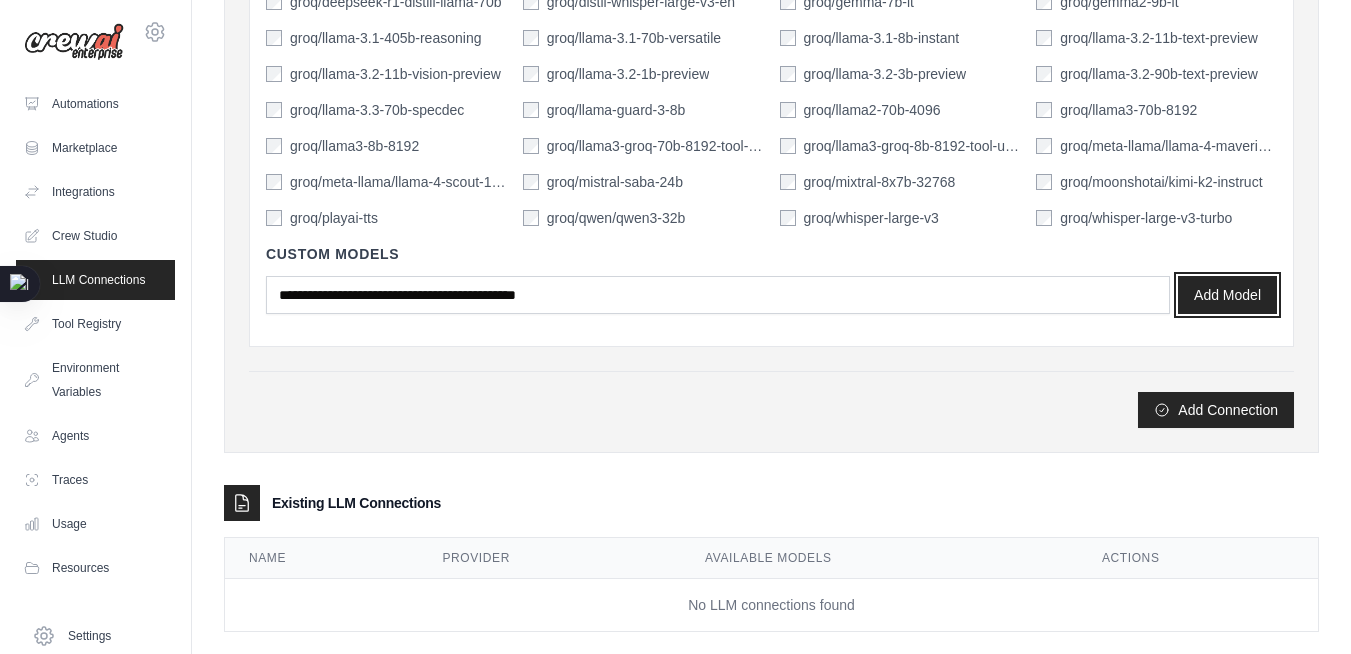 click on "Add Model" at bounding box center [1227, 295] 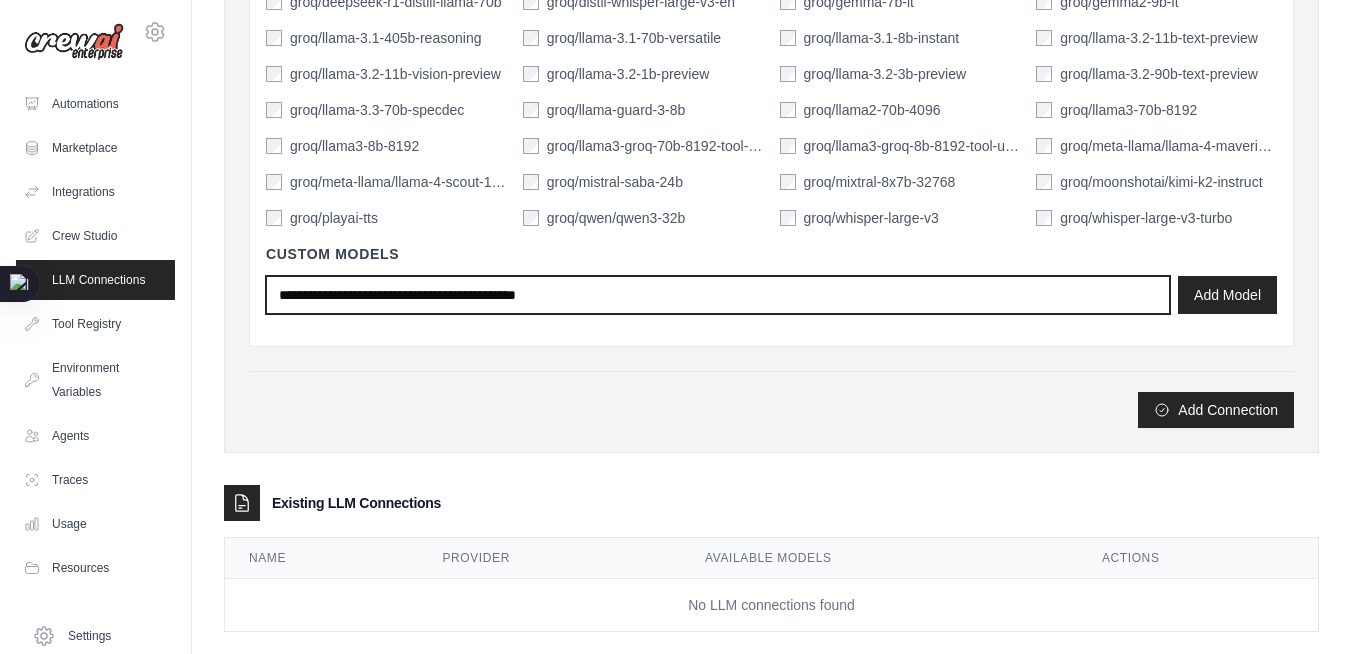 click at bounding box center (718, 295) 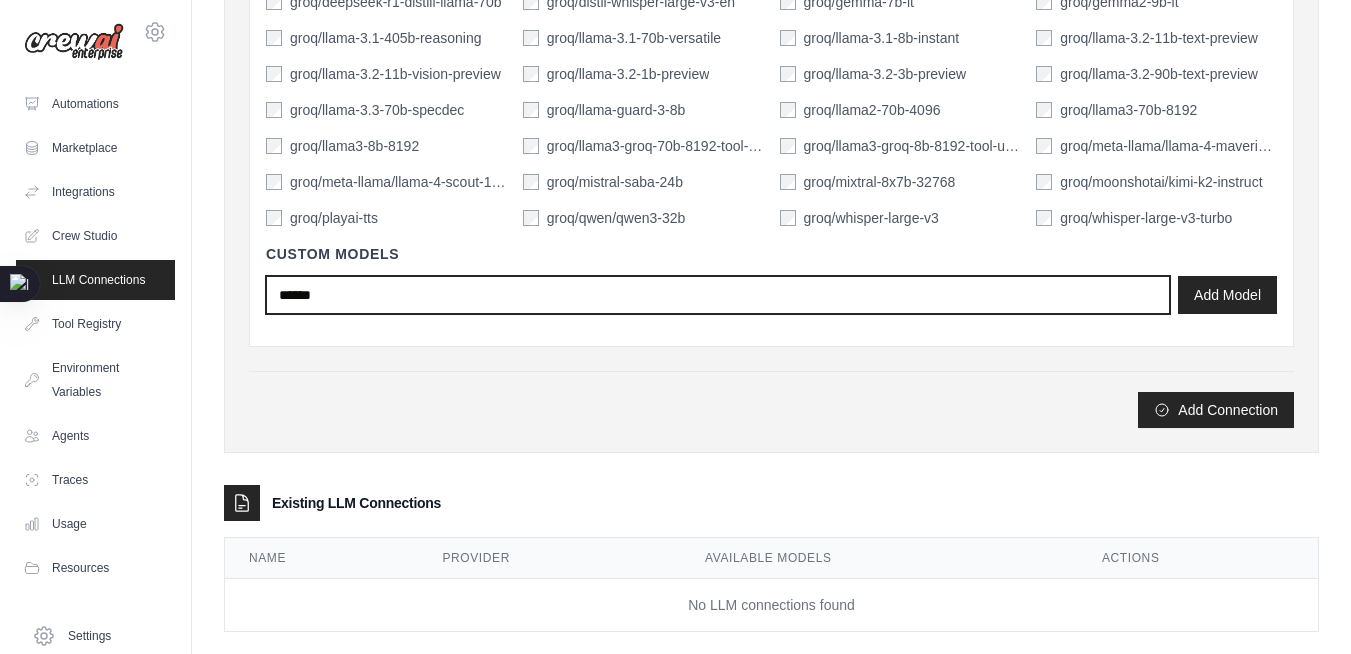 type on "******" 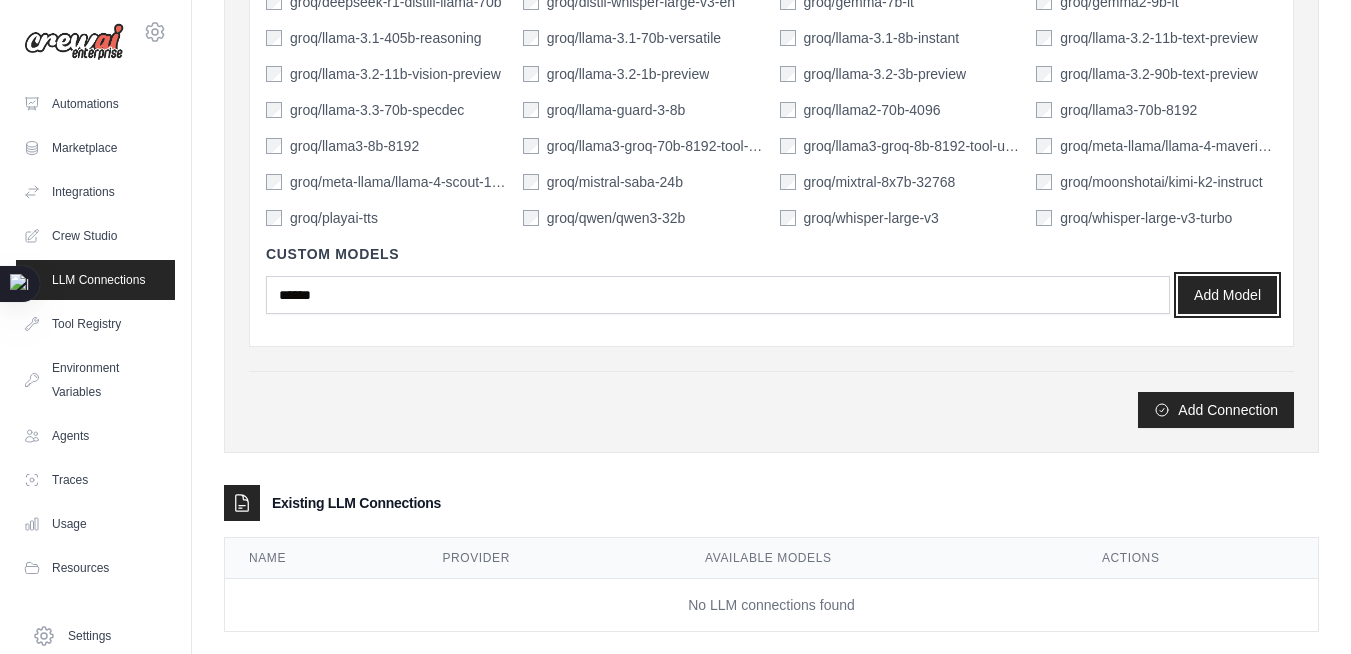 click on "Add Model" at bounding box center [1227, 295] 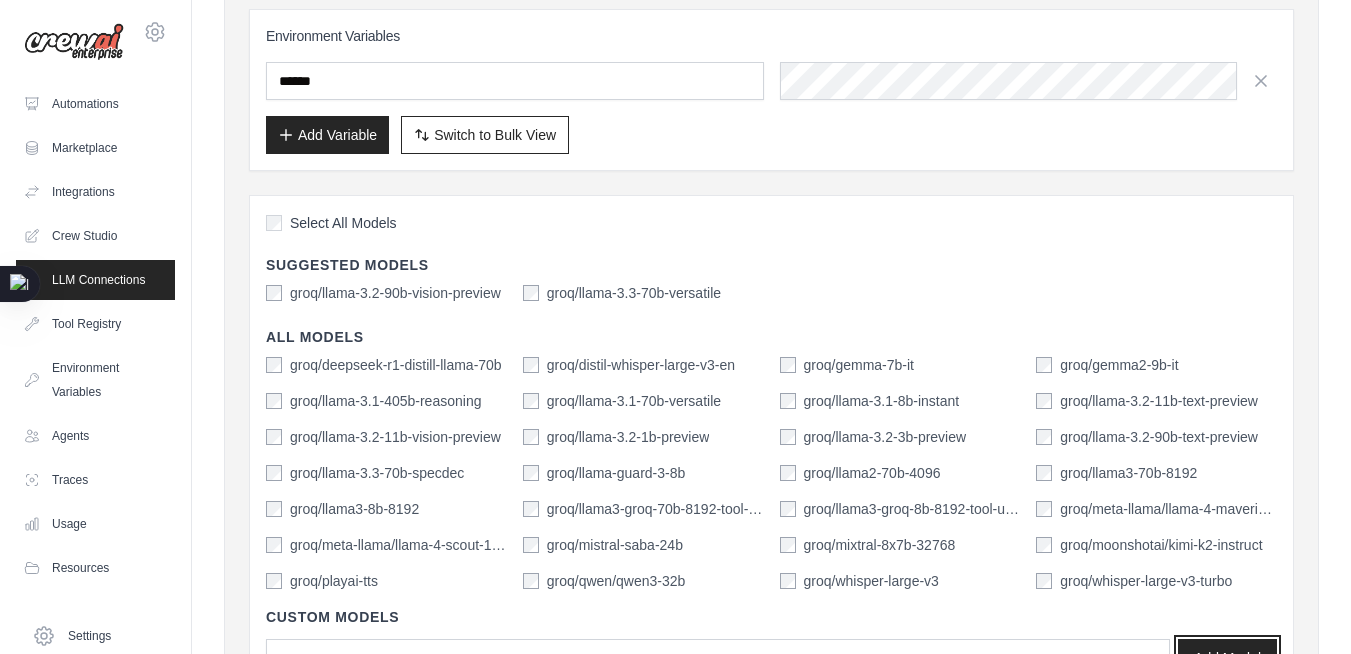 scroll, scrollTop: 279, scrollLeft: 0, axis: vertical 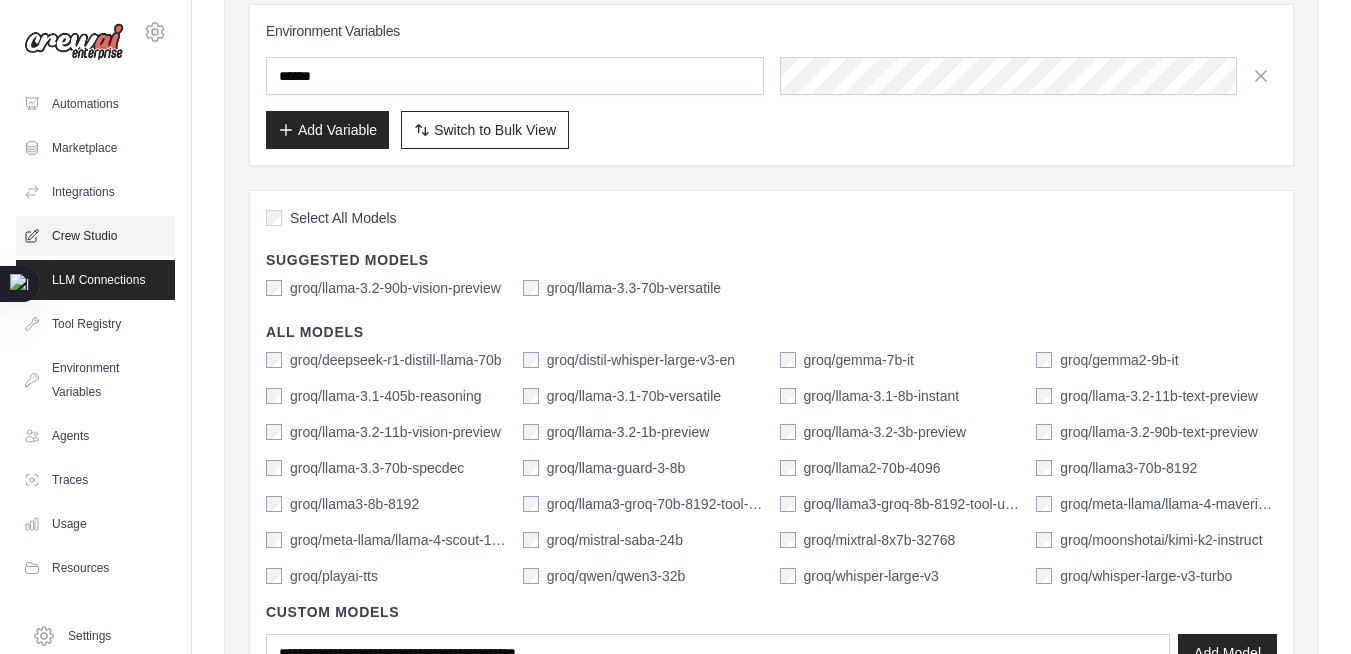 click on "Crew Studio" at bounding box center [95, 236] 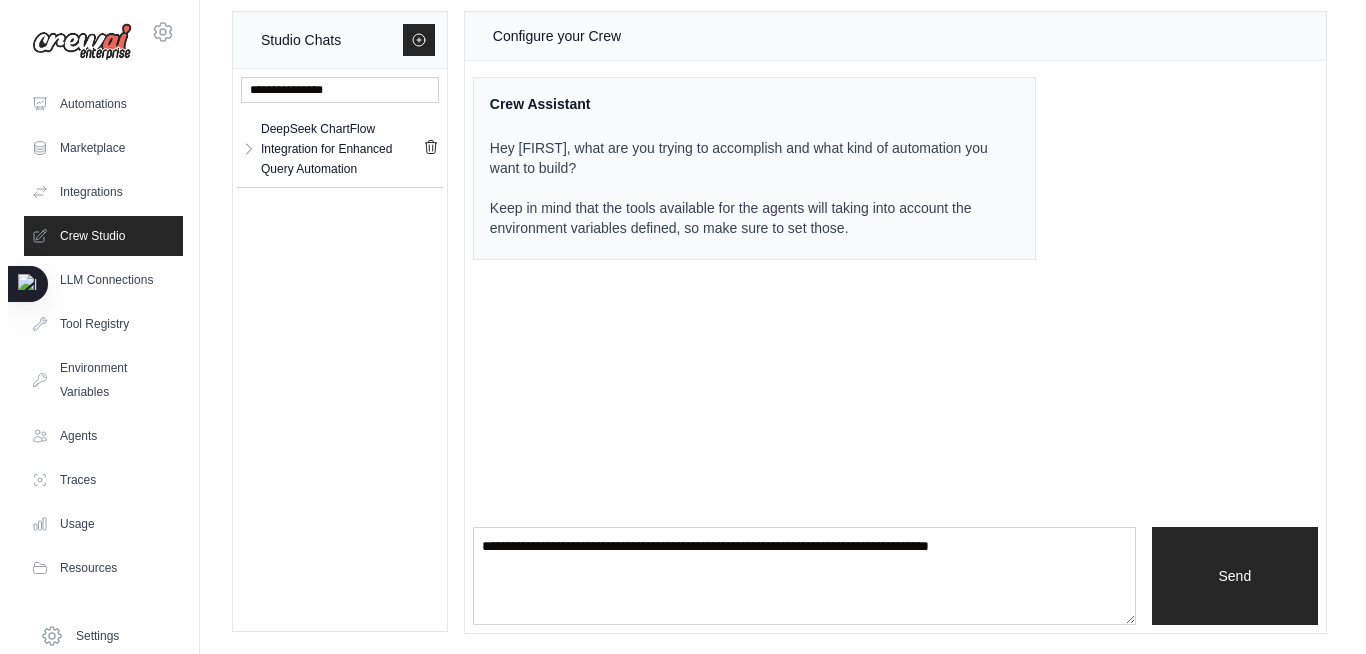 scroll, scrollTop: 0, scrollLeft: 0, axis: both 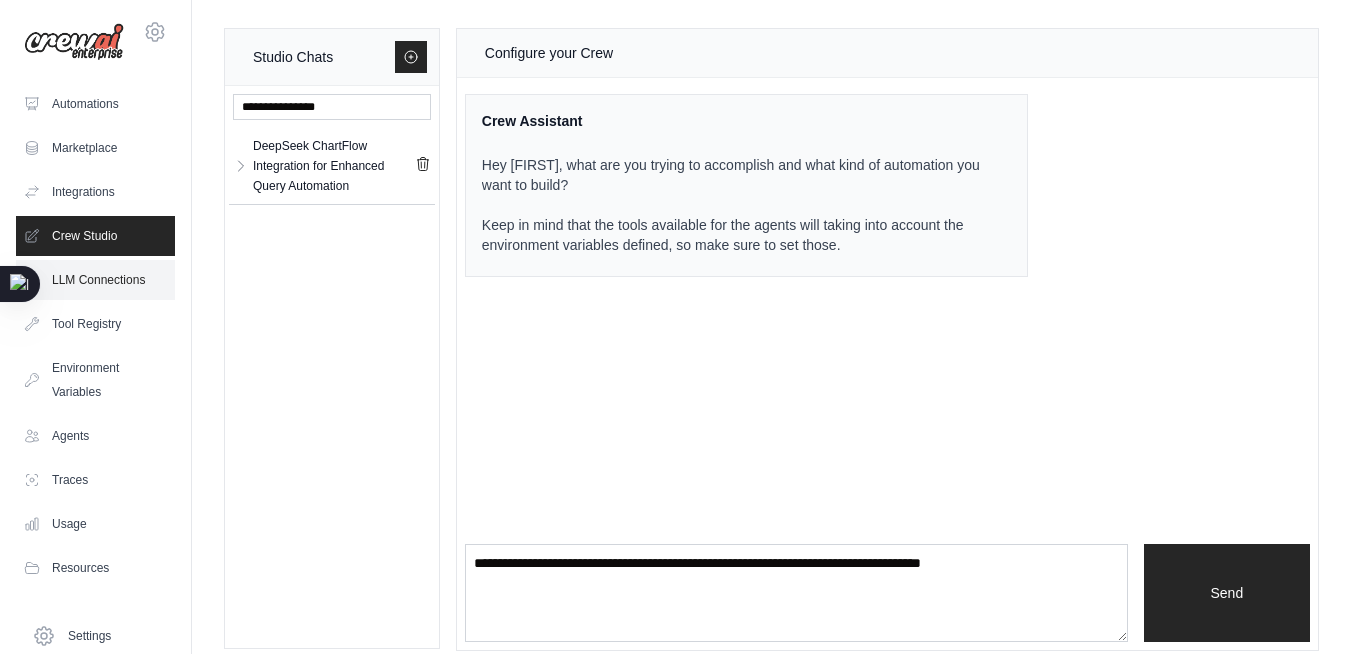 click on "LLM Connections" at bounding box center [95, 280] 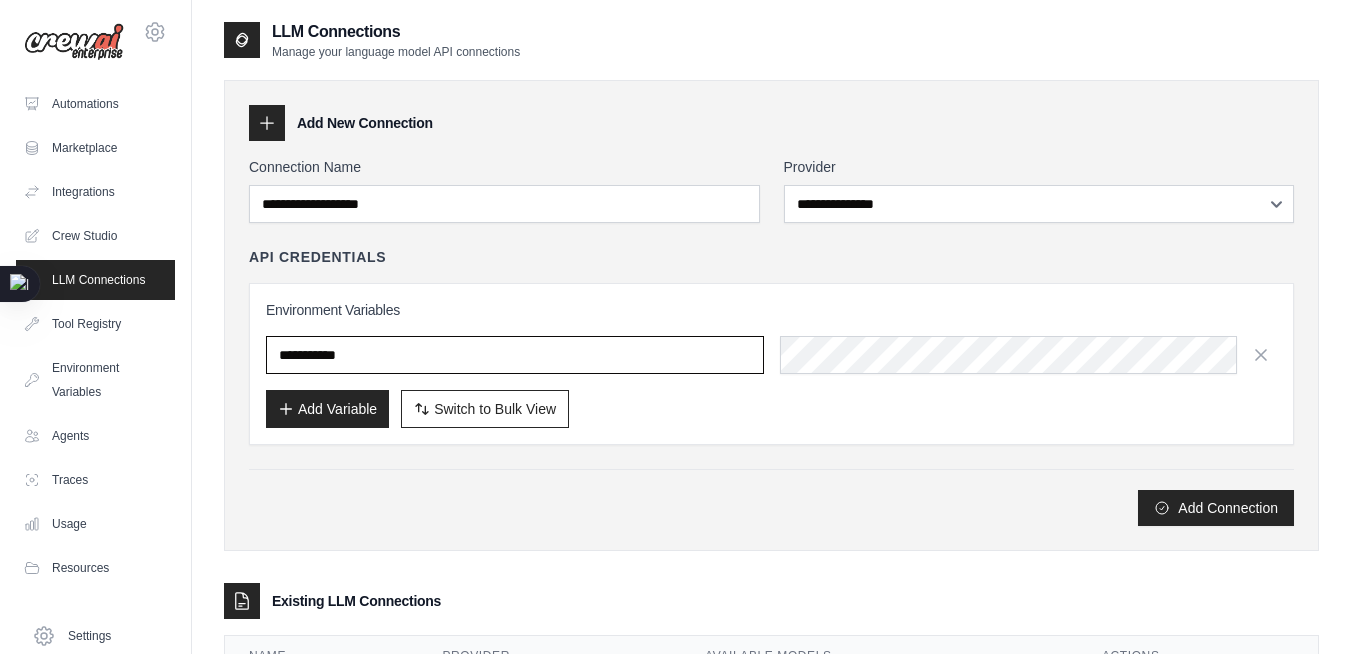 type on "******" 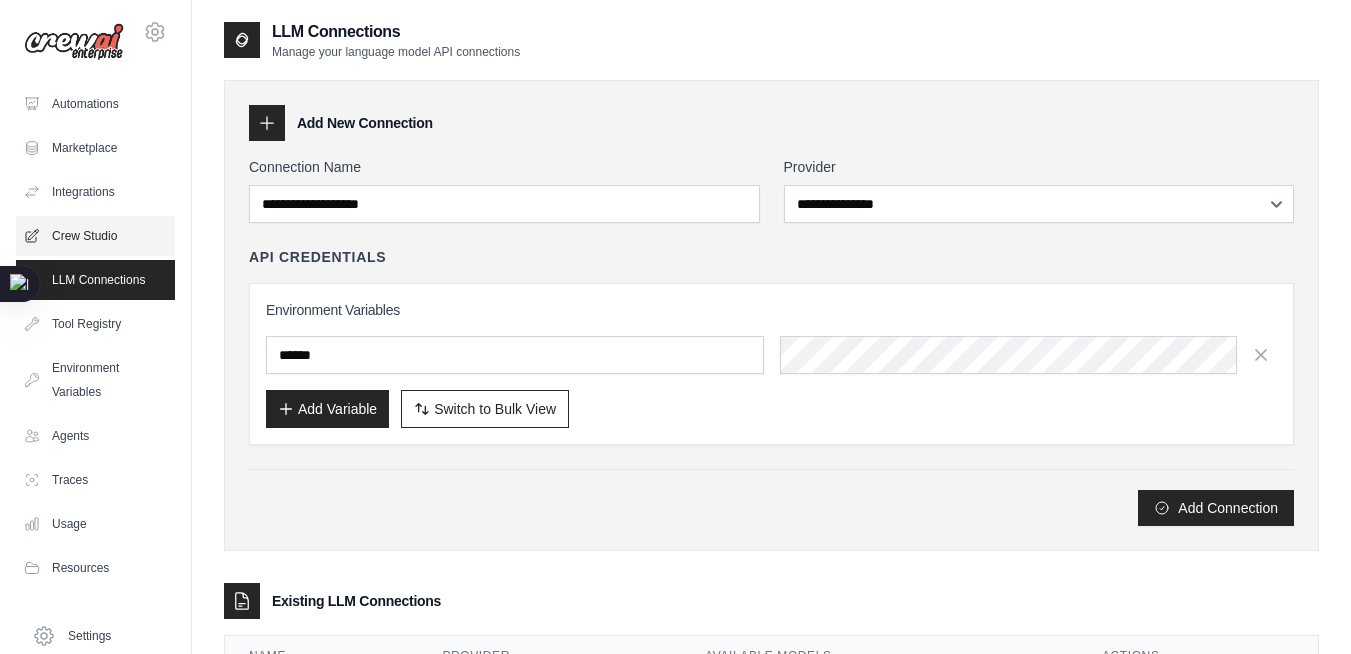 click on "Crew Studio" at bounding box center (95, 236) 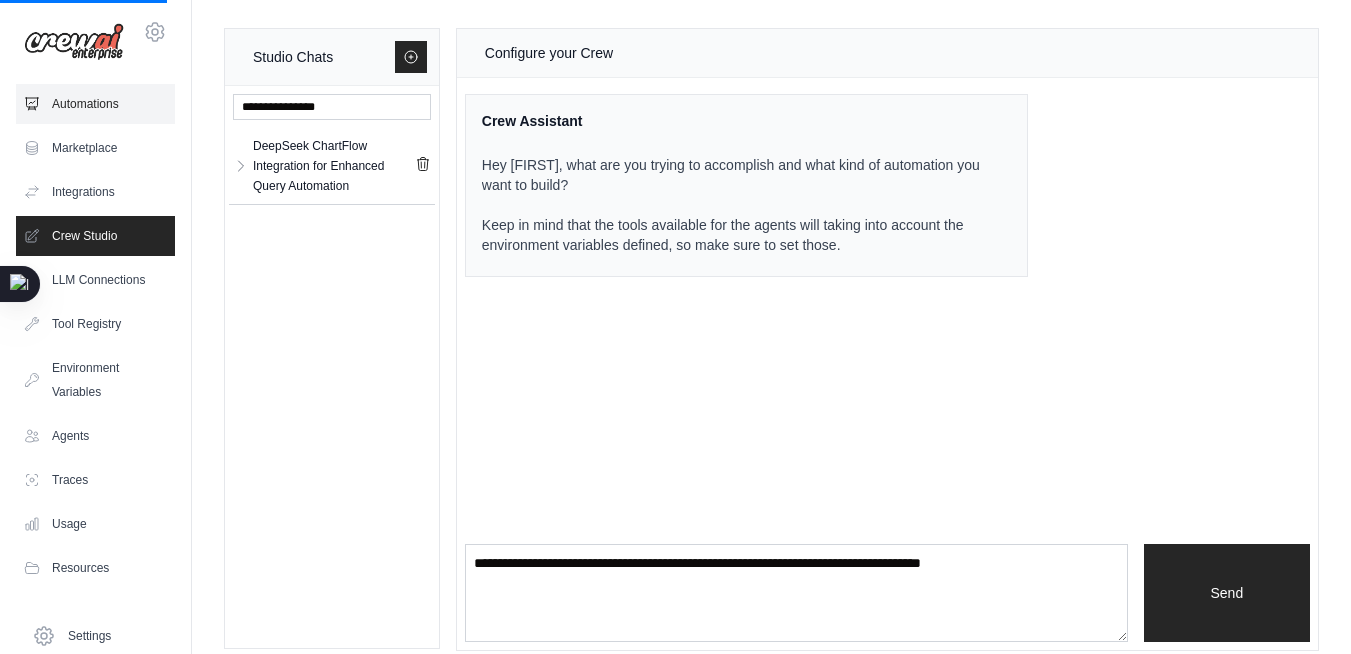 click on "Automations" at bounding box center [95, 104] 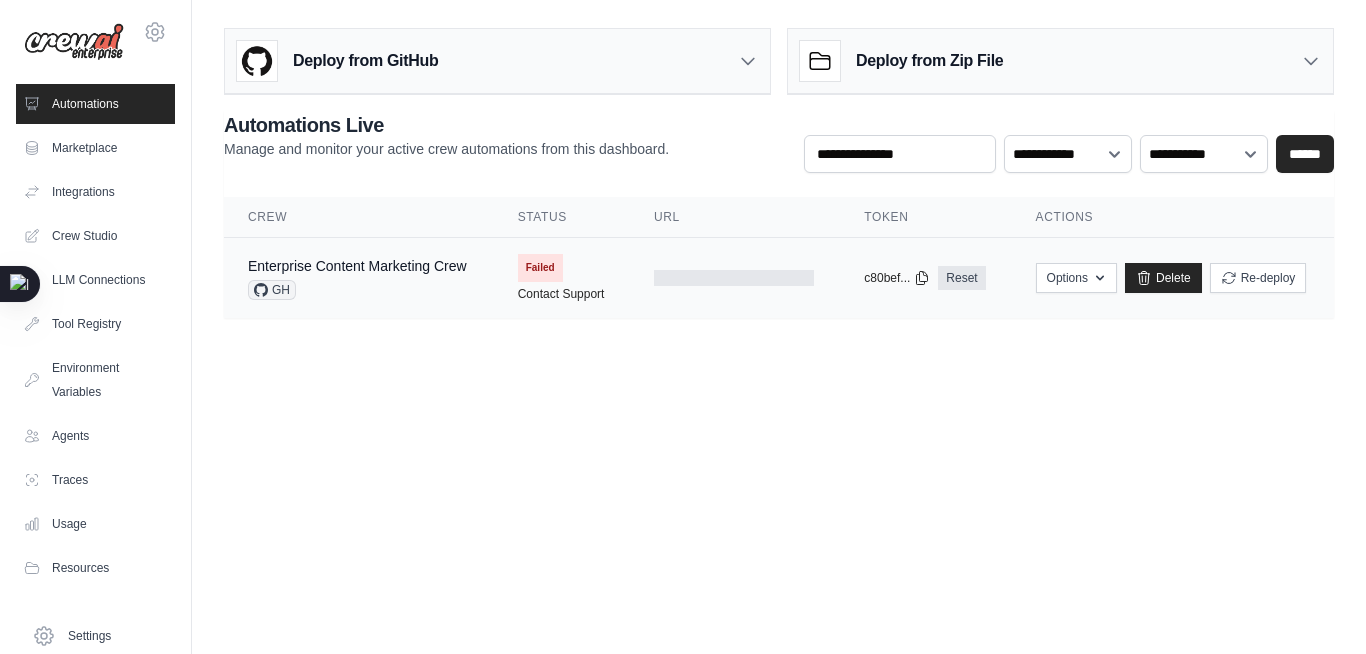 click on "Failed
Contact Support" at bounding box center (562, 278) 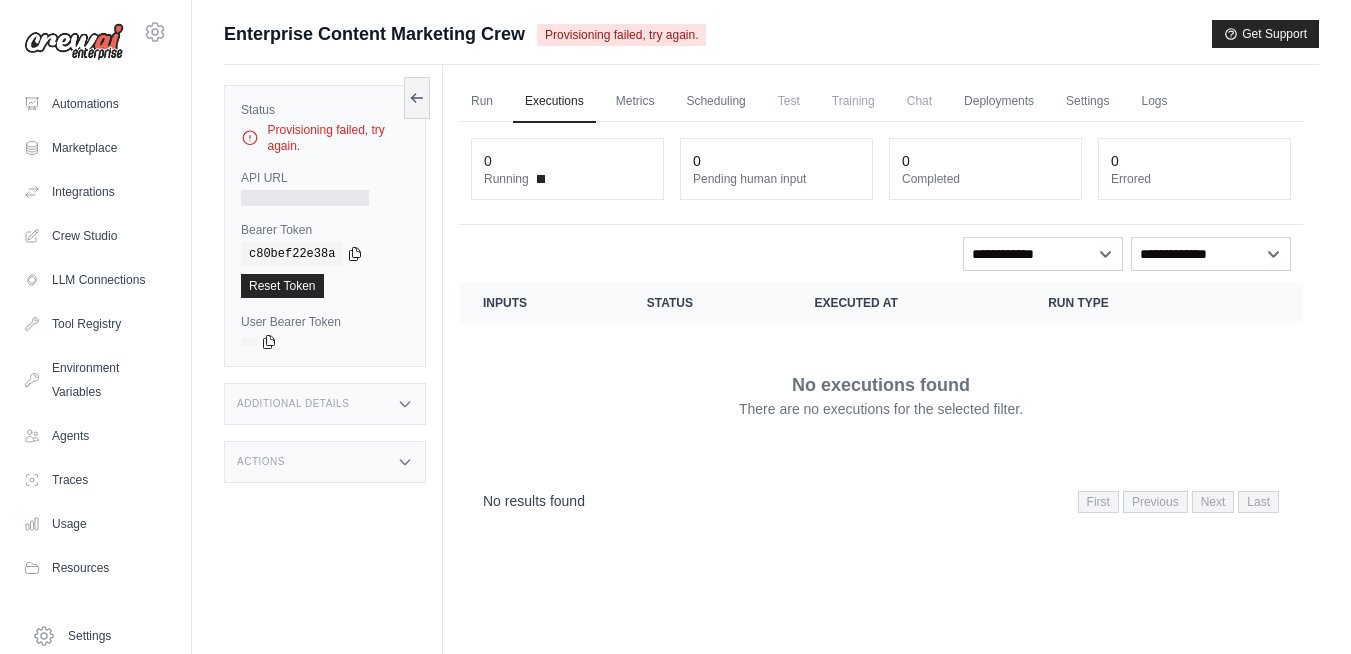 scroll, scrollTop: 0, scrollLeft: 0, axis: both 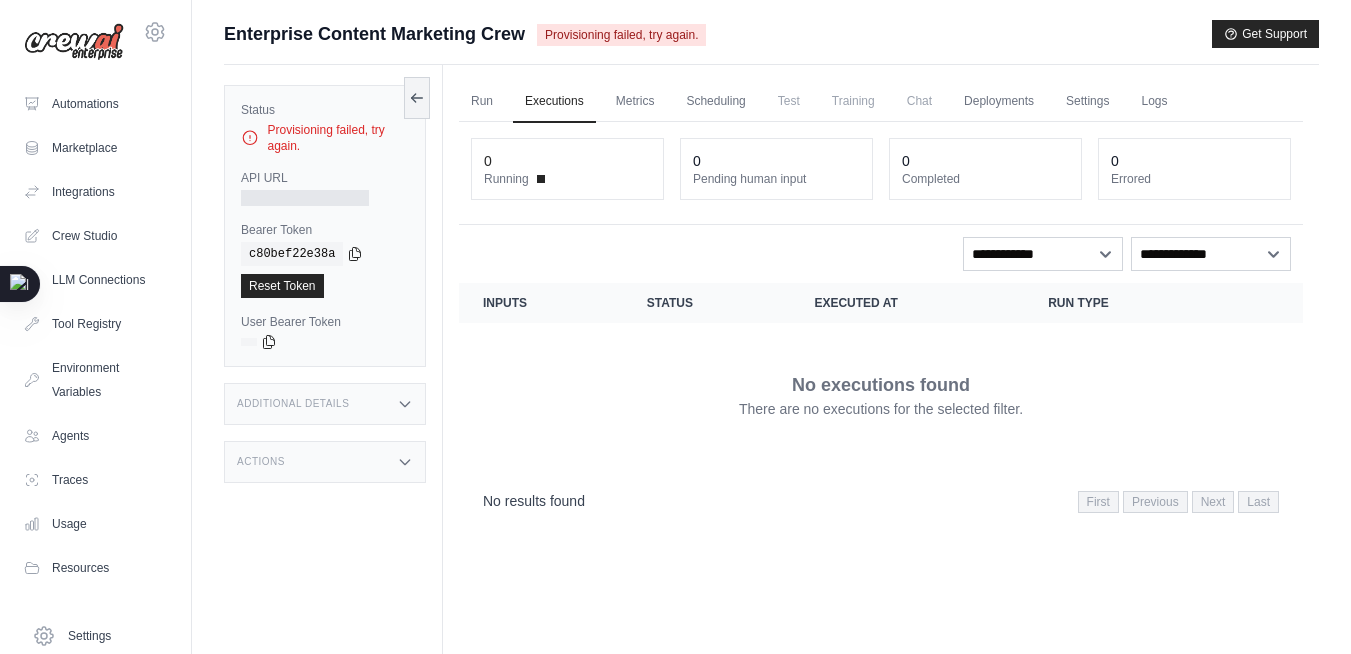 click on "Additional Details" at bounding box center (325, 404) 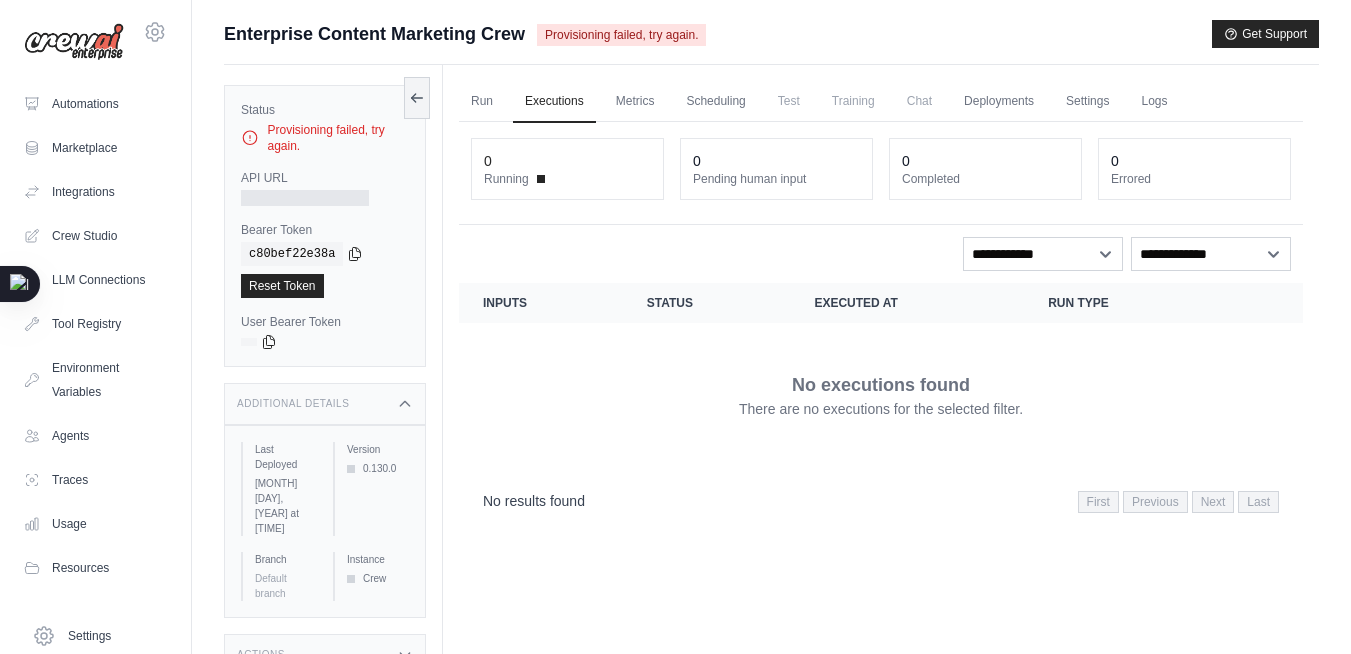 click on "Additional Details" at bounding box center [325, 404] 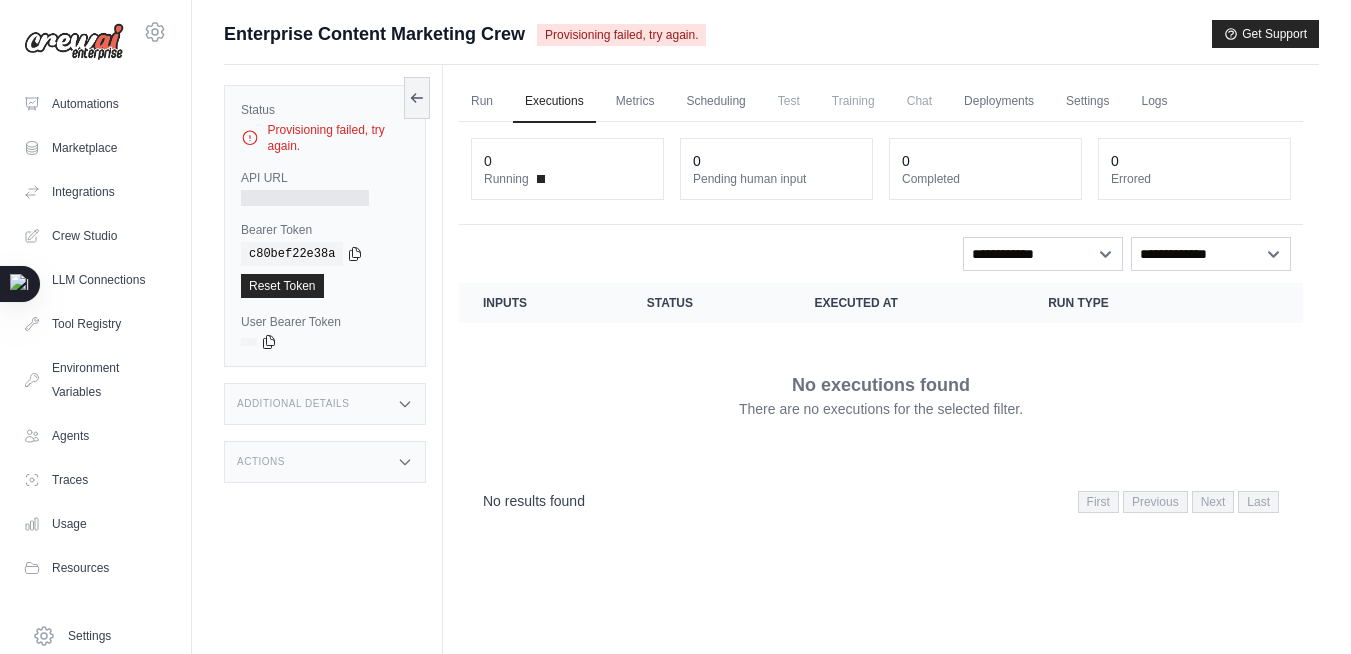 click on "Actions" at bounding box center (325, 462) 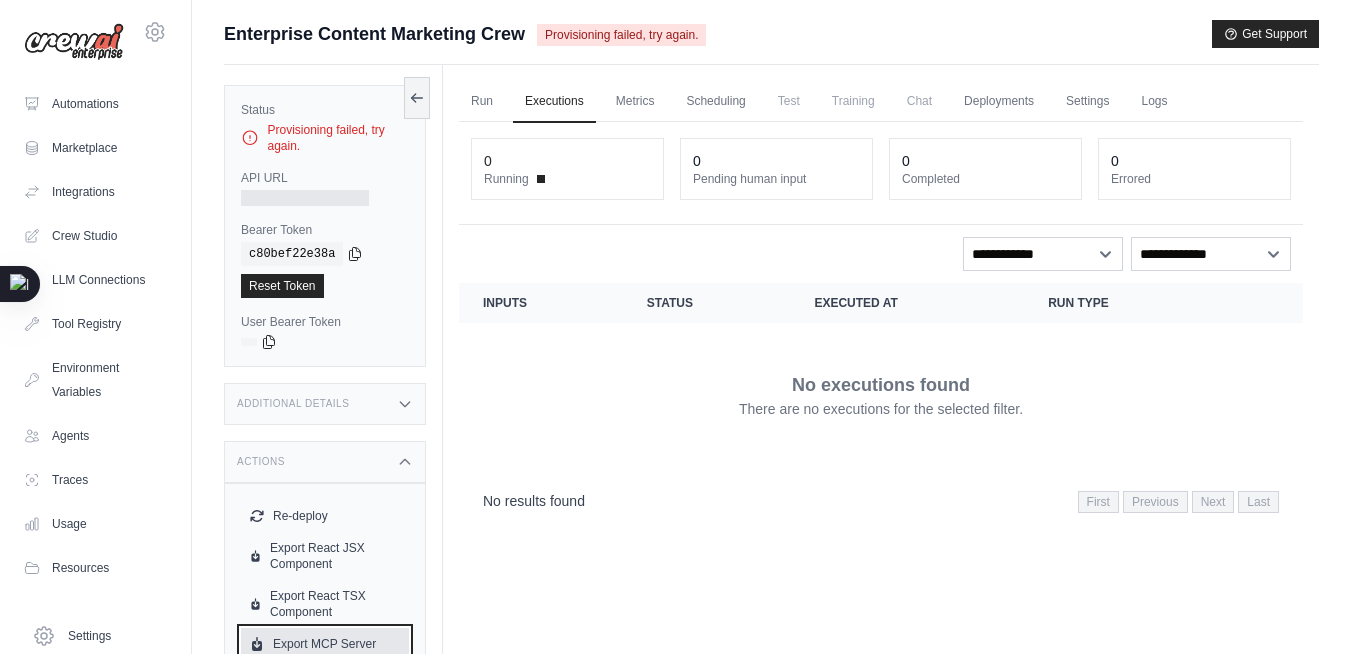 click on "Export MCP Server" at bounding box center [325, 644] 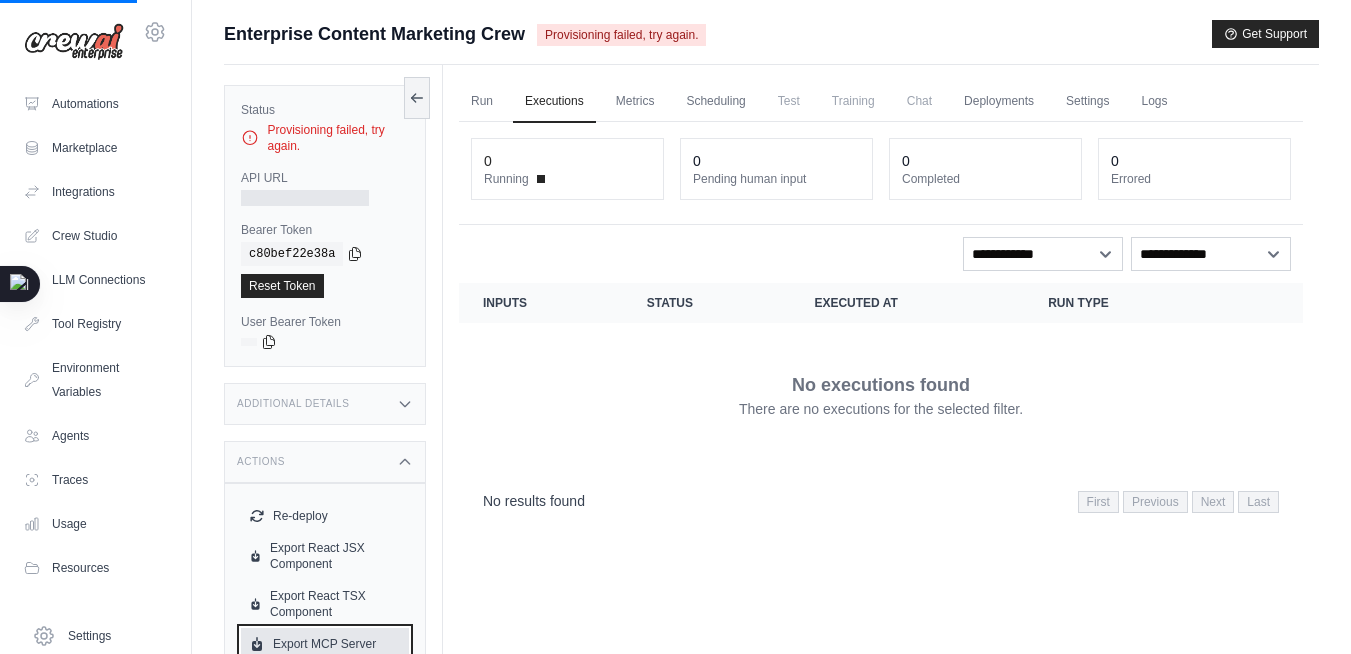 click on "Export MCP Server" at bounding box center (325, 644) 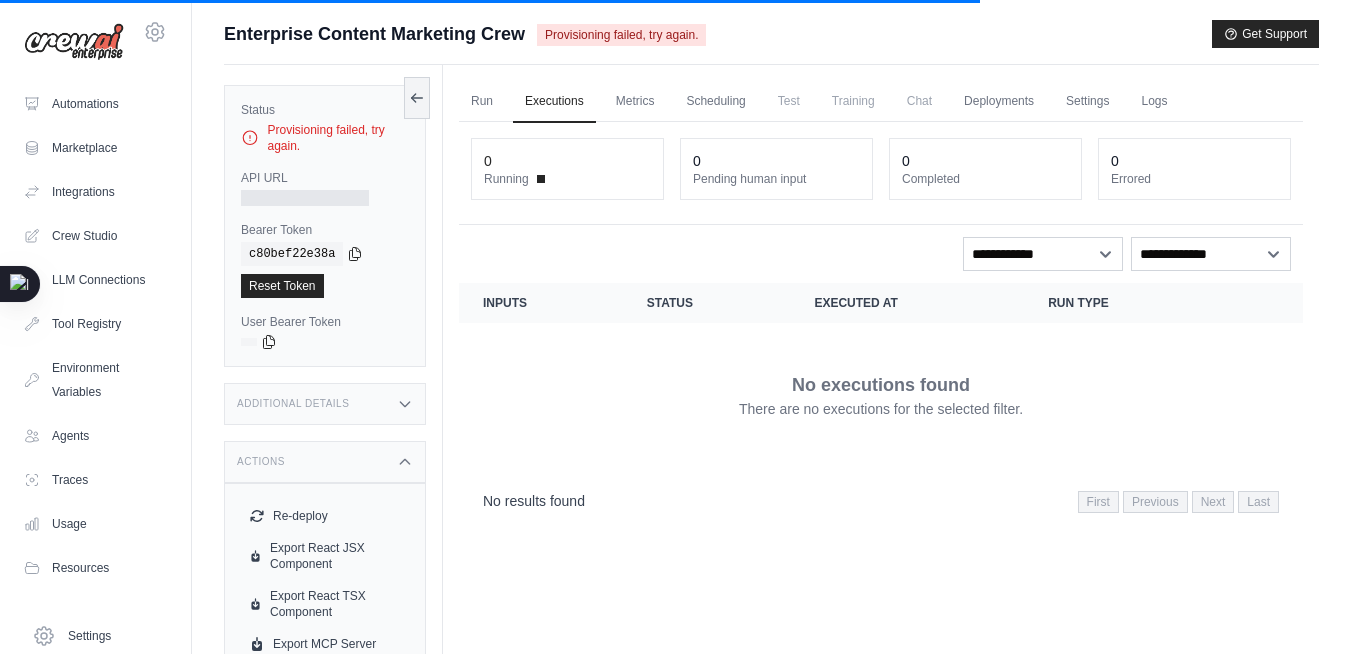 click on "No executions found
There are no executions for the selected filter." at bounding box center [881, 395] 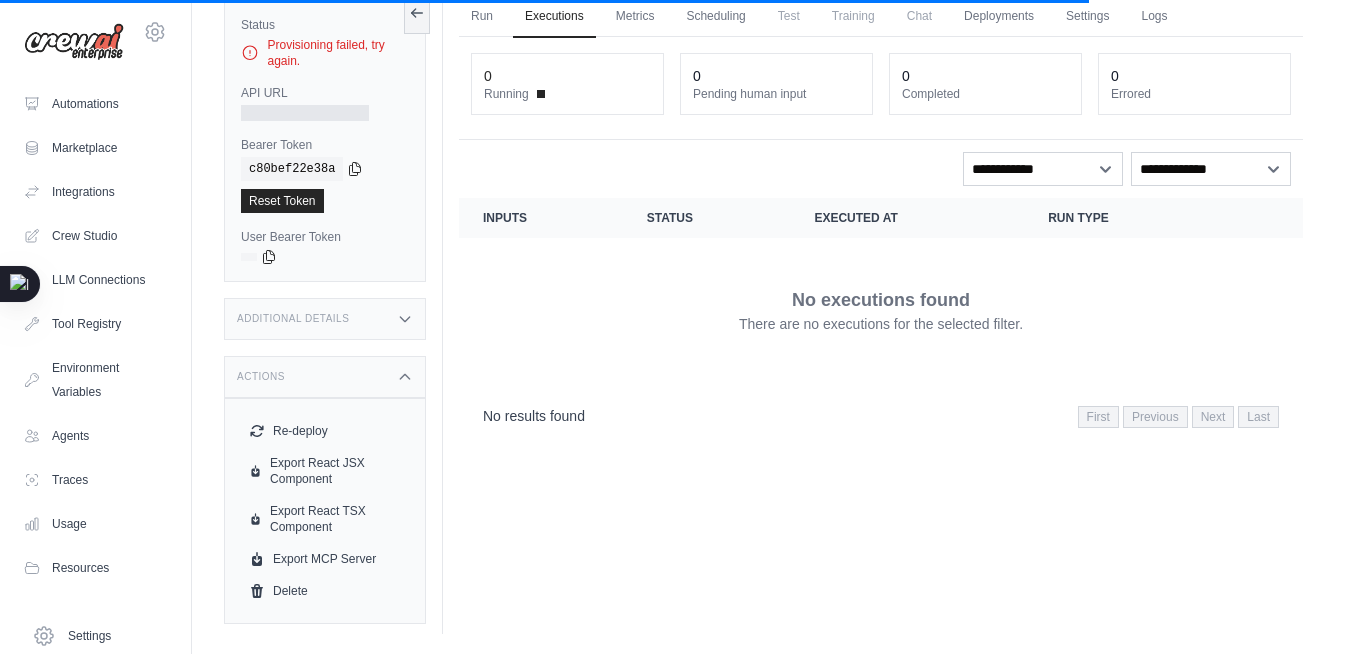 scroll, scrollTop: 0, scrollLeft: 0, axis: both 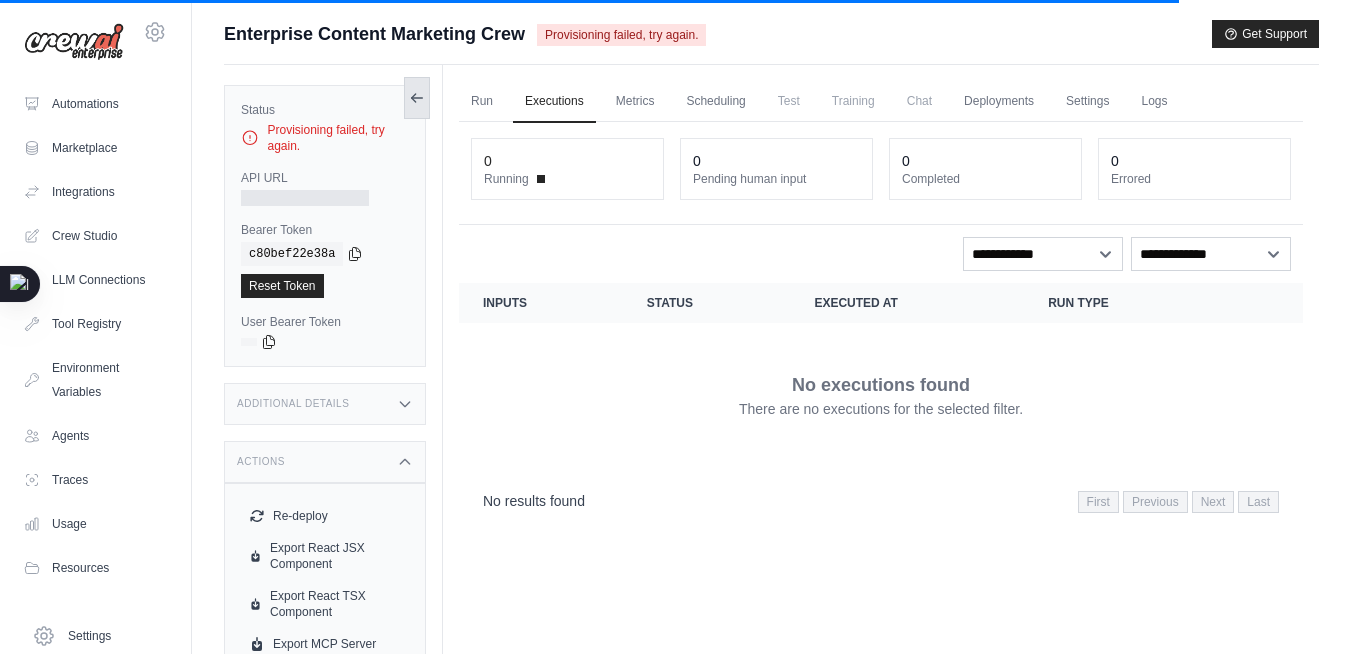 click at bounding box center [417, 98] 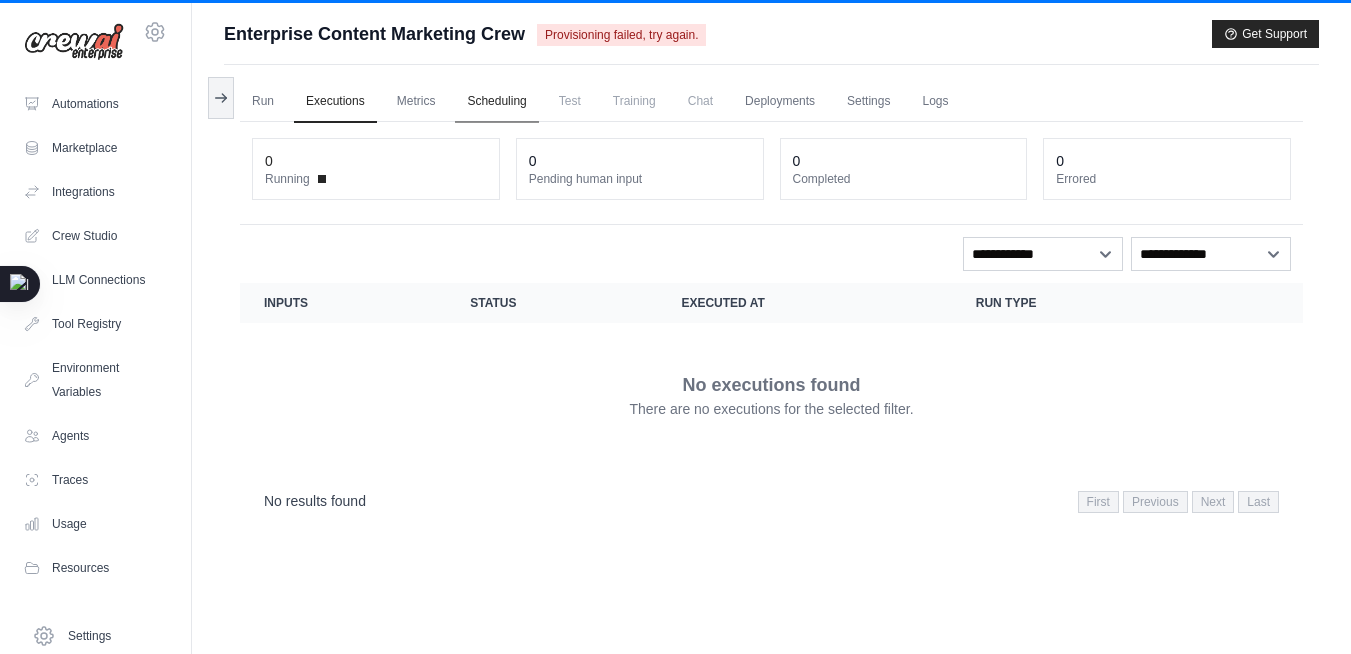 click on "Scheduling" at bounding box center (496, 102) 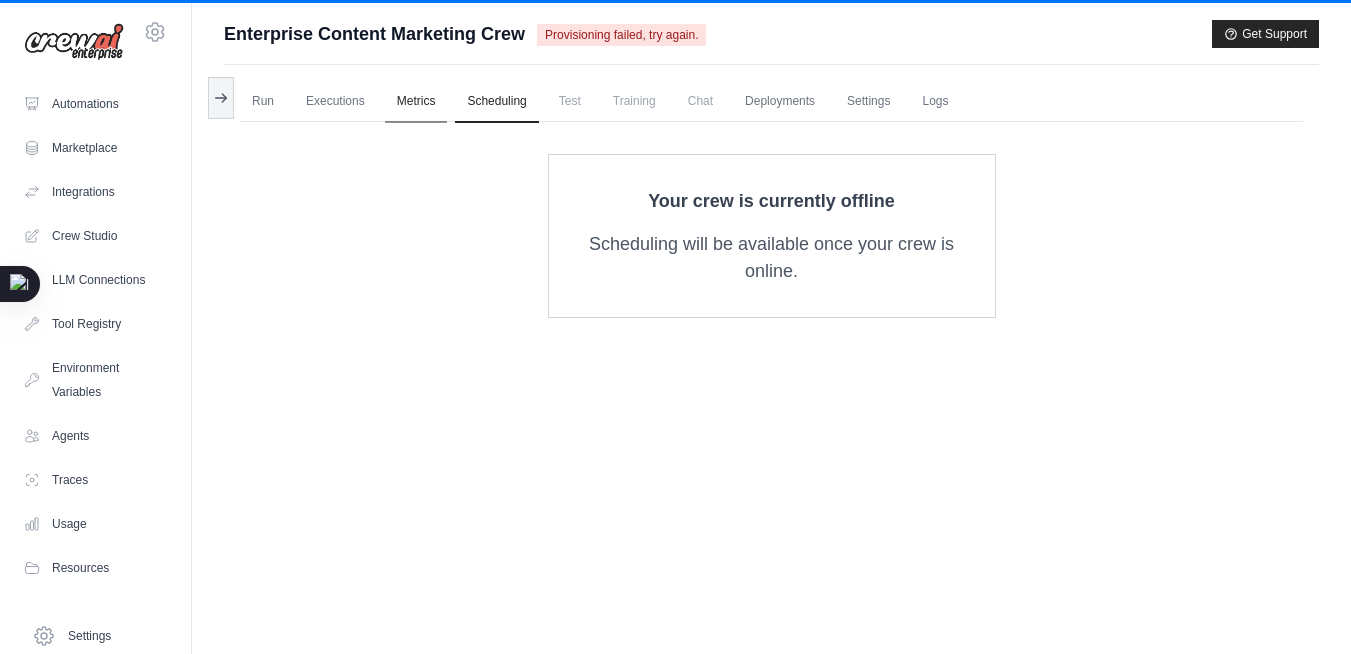 click on "Metrics" at bounding box center [416, 102] 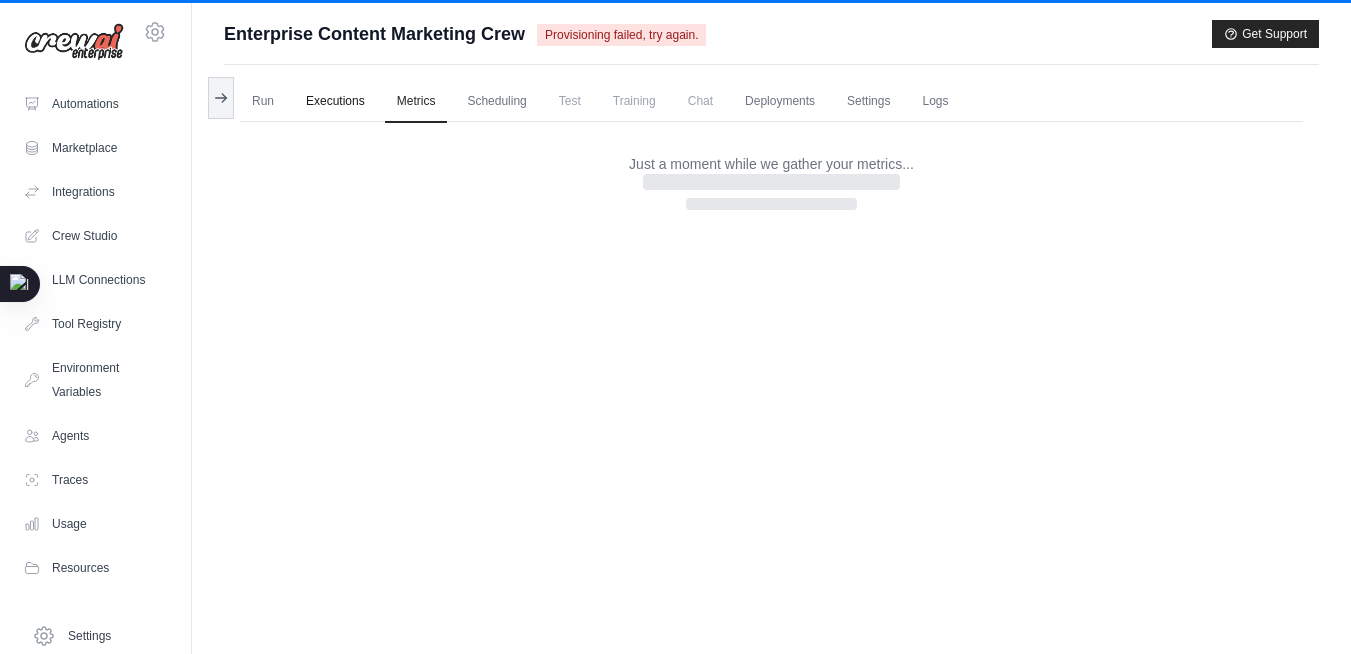 click on "Executions" at bounding box center (335, 102) 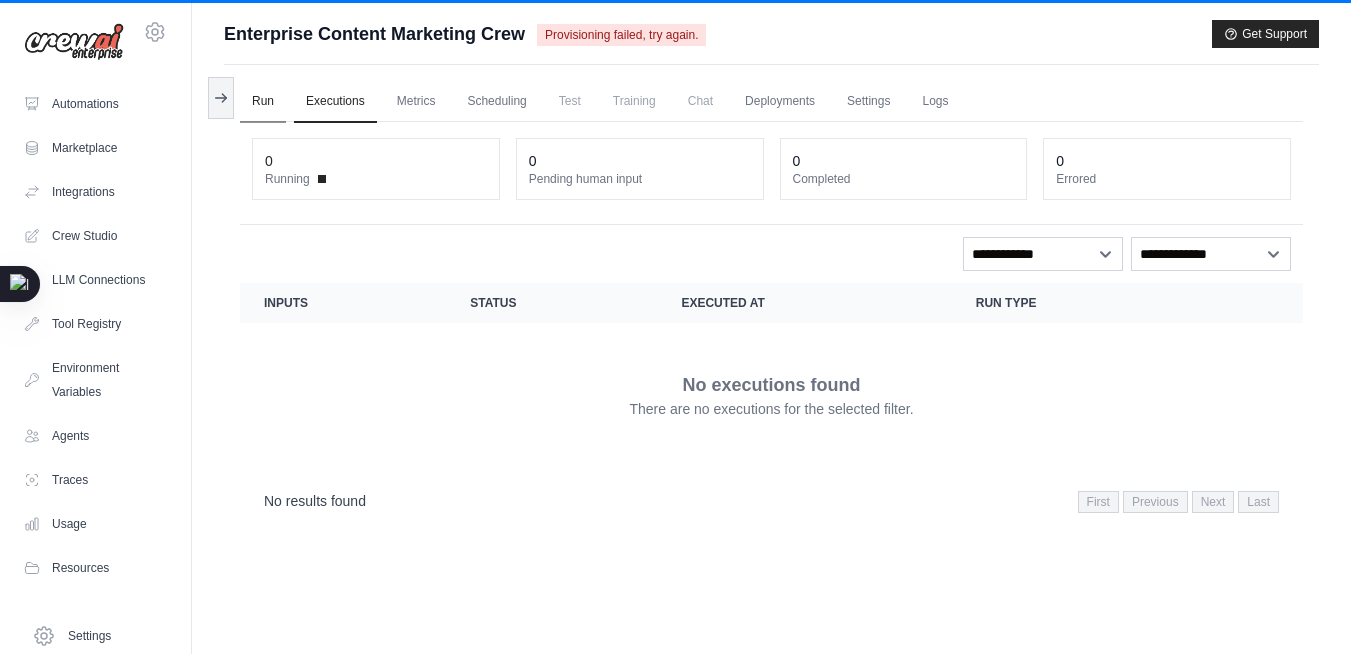 click on "Run" at bounding box center (263, 102) 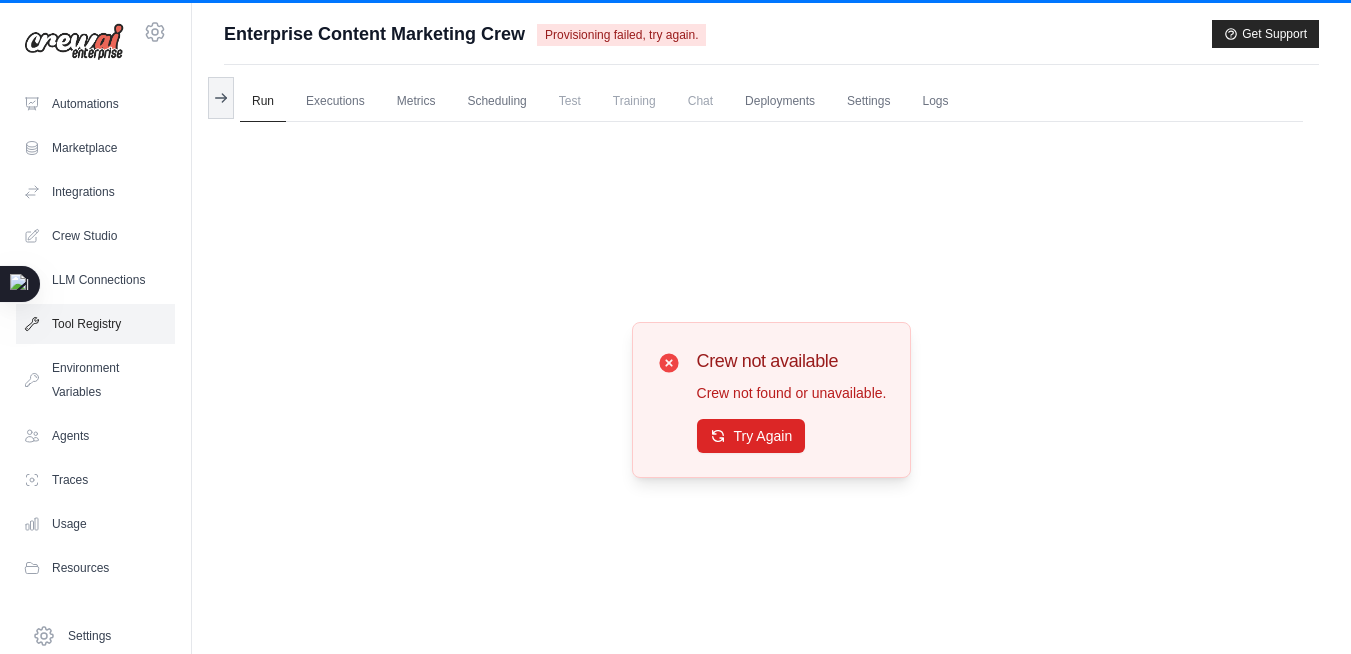 click on "Tool Registry" at bounding box center [95, 324] 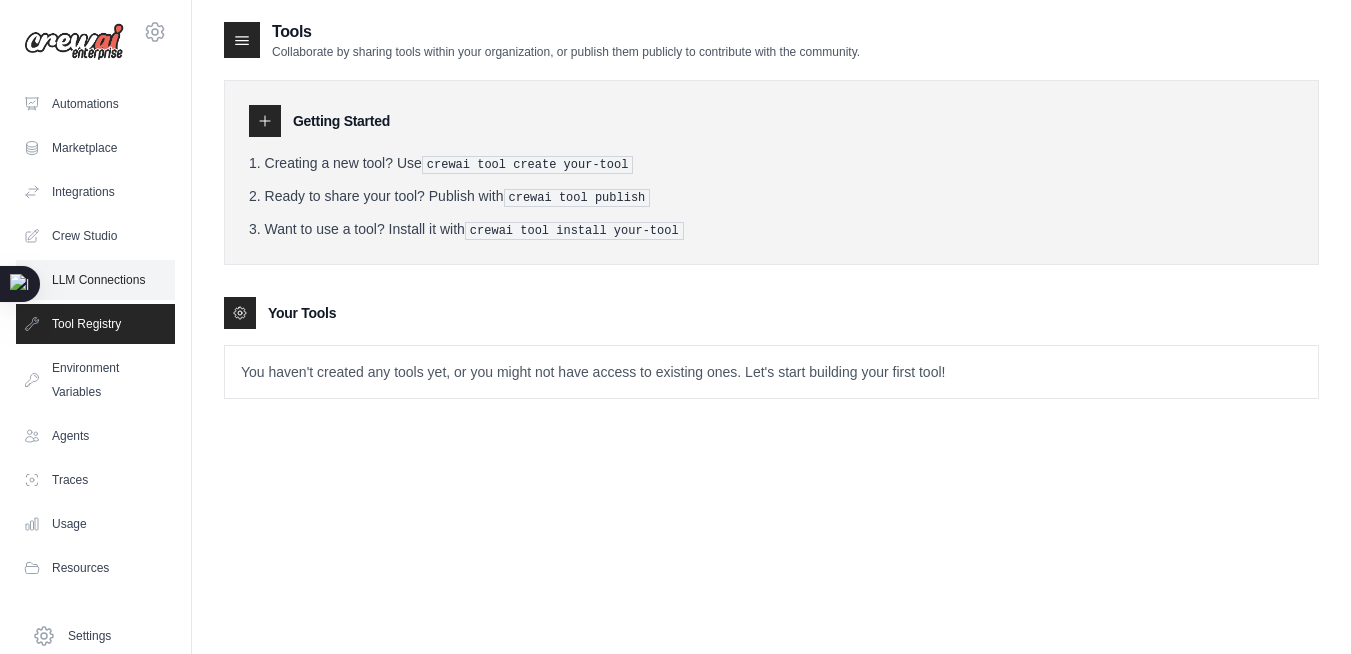 click on "LLM Connections" at bounding box center [95, 280] 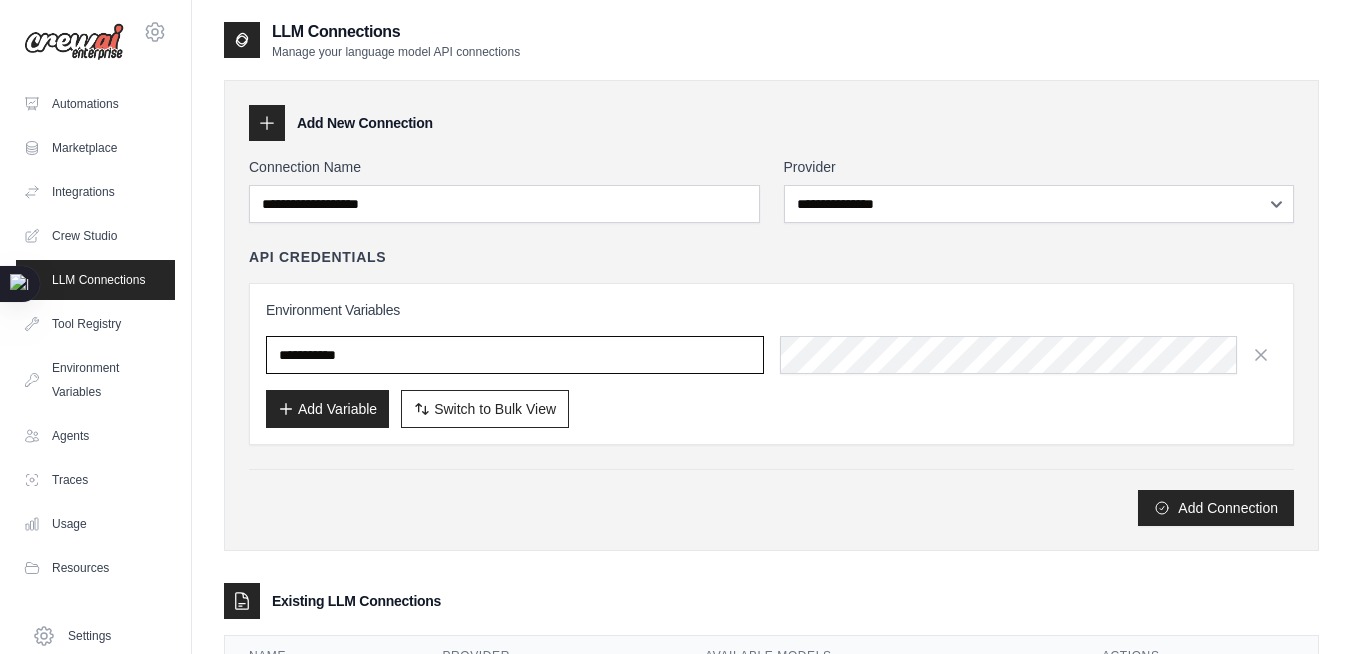 type on "******" 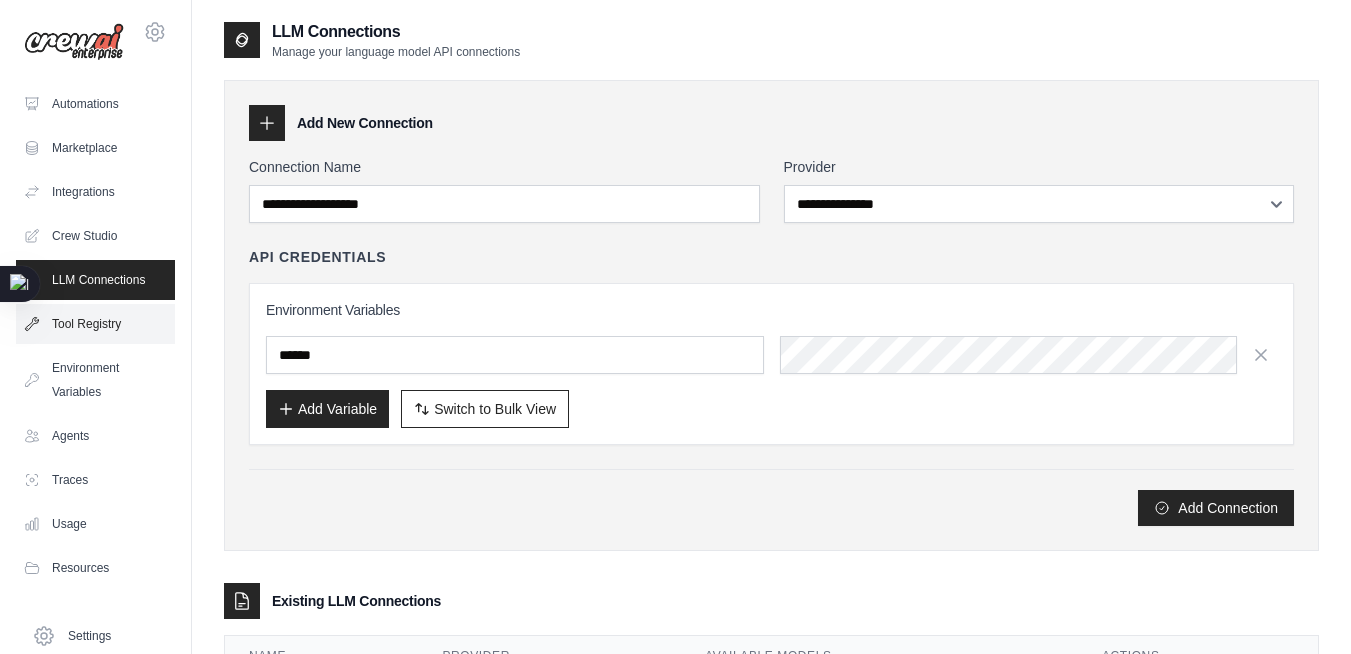 click on "Tool Registry" at bounding box center [95, 324] 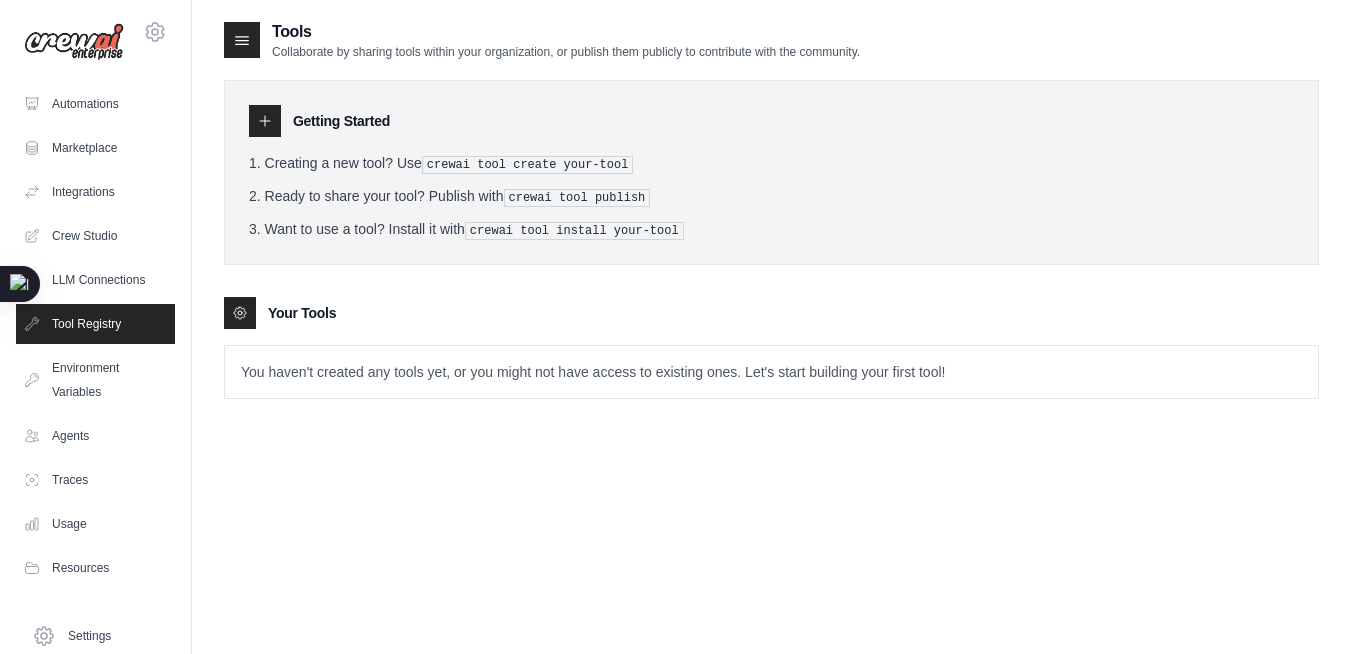 click 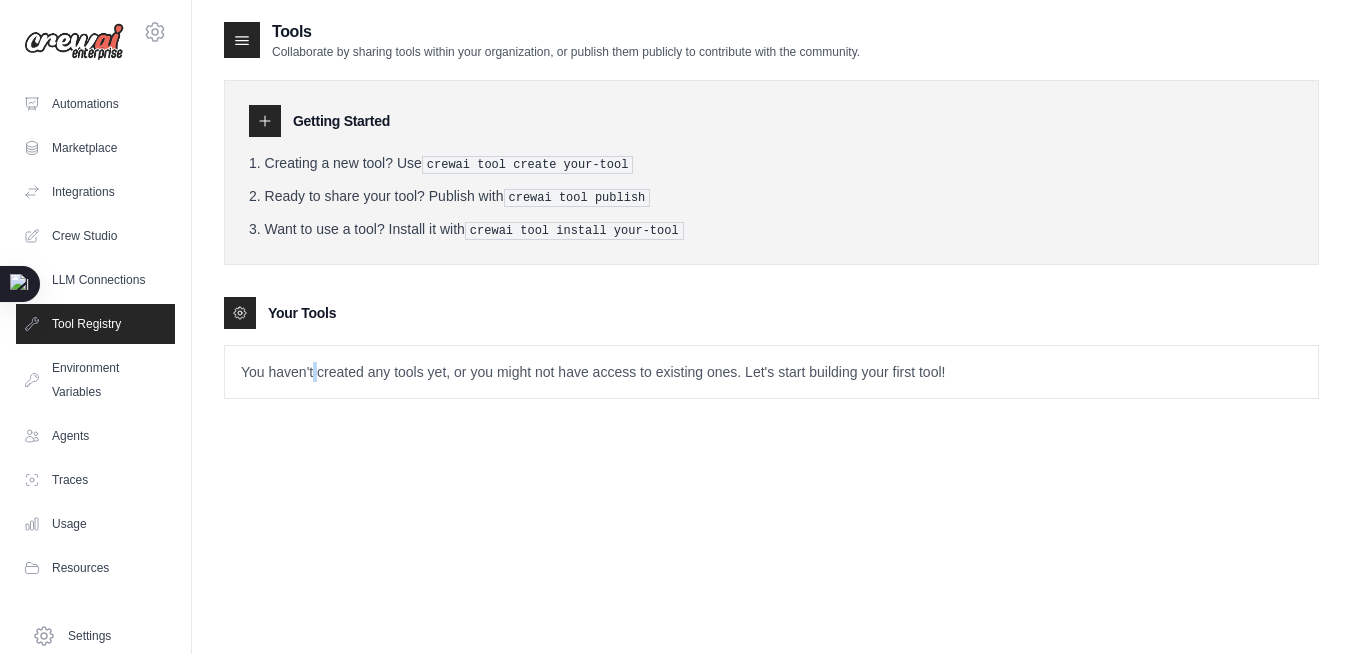 click on "You haven't created any tools yet, or you might not have access to
existing ones. Let's start building your first tool!" at bounding box center [771, 372] 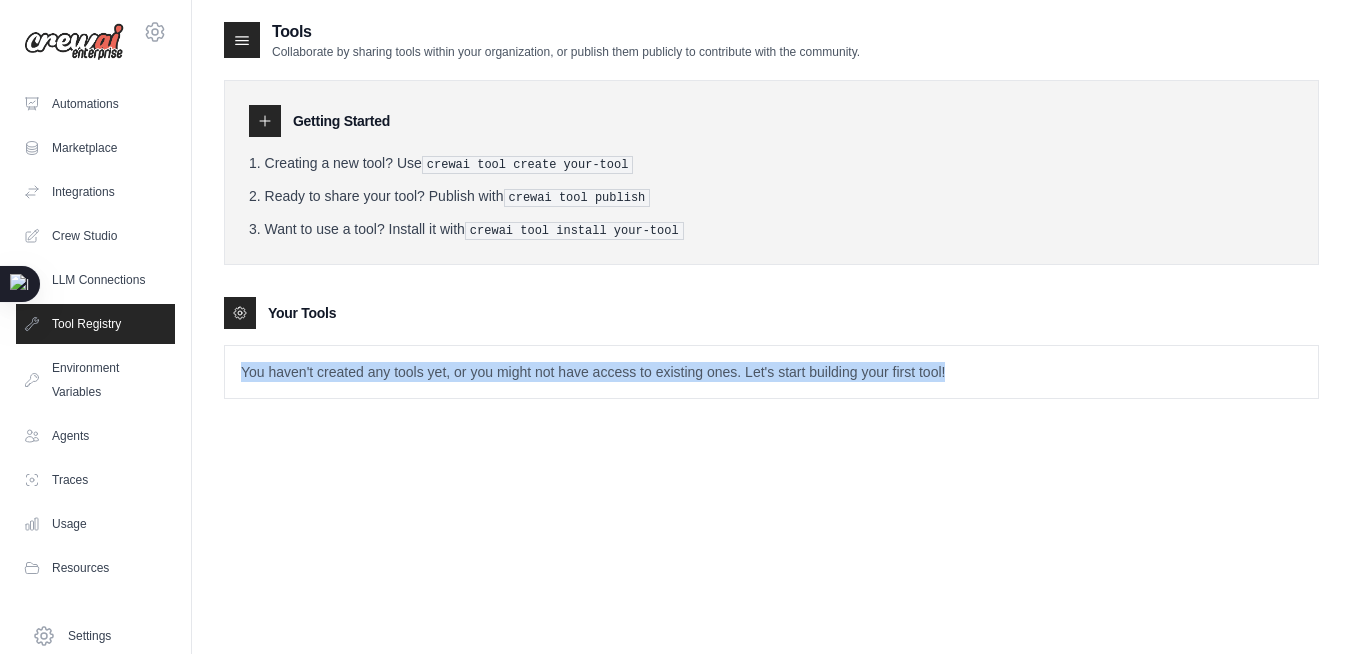 click on "You haven't created any tools yet, or you might not have access to
existing ones. Let's start building your first tool!" at bounding box center (771, 372) 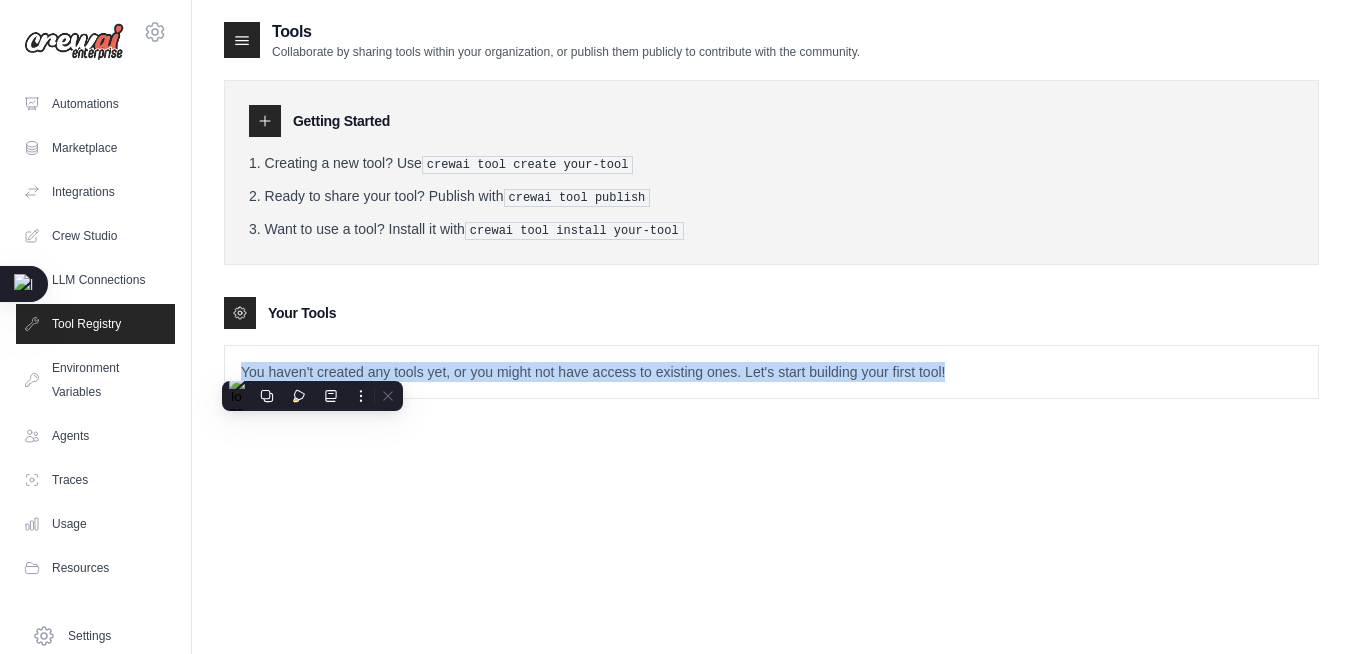 click on "You haven't created any tools yet, or you might not have access to
existing ones. Let's start building your first tool!" at bounding box center (771, 372) 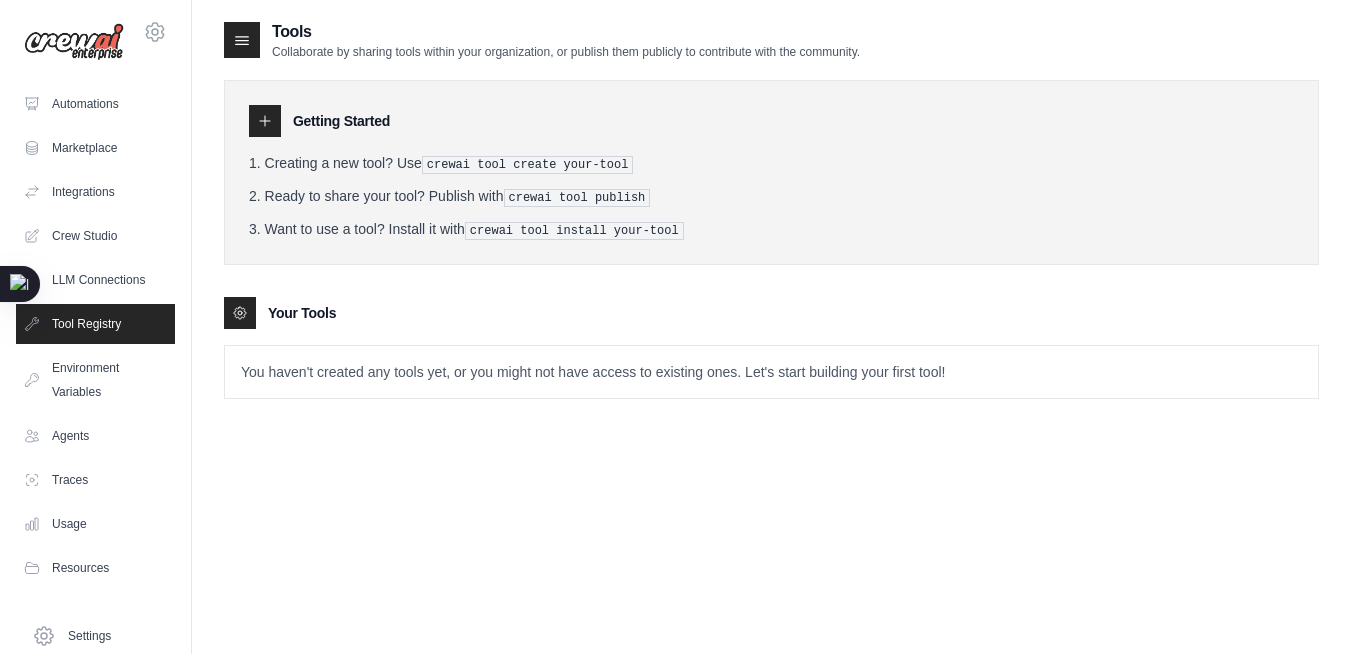 click on "You haven't created any tools yet, or you might not have access to
existing ones. Let's start building your first tool!" at bounding box center (771, 372) 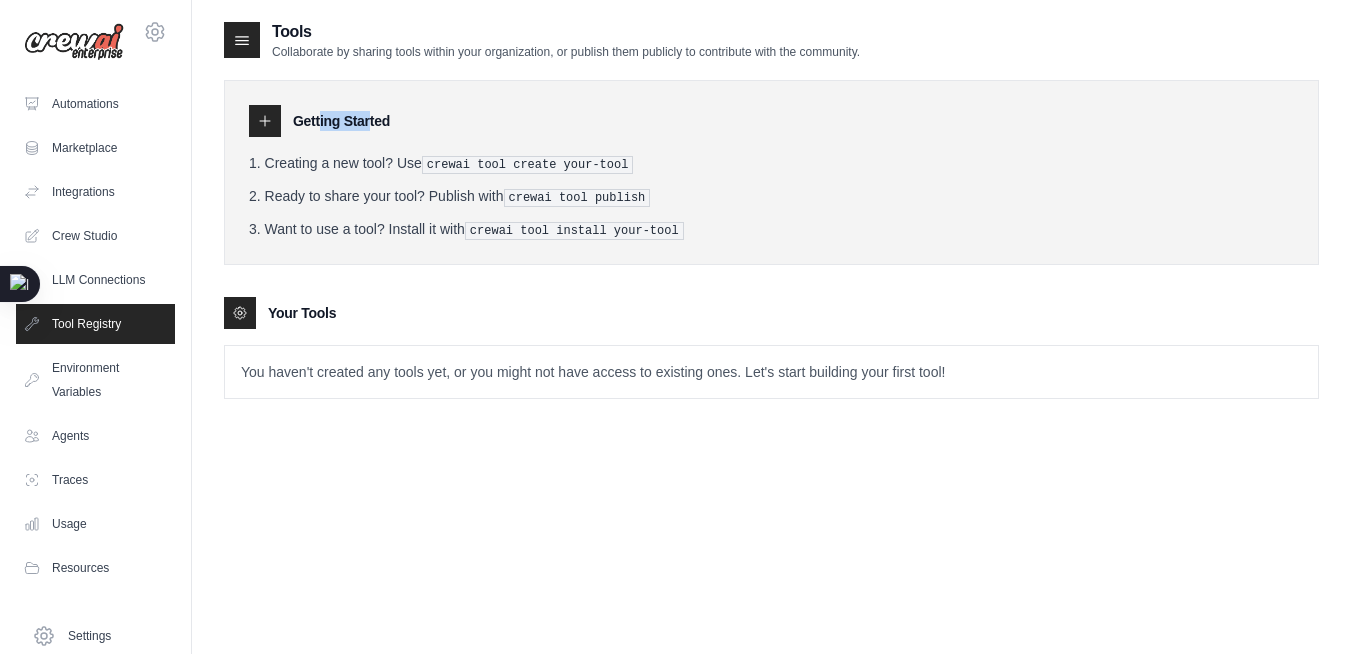 click 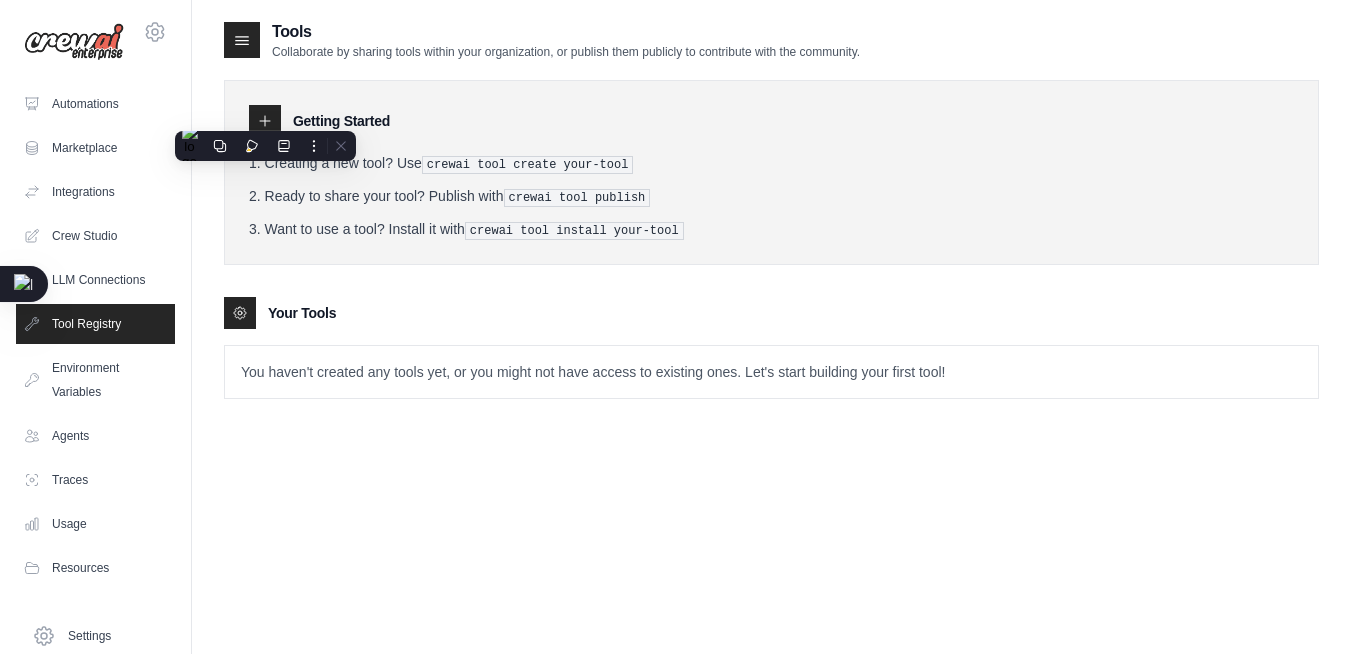 drag, startPoint x: 265, startPoint y: 116, endPoint x: 446, endPoint y: 232, distance: 214.9814 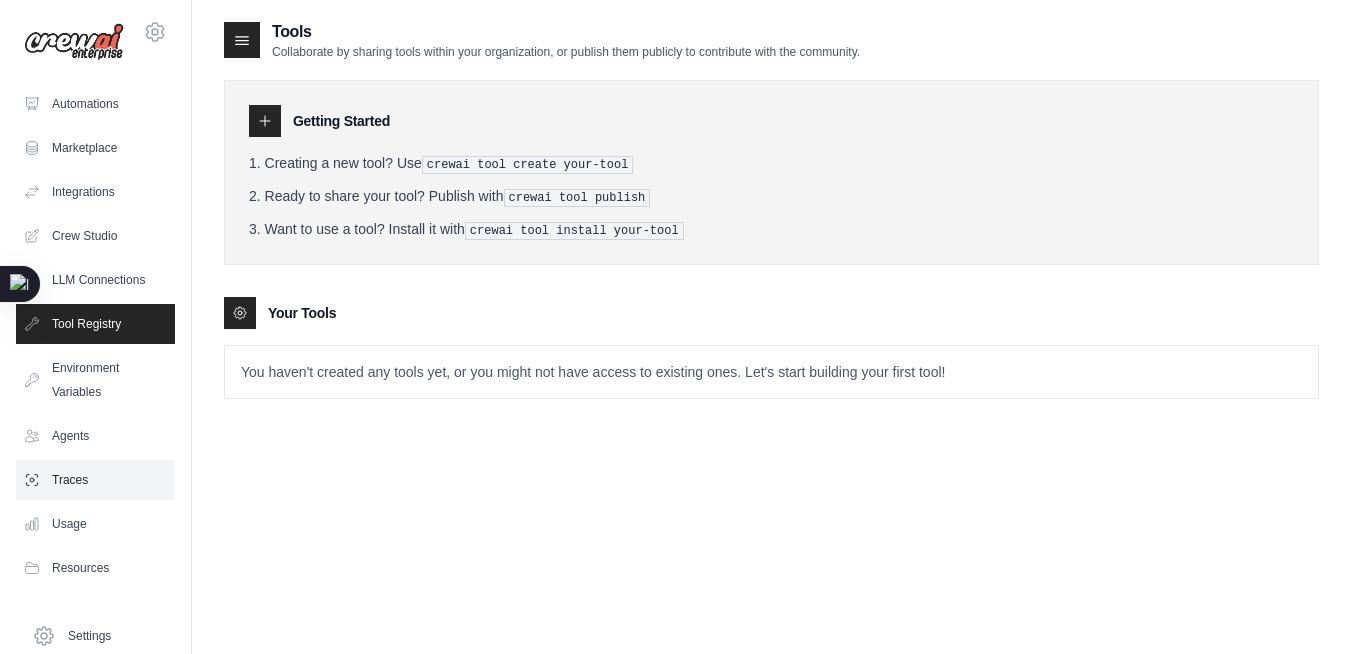 click on "Traces" at bounding box center (95, 480) 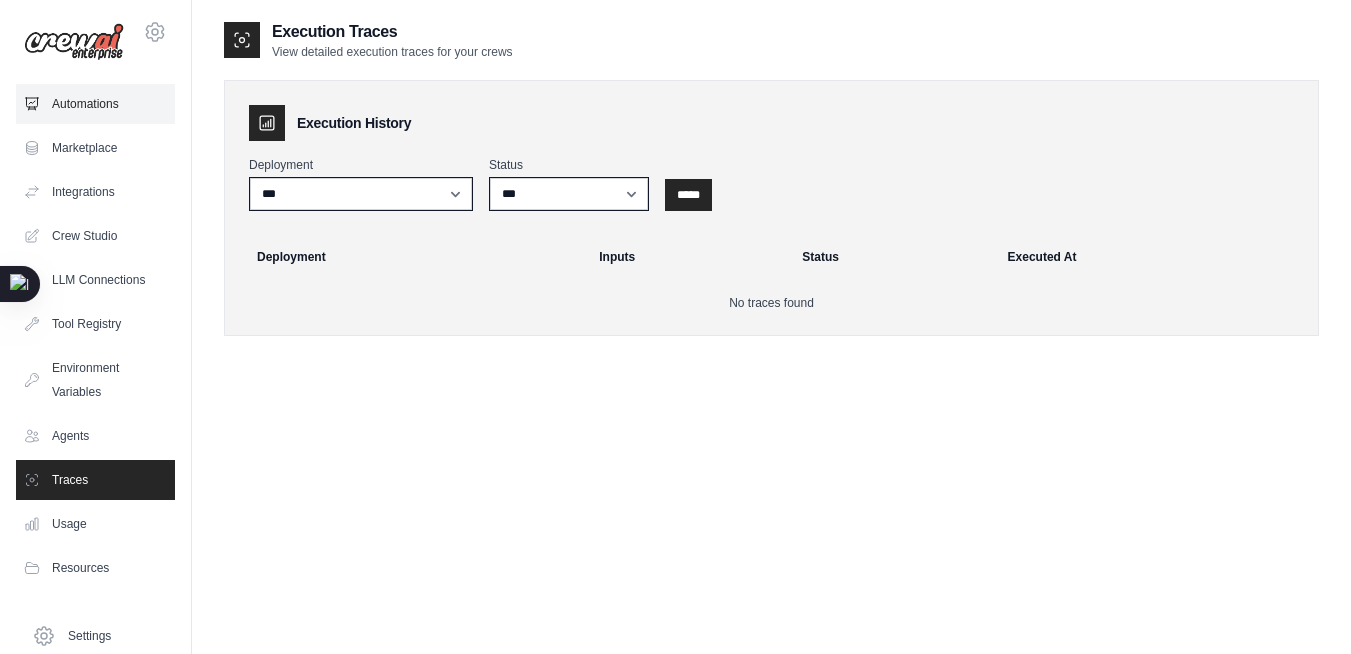 click on "Automations" at bounding box center [95, 104] 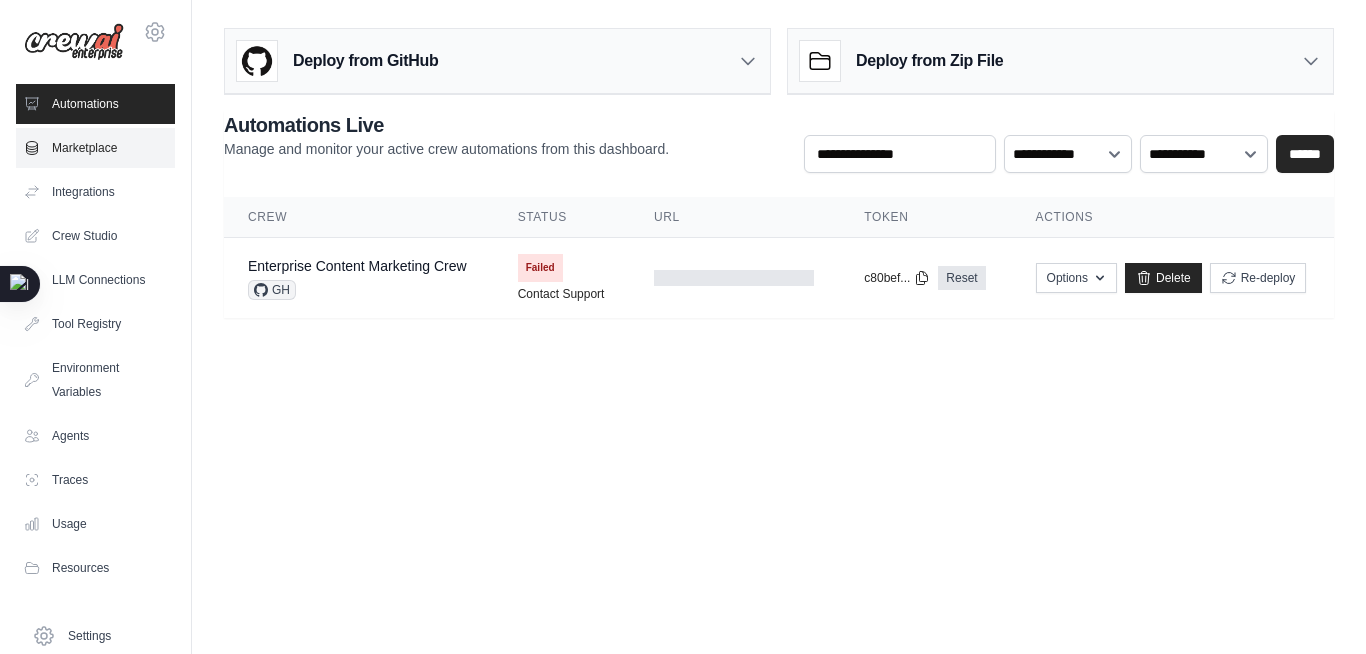 click on "Marketplace" at bounding box center (95, 148) 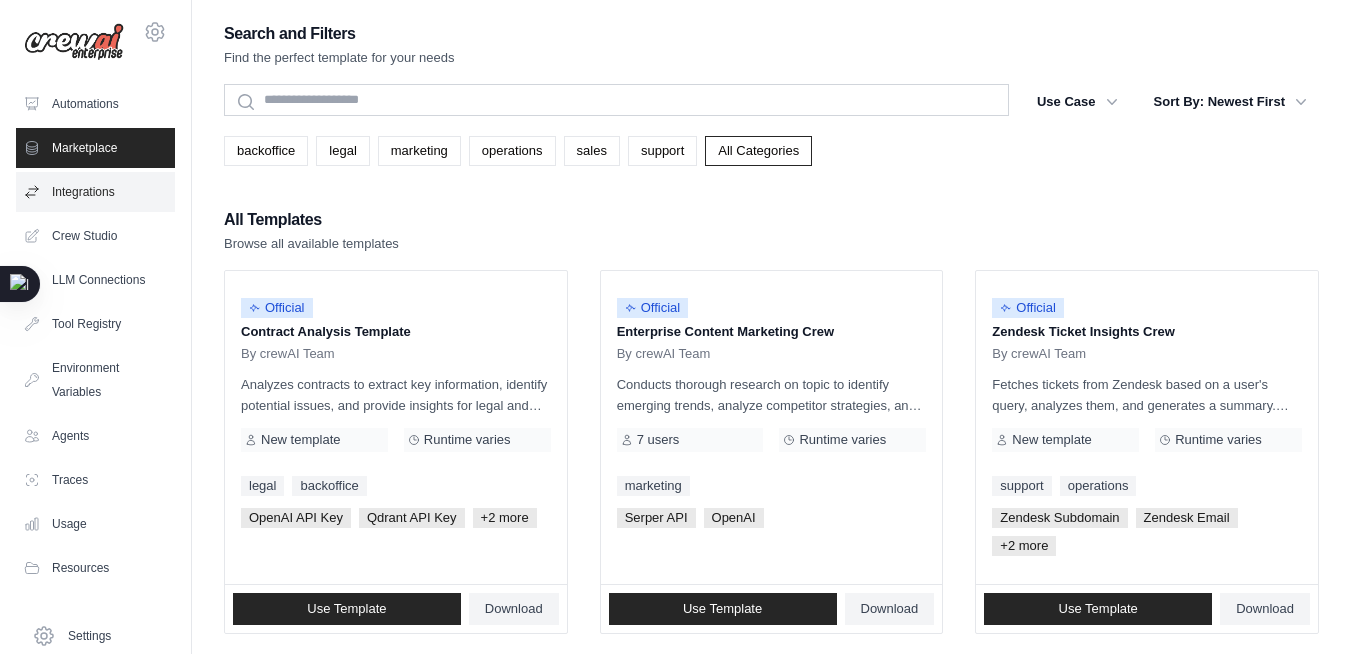 click on "Integrations" at bounding box center (95, 192) 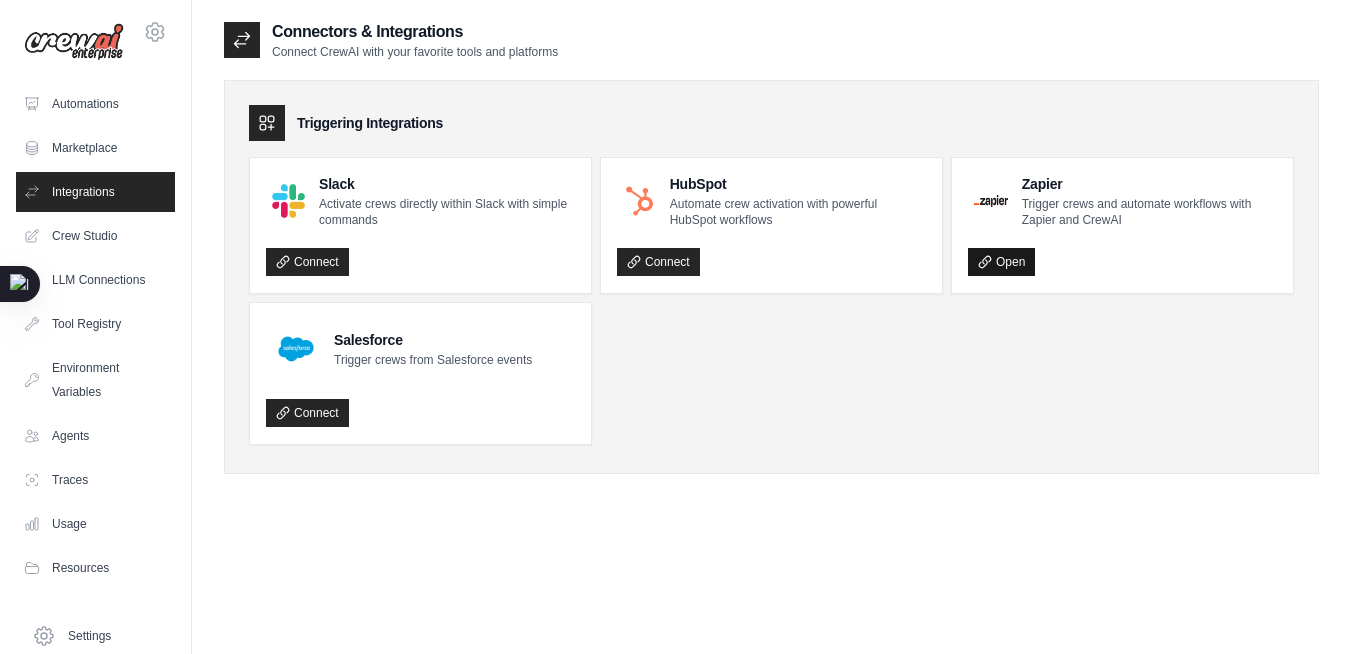 click on "Open" at bounding box center [1001, 262] 